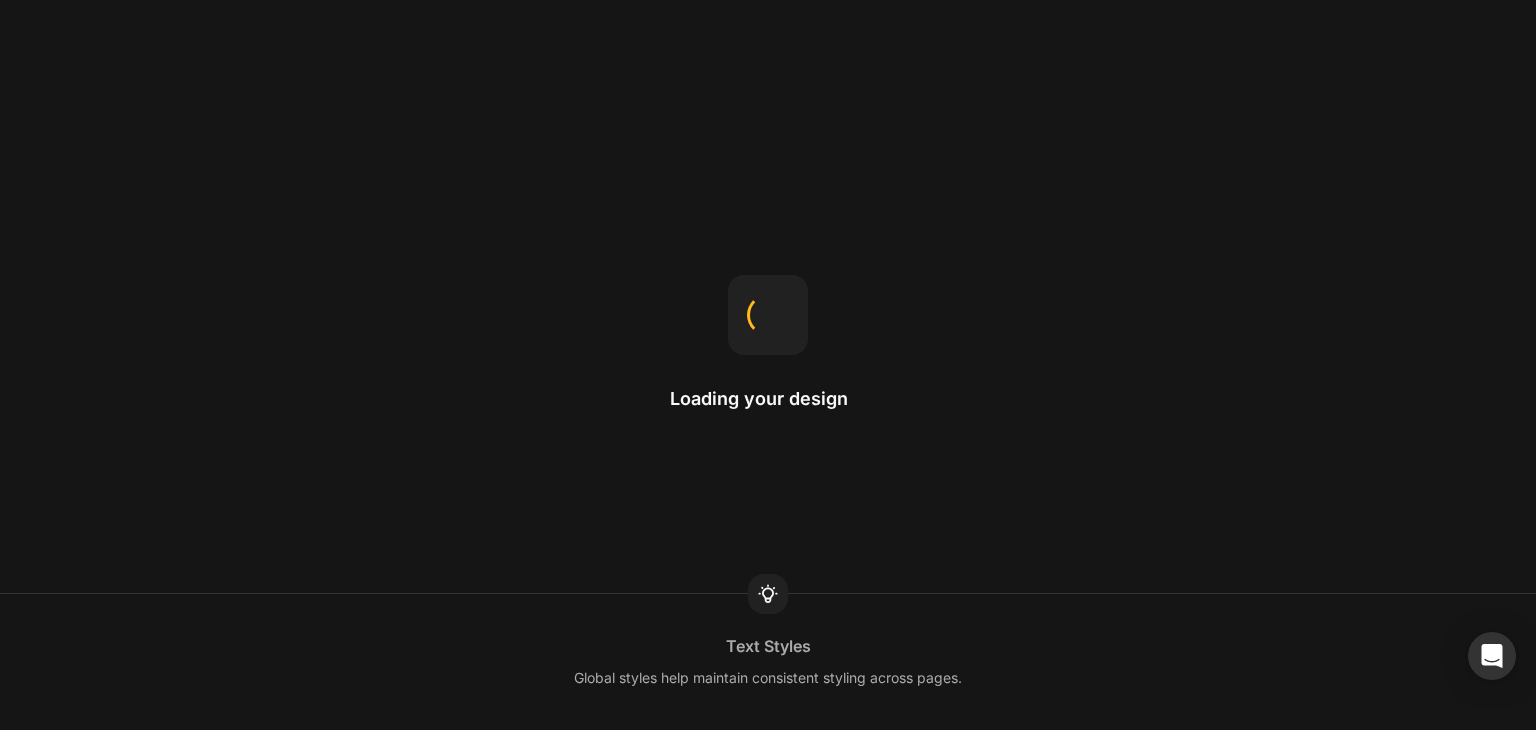 scroll, scrollTop: 0, scrollLeft: 0, axis: both 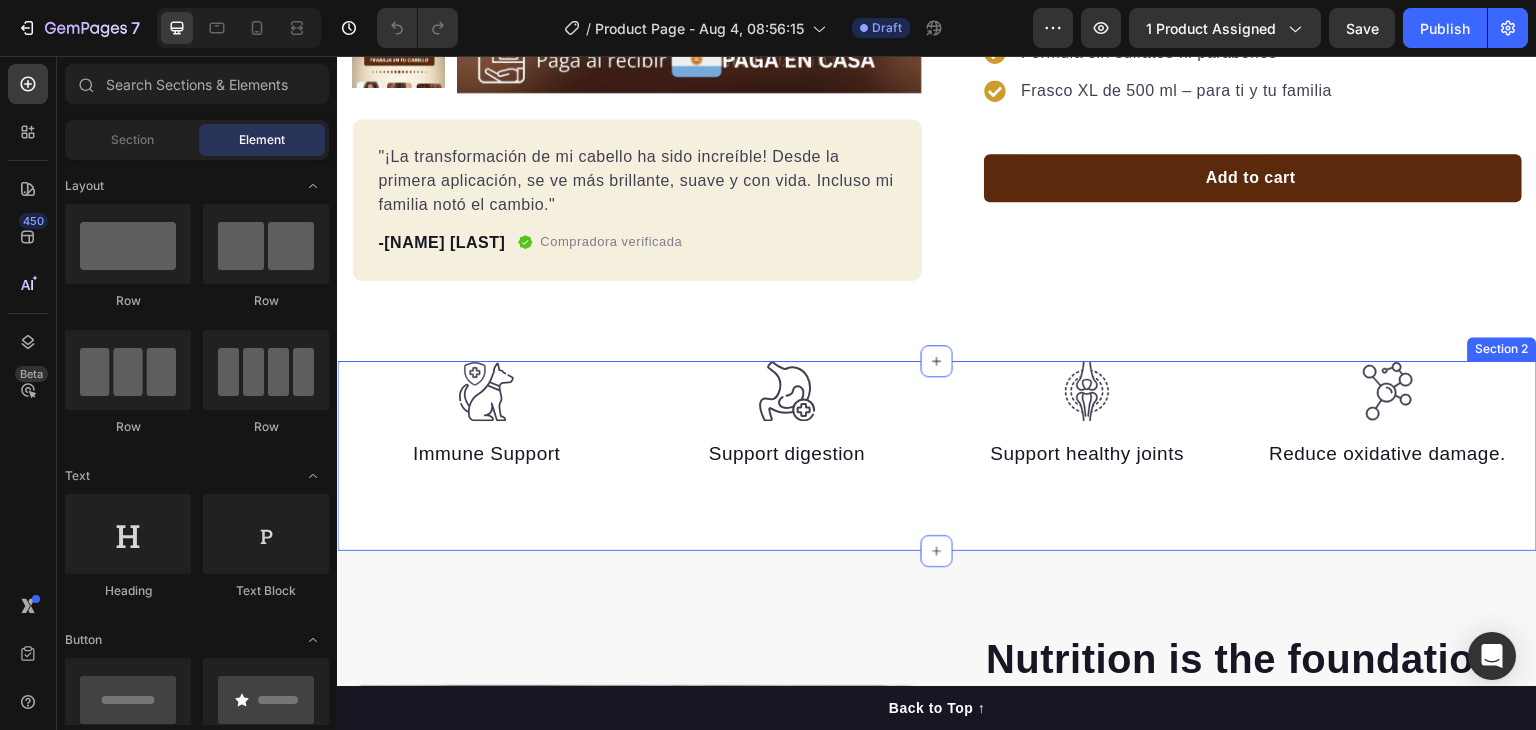 click on "Image Immune Support Text block Image Support digestion Text block Image Support healthy joints Text block Image Reduce oxidative damage. Text block Row Section 2" at bounding box center (937, 456) 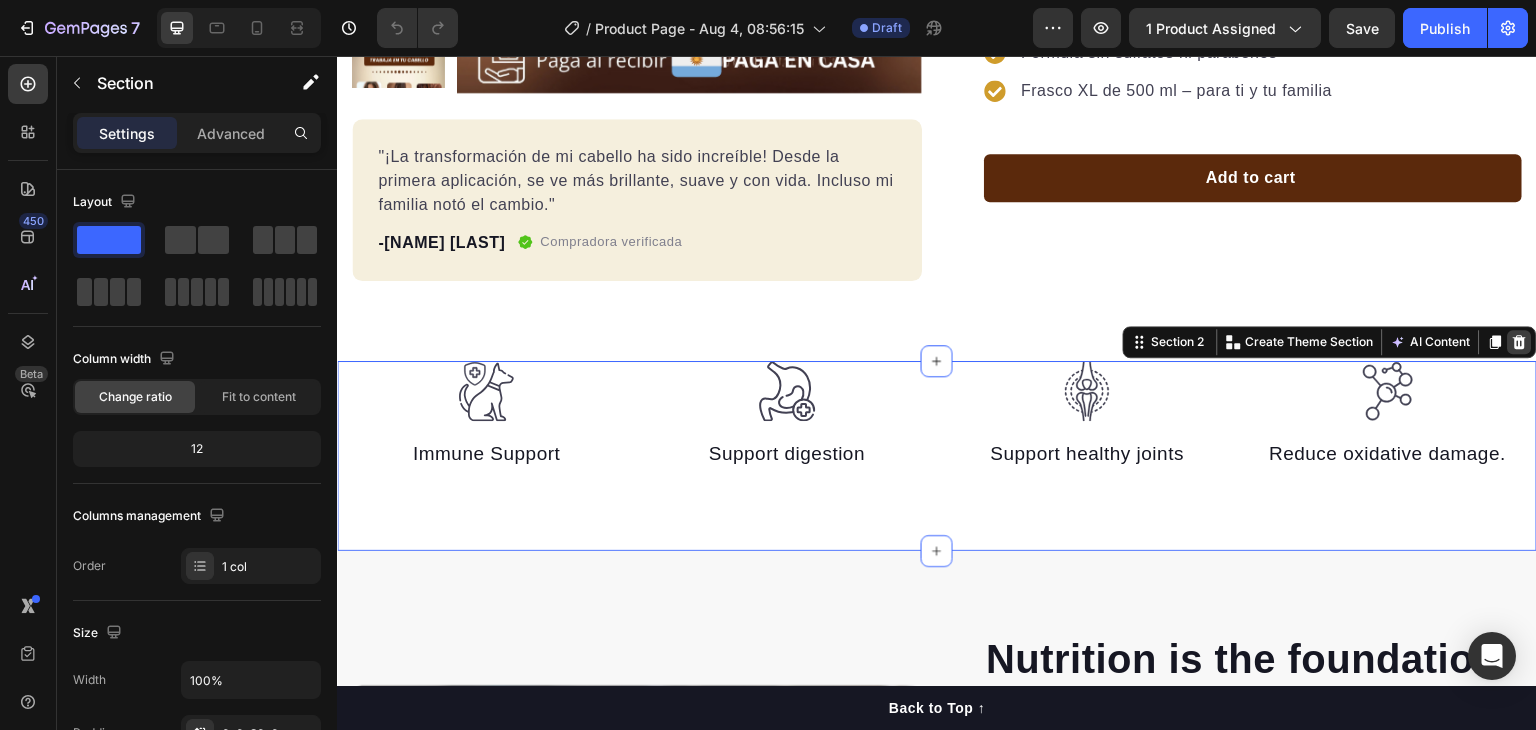 click 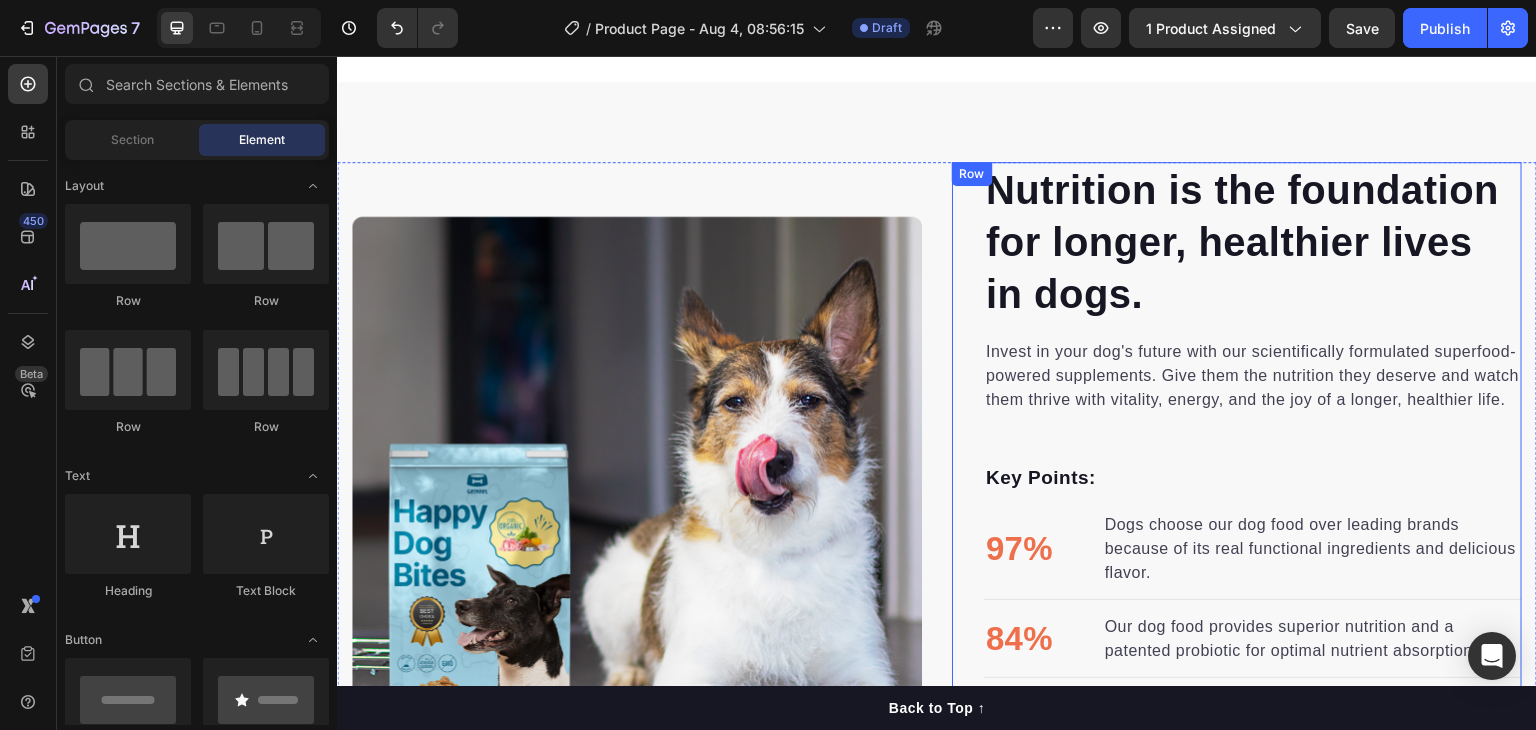 scroll, scrollTop: 823, scrollLeft: 0, axis: vertical 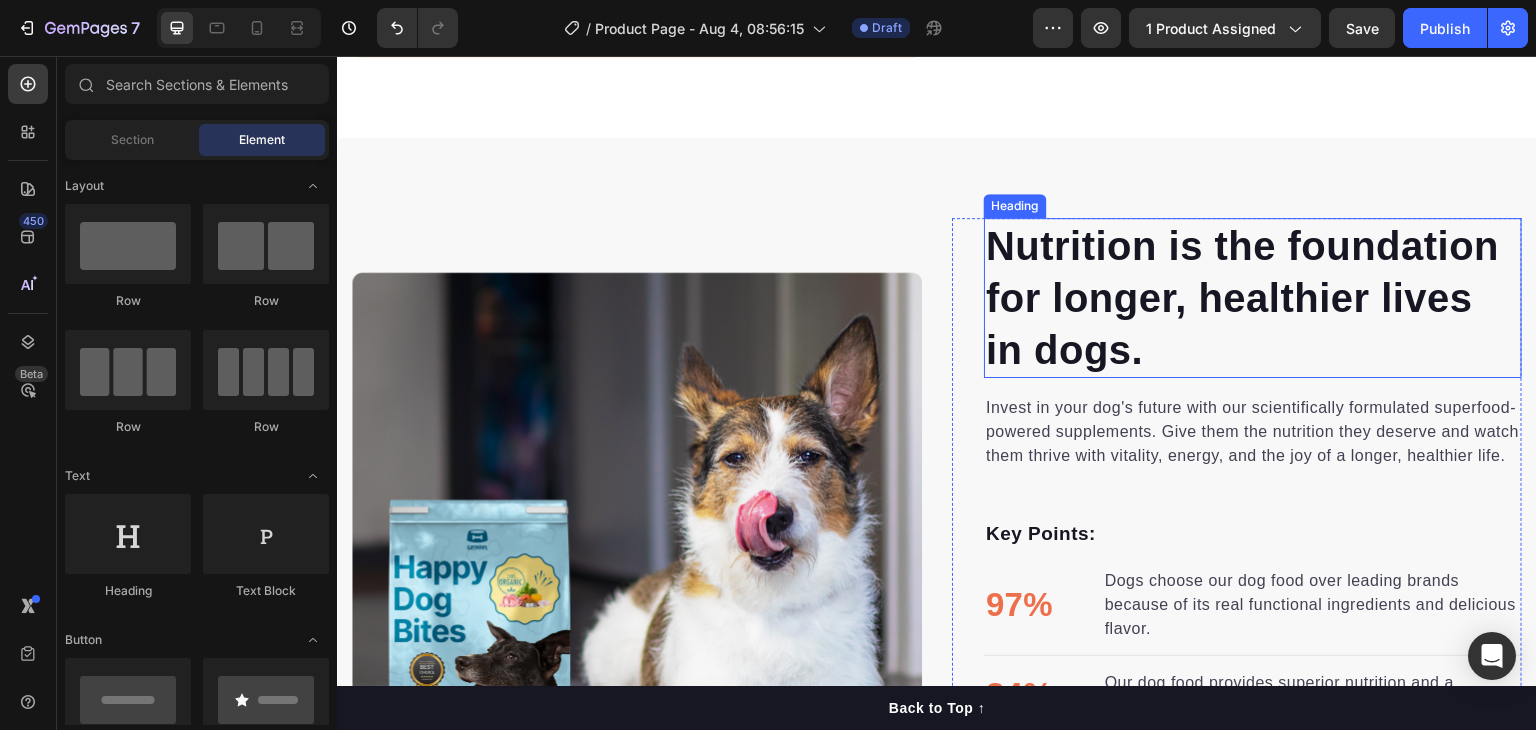 click on "Nutrition is the foundation for longer, healthier lives in dogs." at bounding box center (1253, 298) 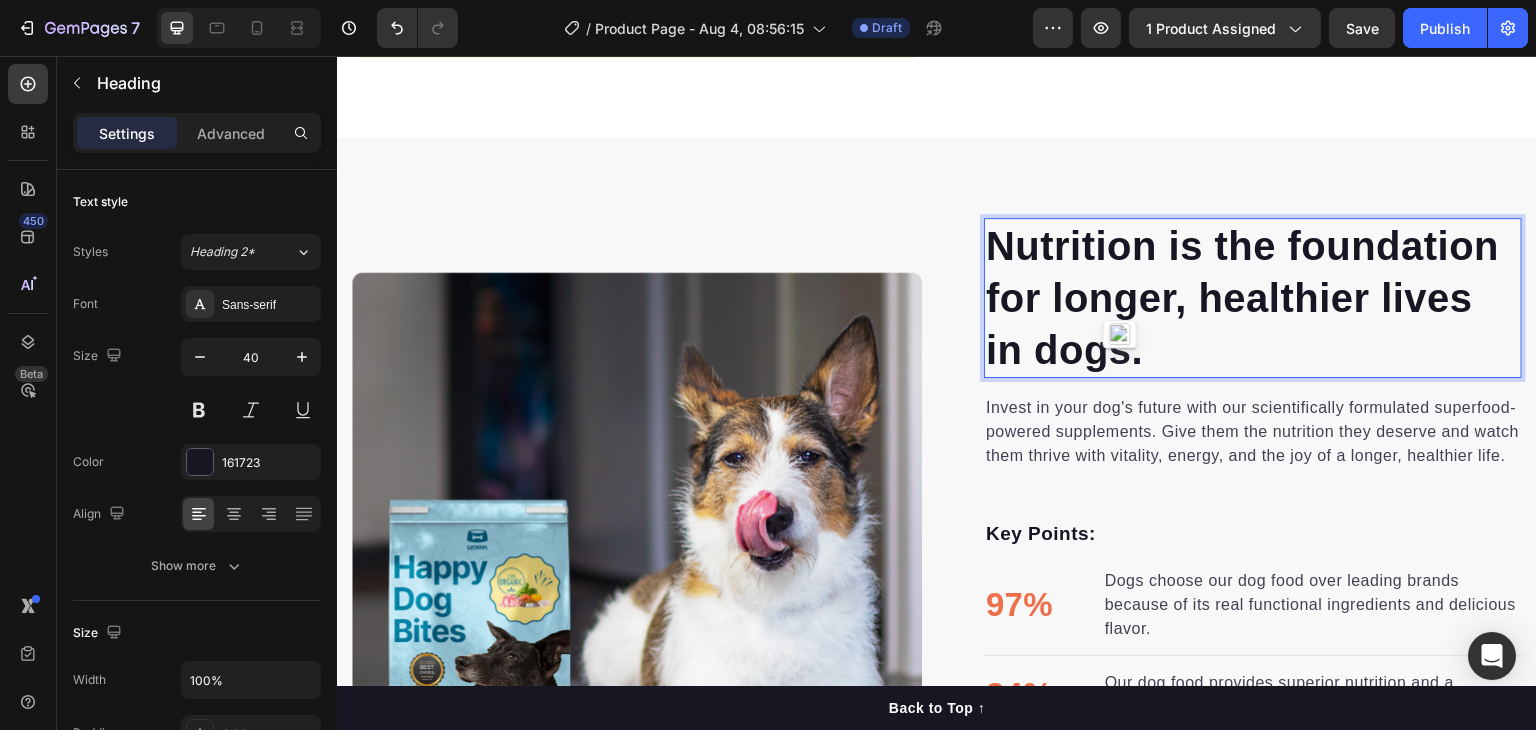 click on "Nutrition is the foundation for longer, healthier lives in dogs." at bounding box center (1253, 298) 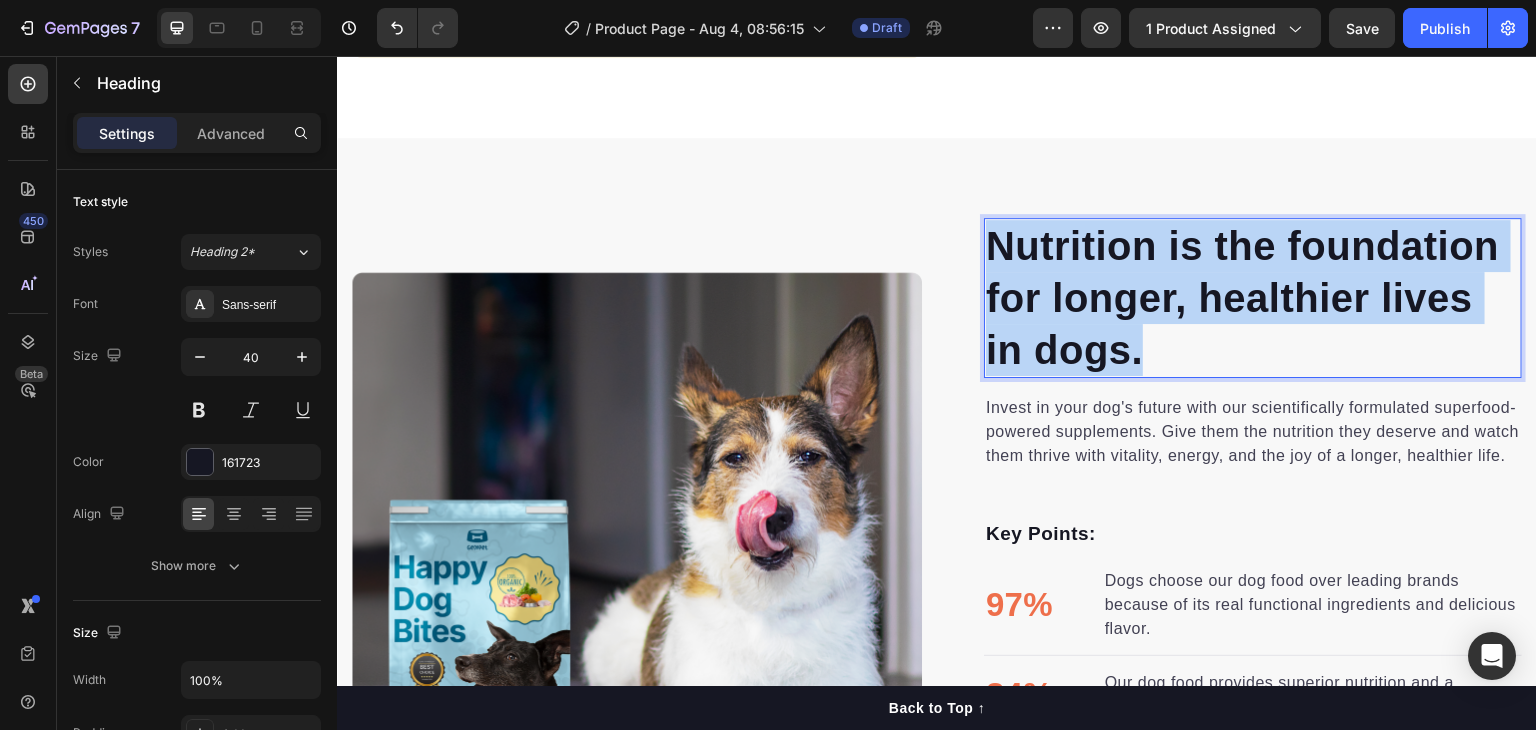 drag, startPoint x: 1187, startPoint y: 369, endPoint x: 985, endPoint y: 241, distance: 239.14012 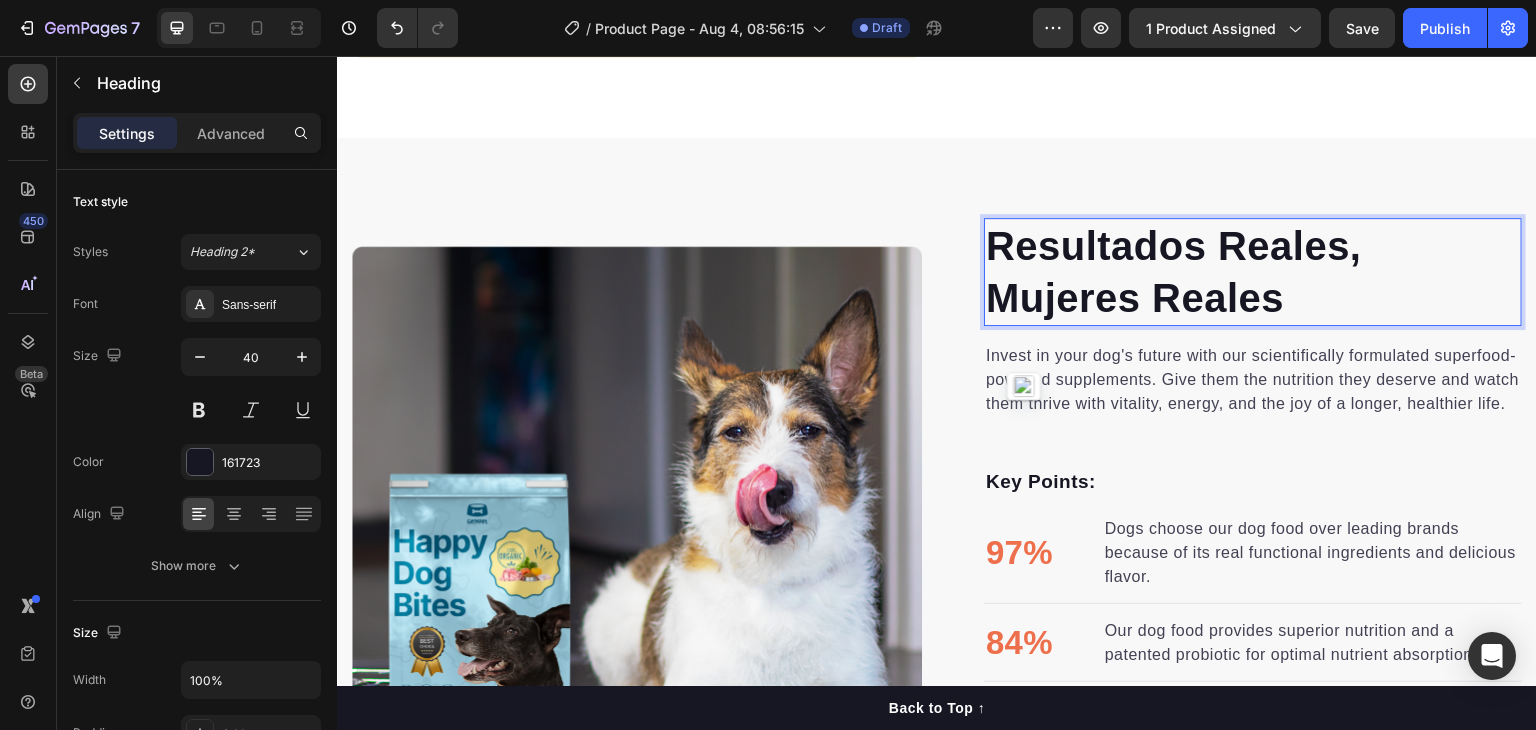 click on "Resultados Reales, Mujeres Reales" at bounding box center (1253, 272) 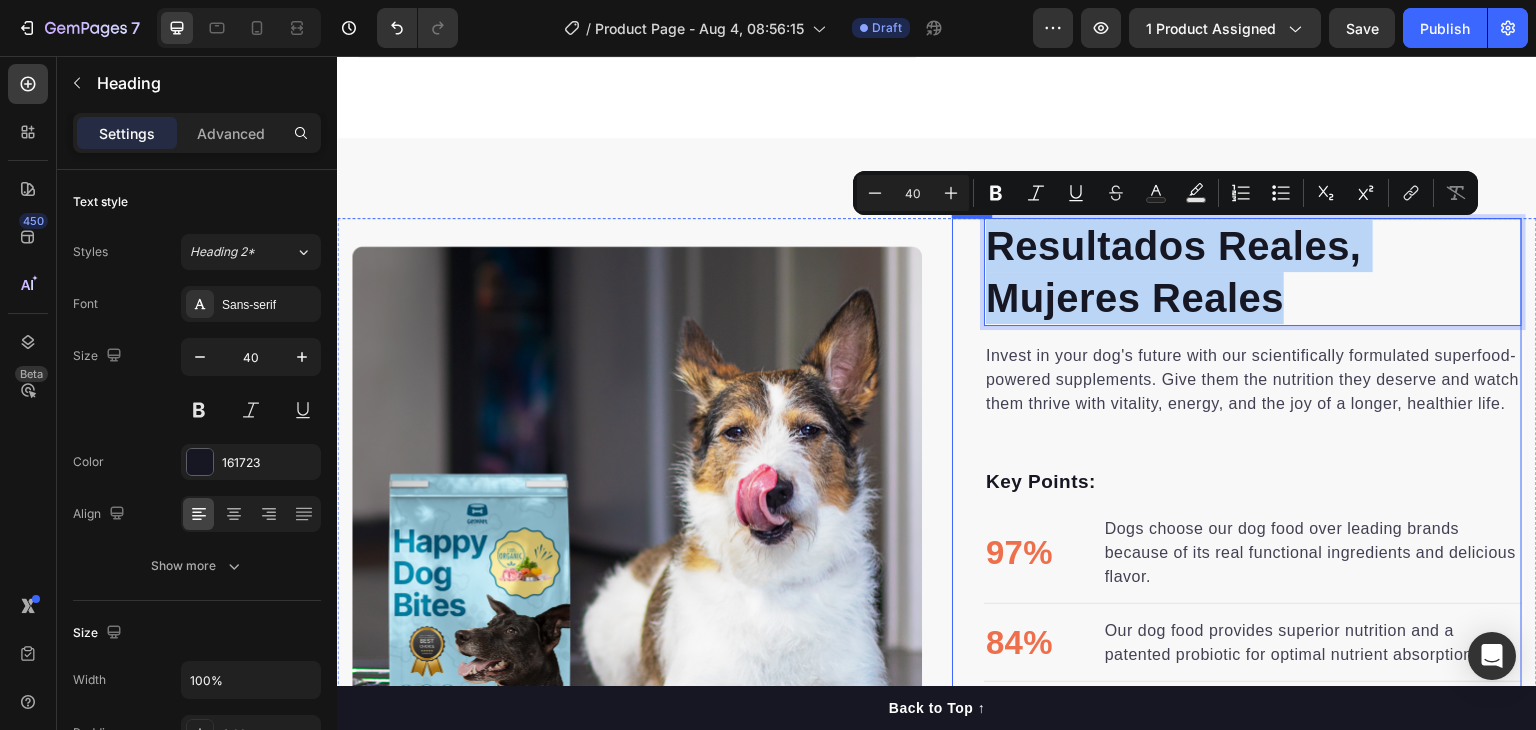 drag, startPoint x: 1294, startPoint y: 302, endPoint x: 1296, endPoint y: 268, distance: 34.058773 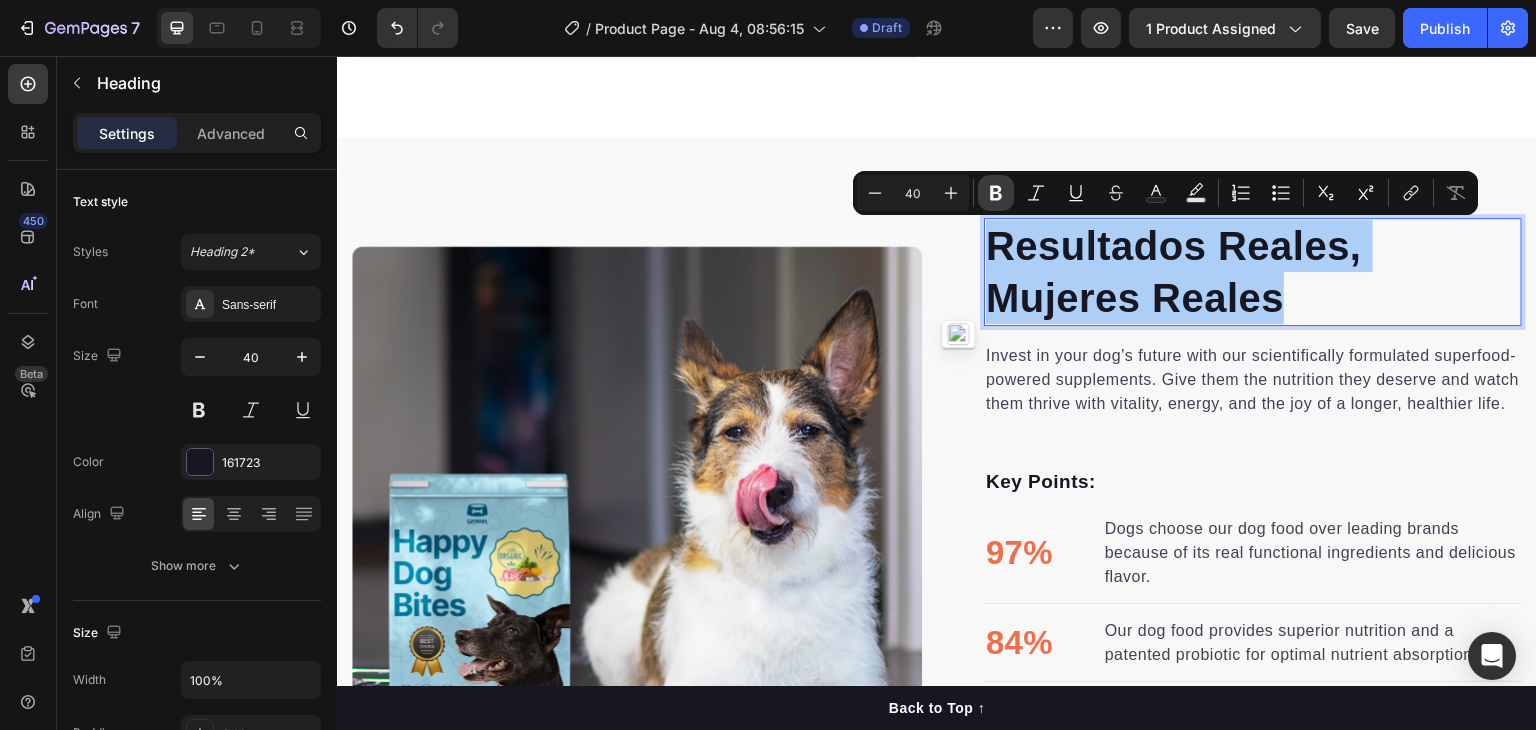 click 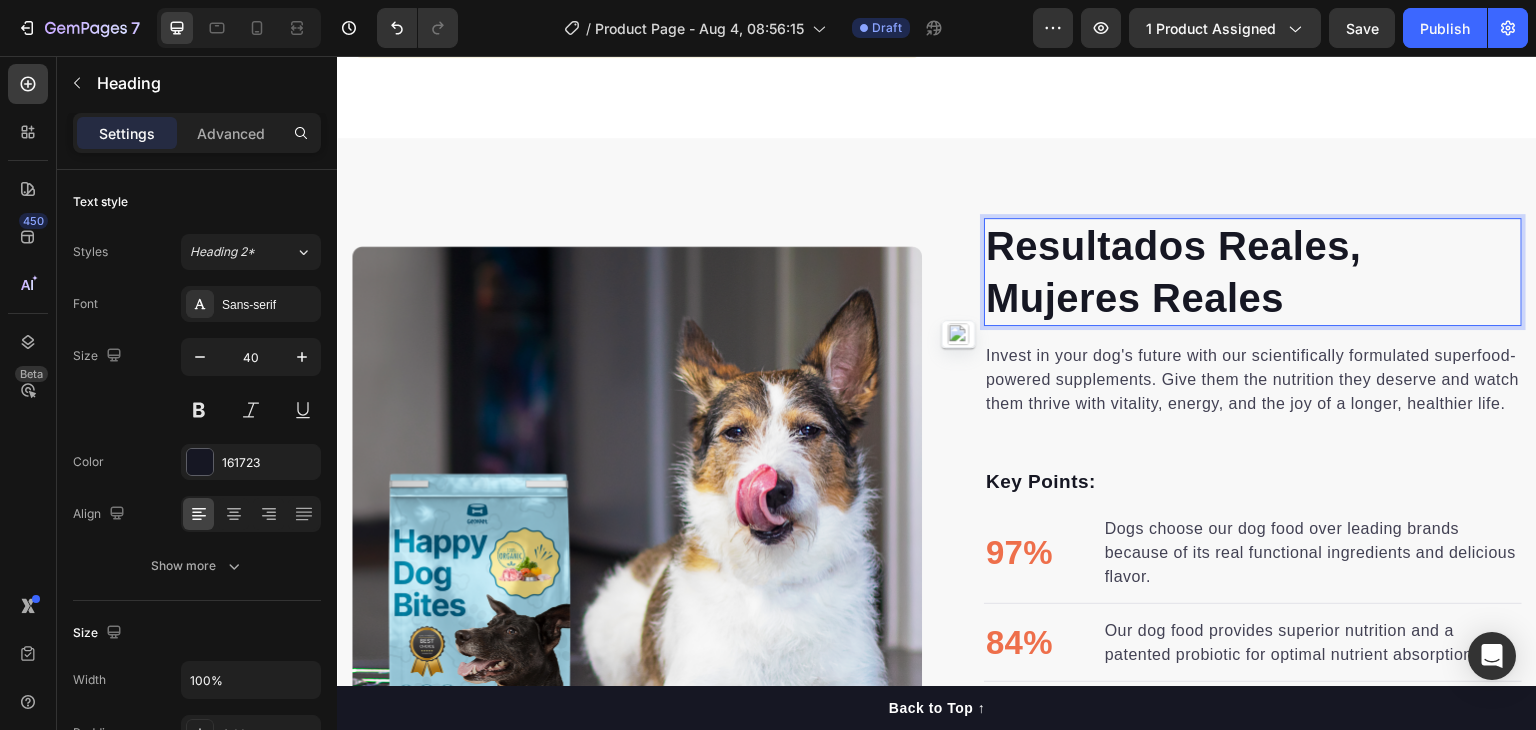 click on "Resultados Reales, Mujeres Reales" at bounding box center (1174, 272) 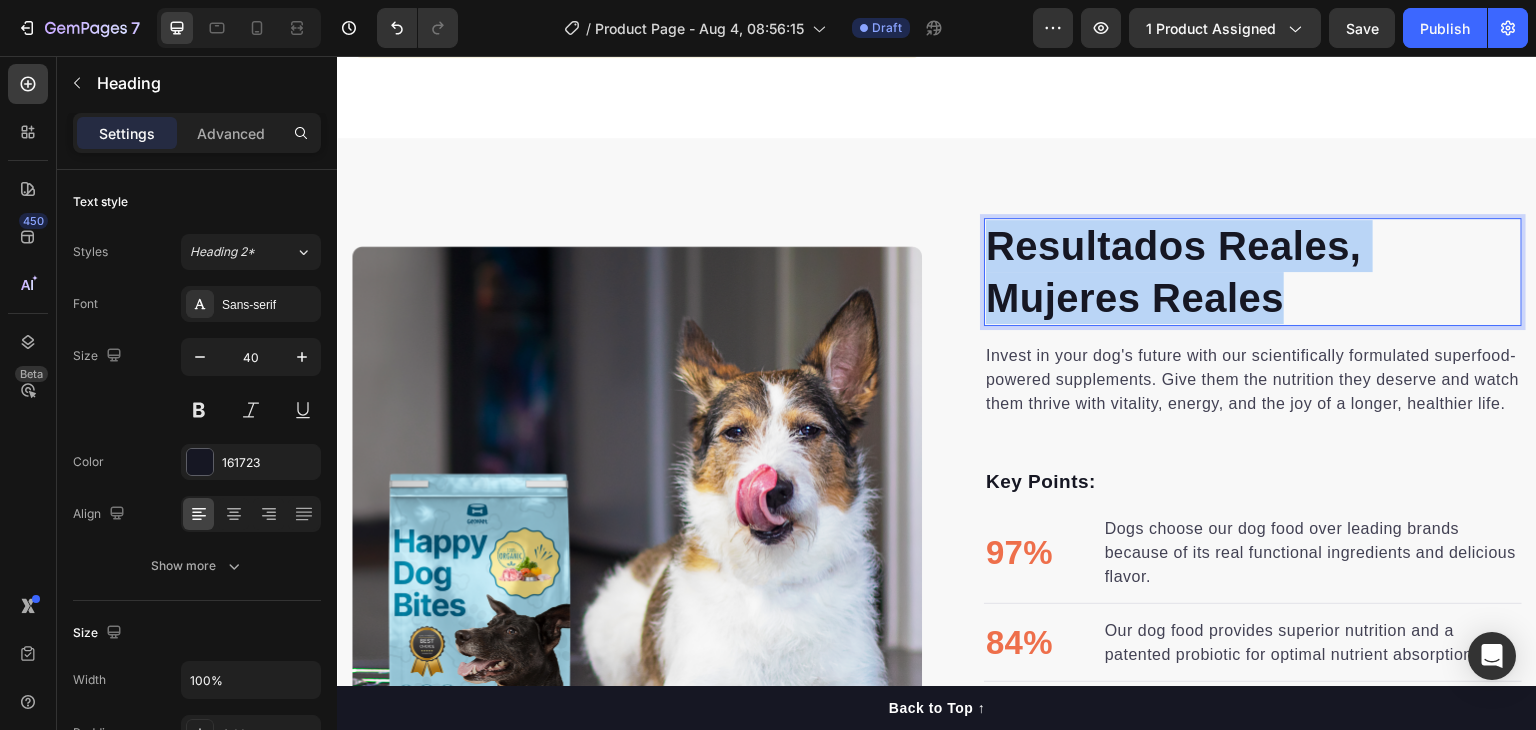 drag, startPoint x: 1283, startPoint y: 301, endPoint x: 986, endPoint y: 237, distance: 303.81738 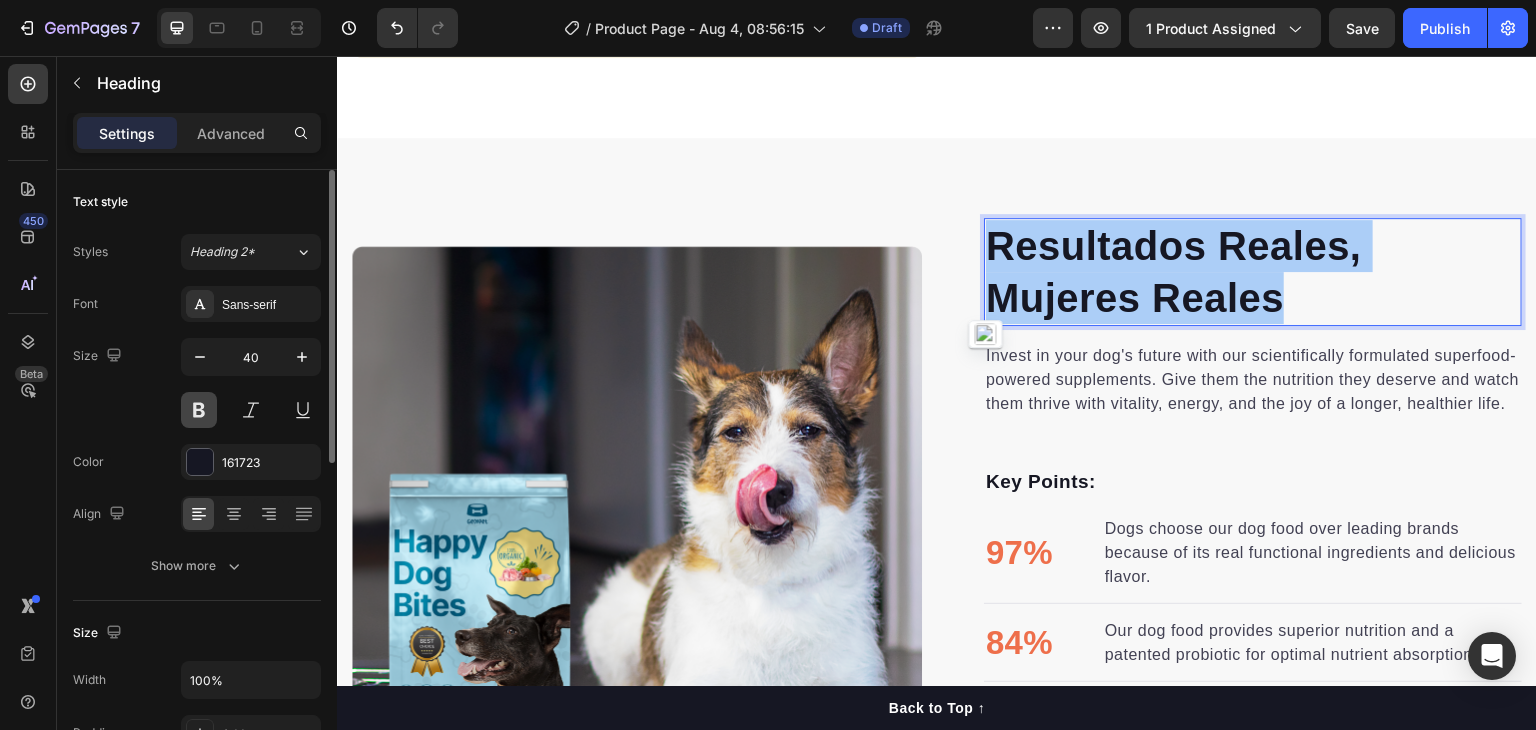 click at bounding box center (199, 410) 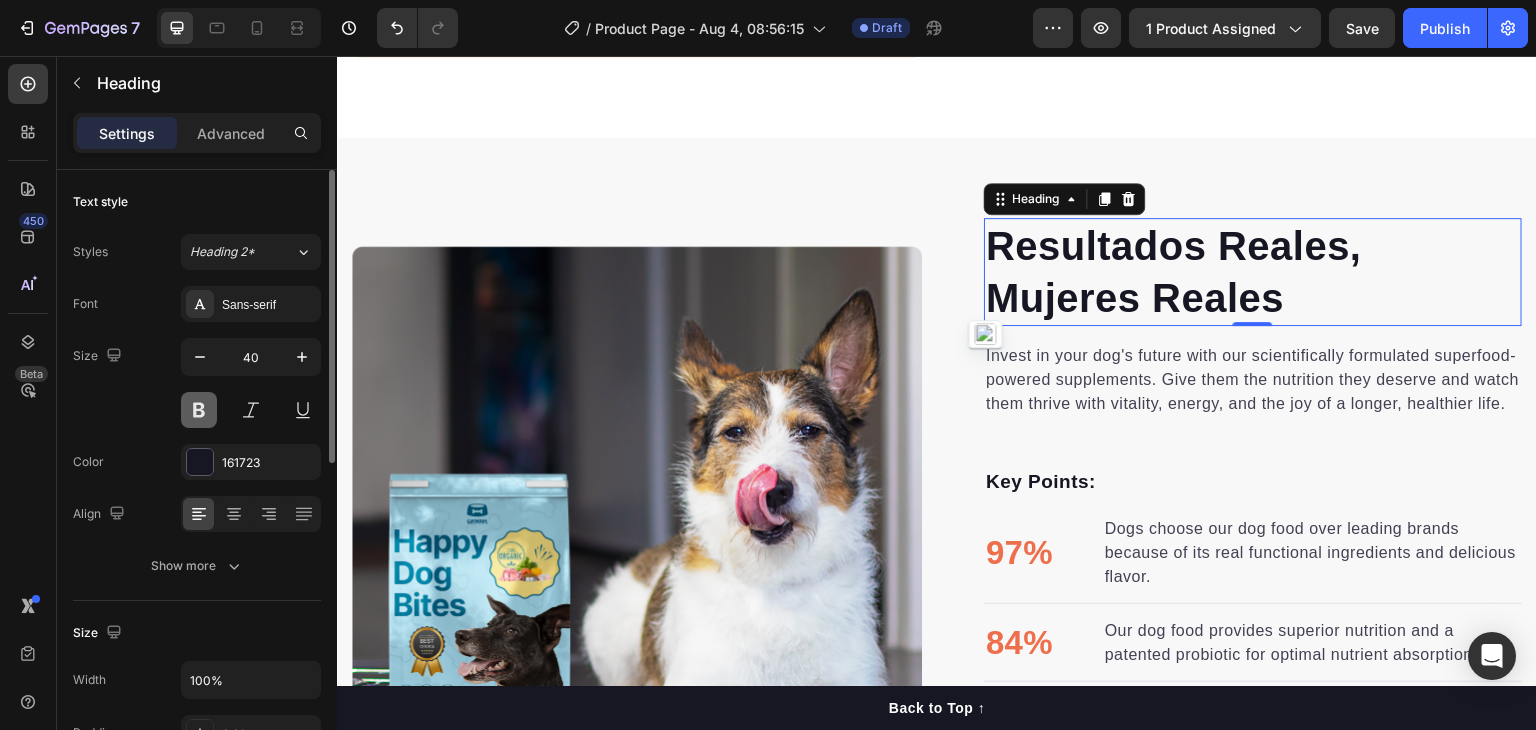 click at bounding box center (199, 410) 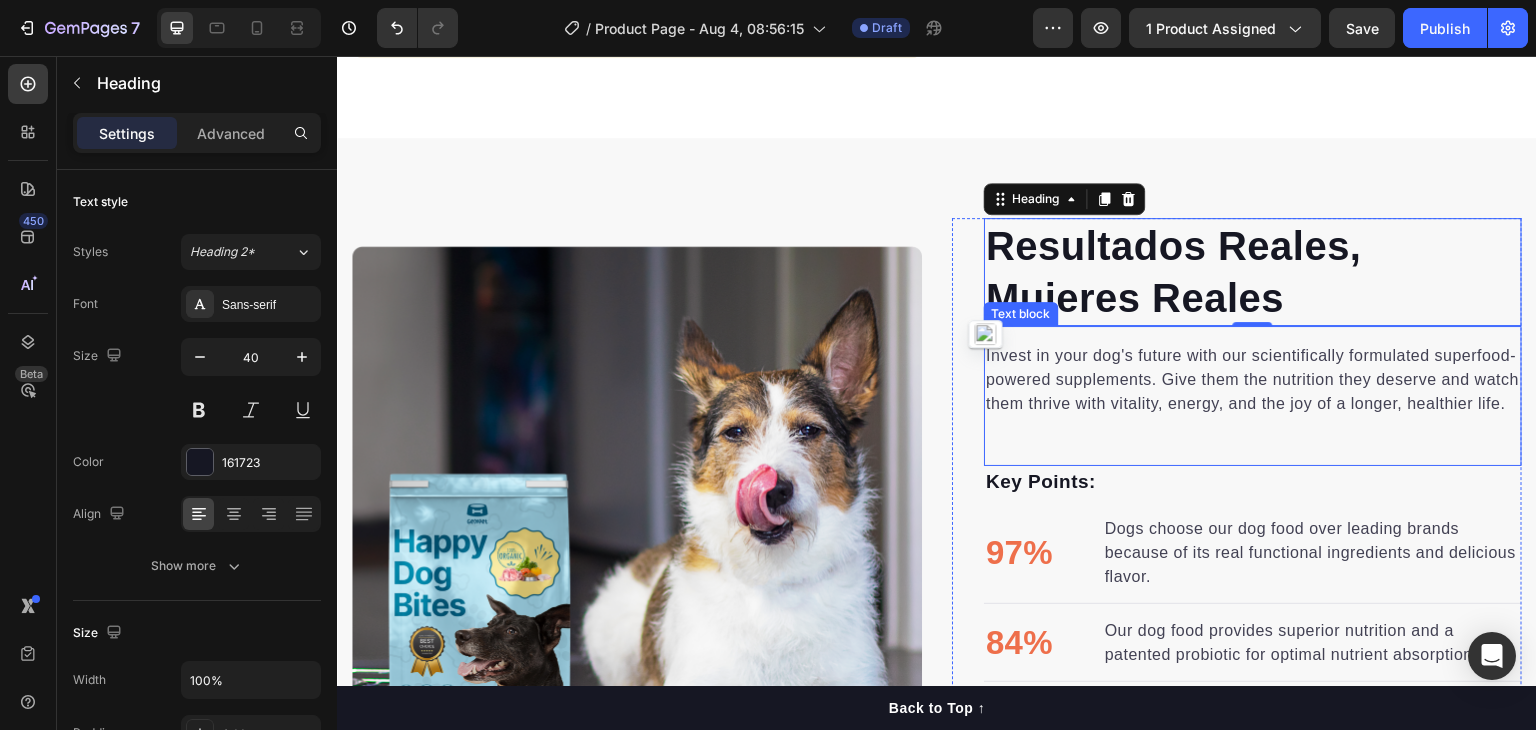 click on "Invest in your dog's future with our scientifically formulated superfood-powered supplements. Give them the nutrition they deserve and watch them thrive with vitality, energy, and the joy of a longer, healthier life." at bounding box center [1253, 380] 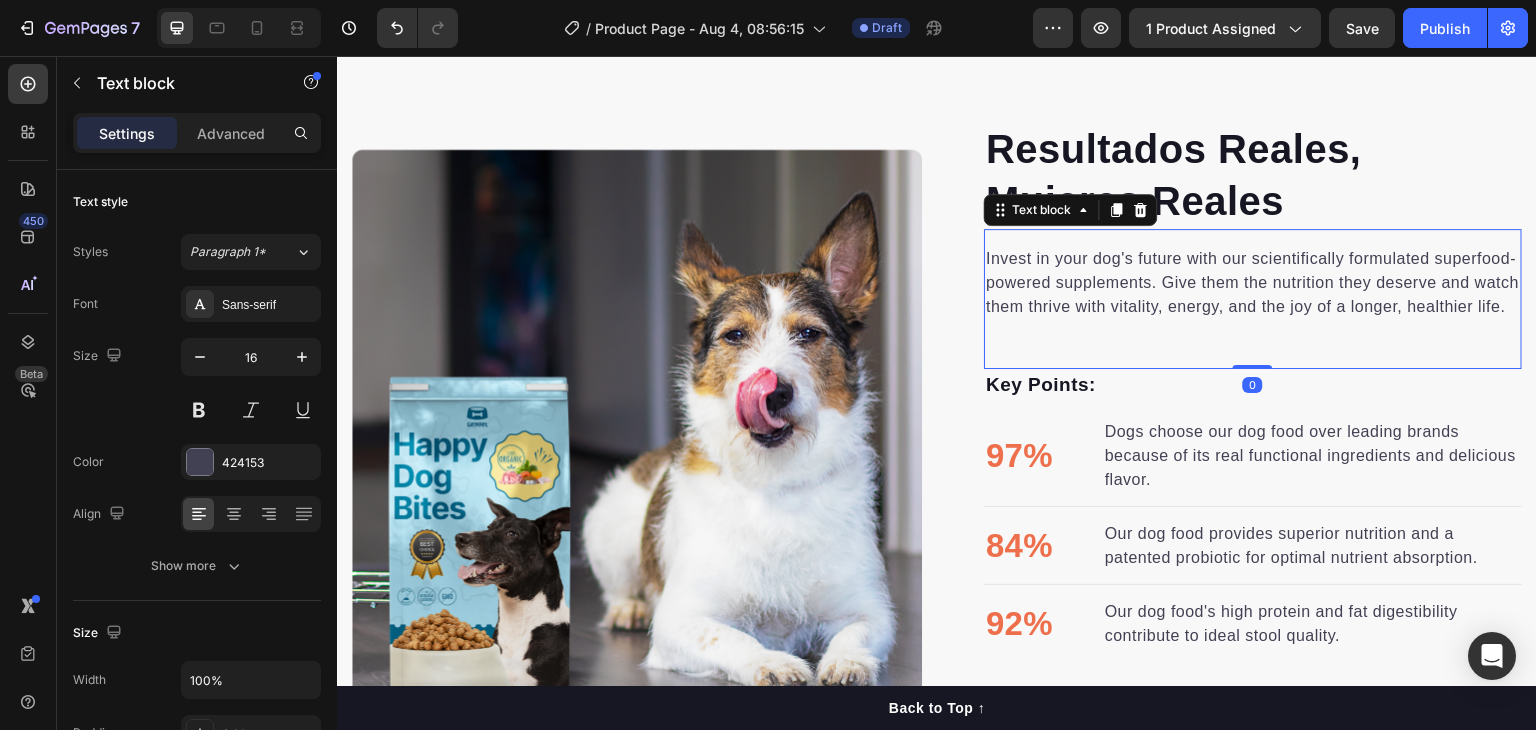 scroll, scrollTop: 923, scrollLeft: 0, axis: vertical 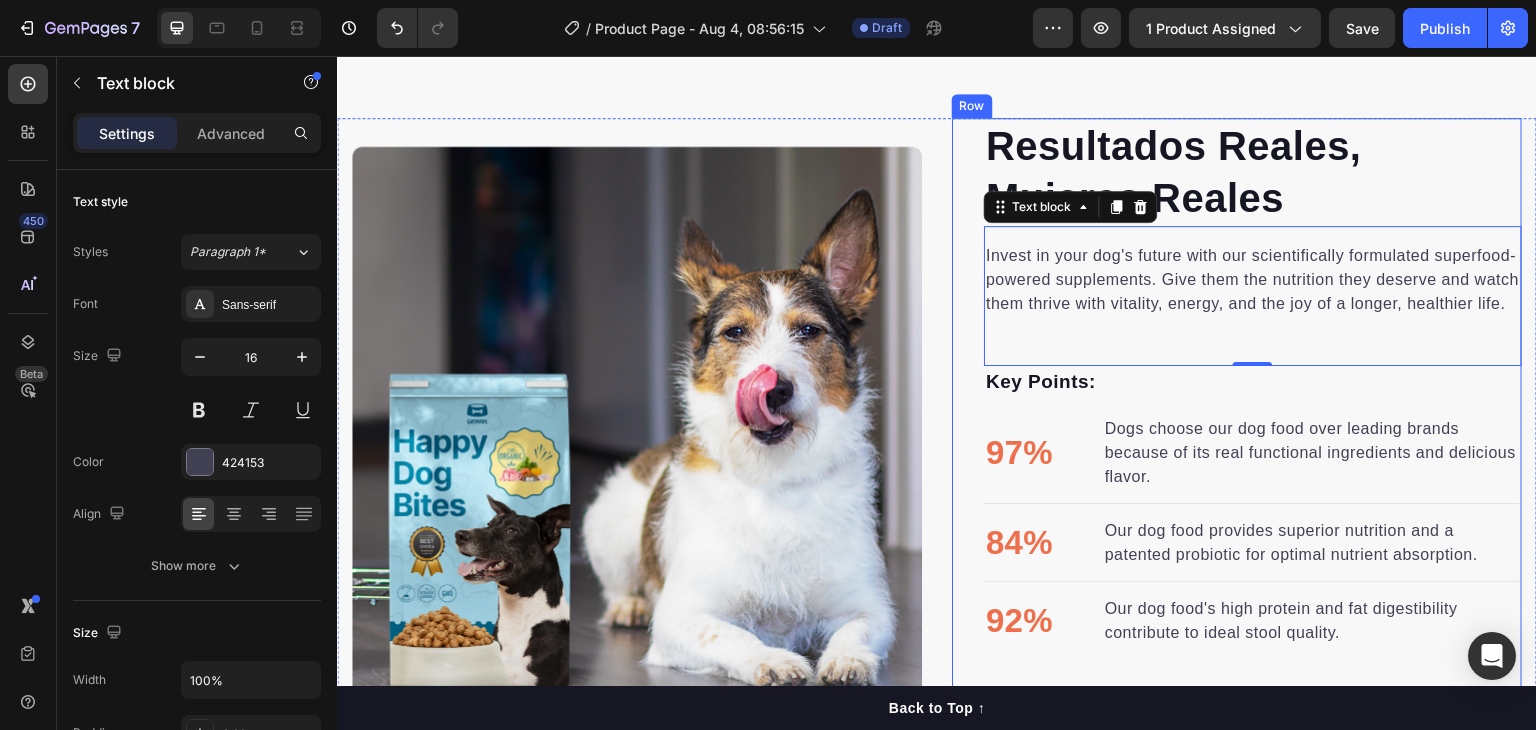 click on "⁠⁠⁠⁠⁠⁠⁠ Resultados Reales, Mujeres Reales Heading Invest in your dog's future with our scientifically formulated superfood-powered supplements. Give them the nutrition they deserve and watch them thrive with vitality, energy, and the joy of a longer, healthier life. Text block   0 Key Points: Text block 97% Text block Dogs choose our dog food over leading brands because of its real functional ingredients and delicious flavor. Text block Advanced list                Title Line 84% Text block Our dog food provides superior nutrition and a patented probiotic for optimal nutrient absorption. Text block Advanced list                Title Line 92% Text block Our dog food's high protein and fat digestibility contribute to ideal stool quality. Text block Advanced list Give your furry friend the gift of wholesome nutrition Button Row" at bounding box center [1237, 431] 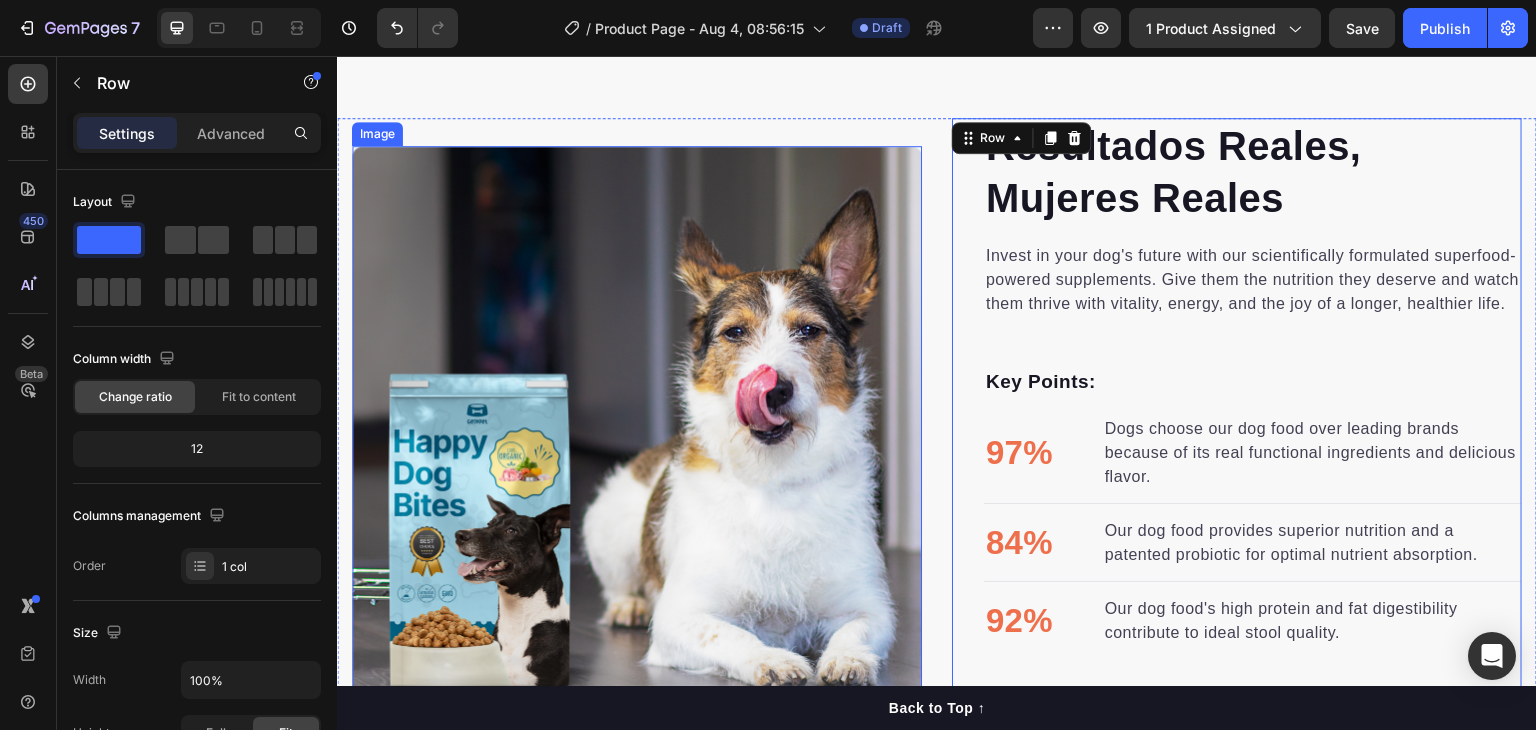 click at bounding box center [637, 431] 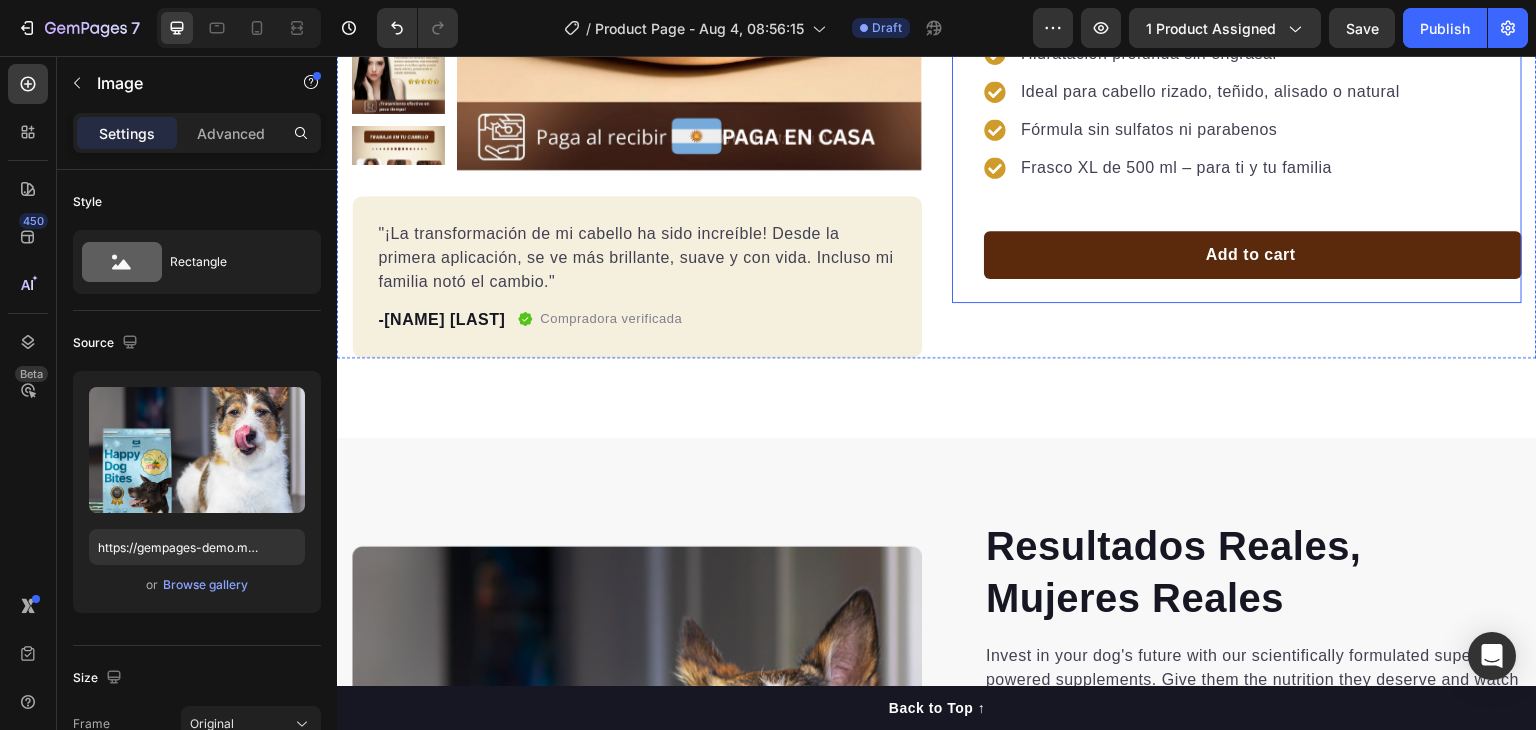 scroll, scrollTop: 823, scrollLeft: 0, axis: vertical 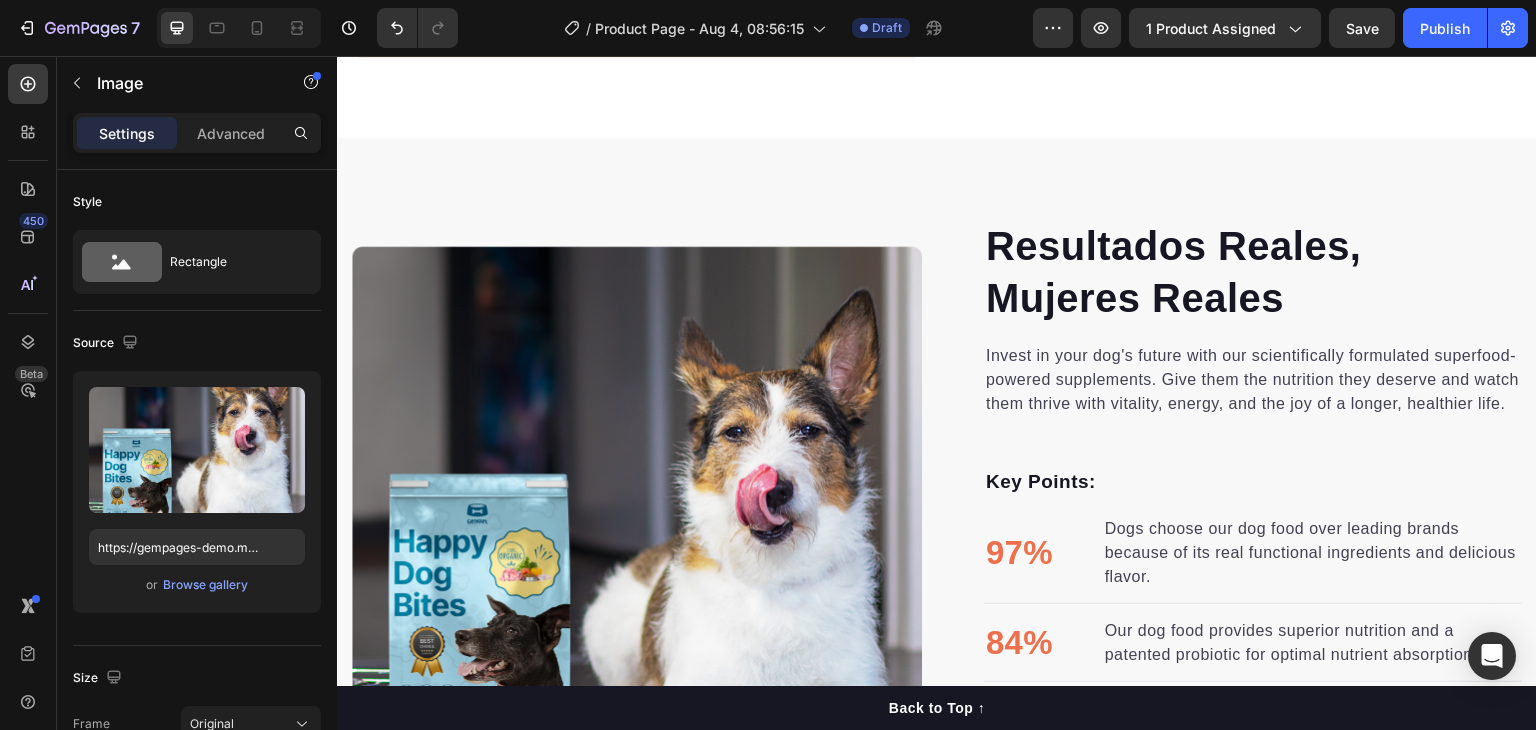 click at bounding box center (637, 531) 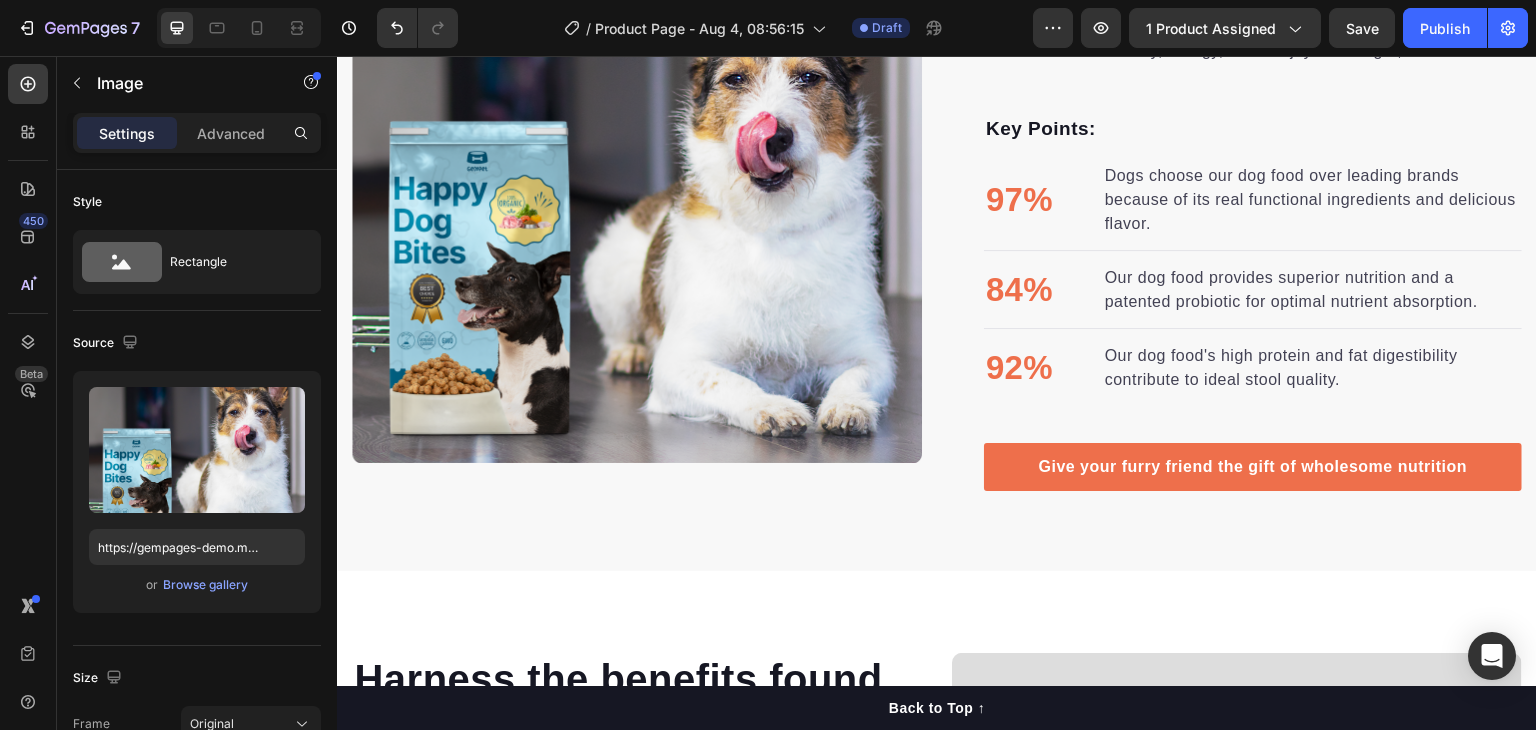 scroll, scrollTop: 1223, scrollLeft: 0, axis: vertical 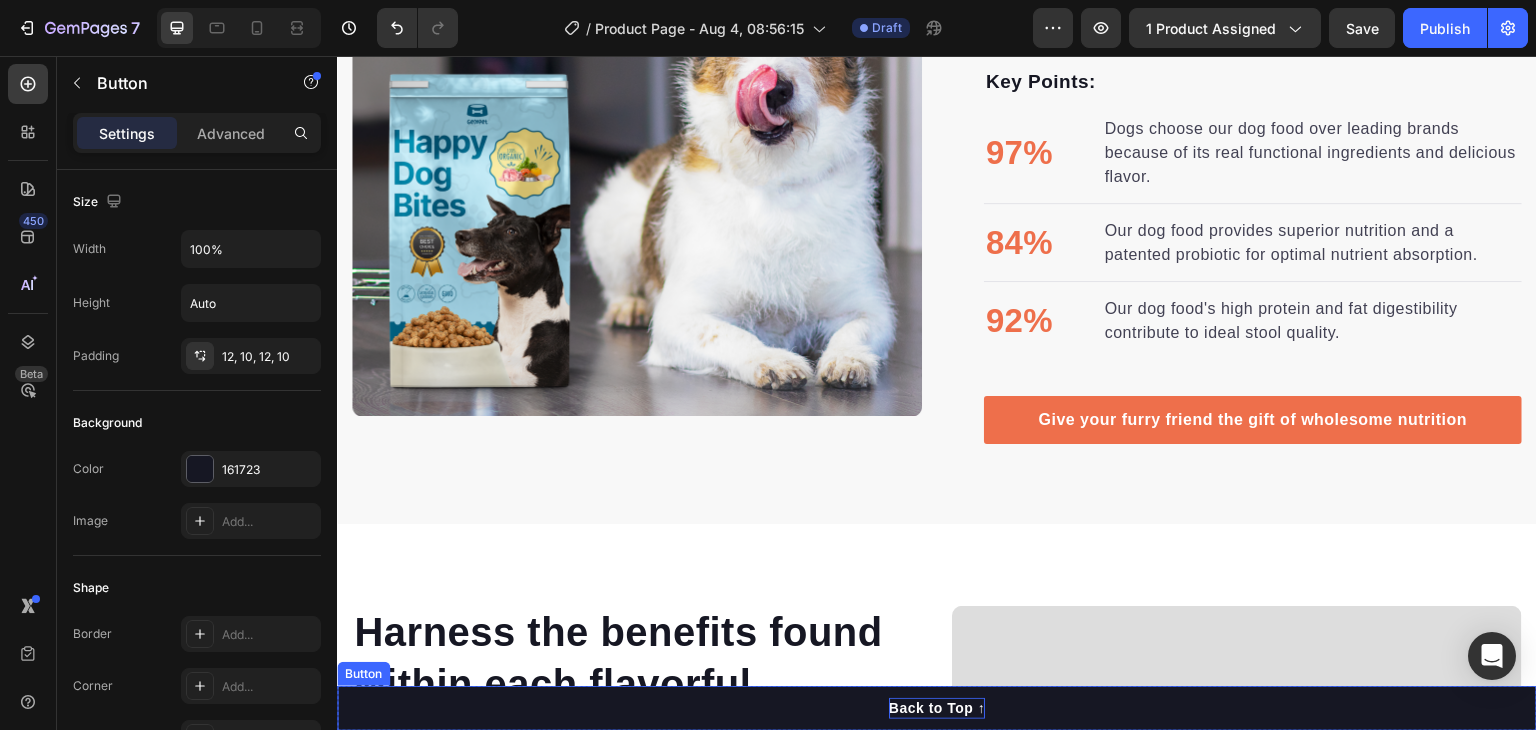 click on "Back to Top ↑" at bounding box center (937, 708) 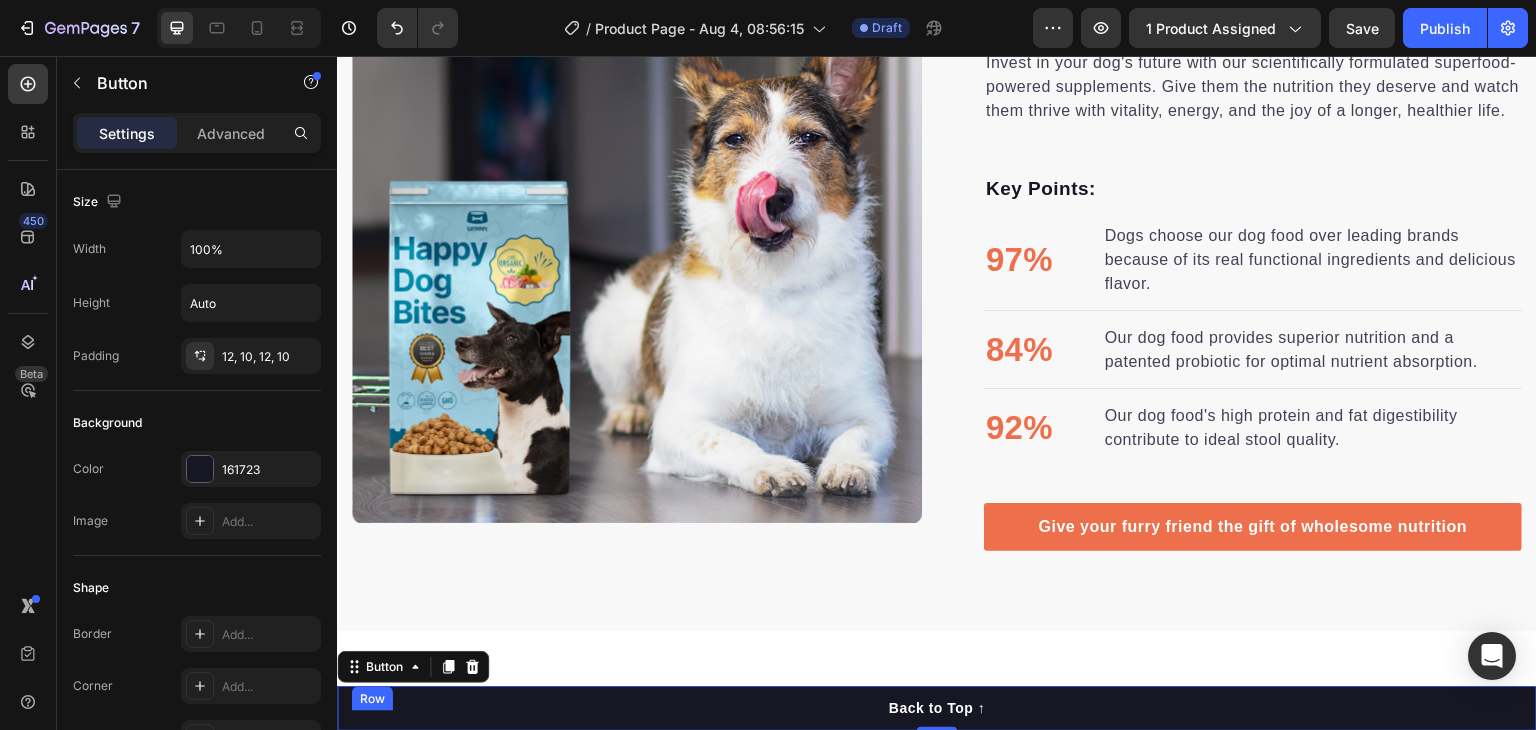 scroll, scrollTop: 896, scrollLeft: 0, axis: vertical 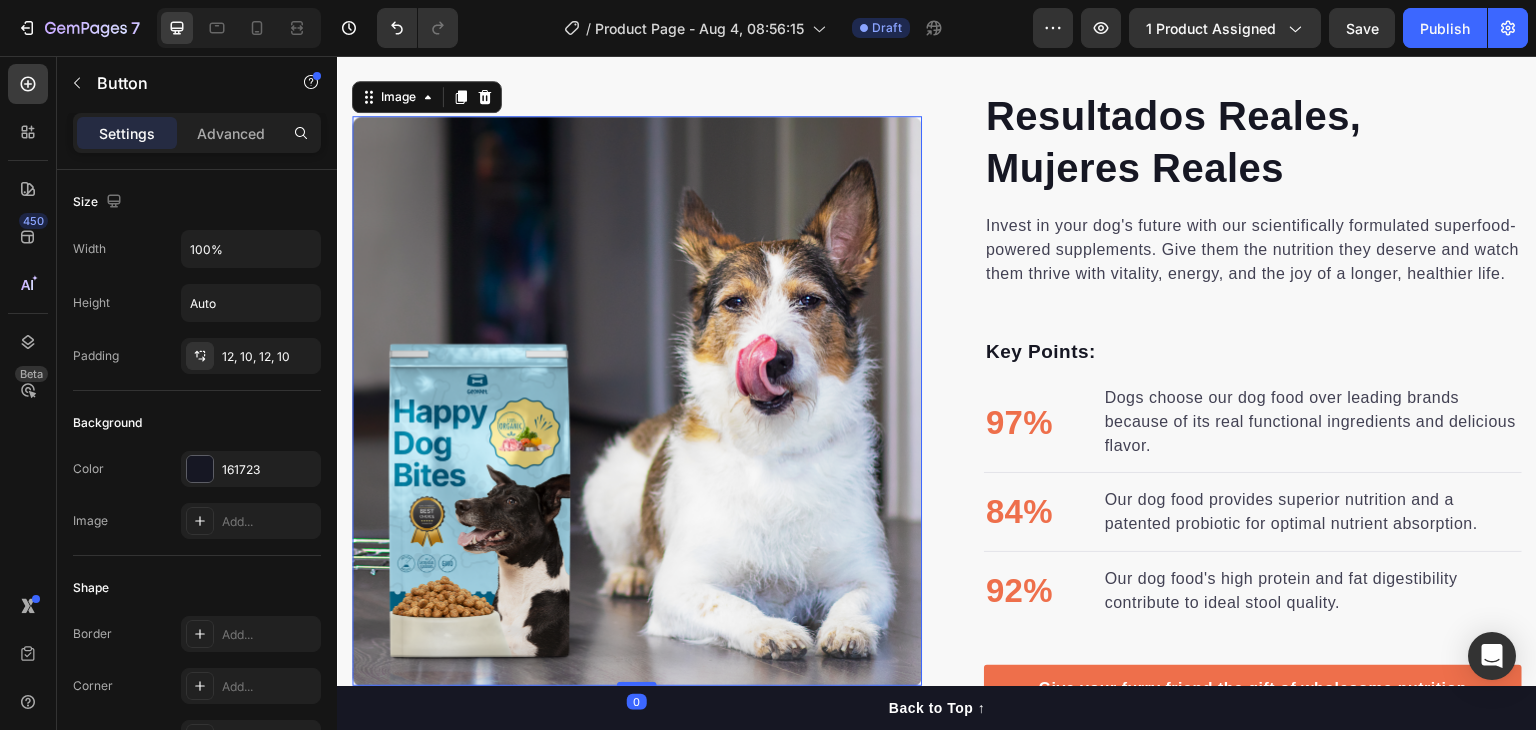 click at bounding box center [637, 401] 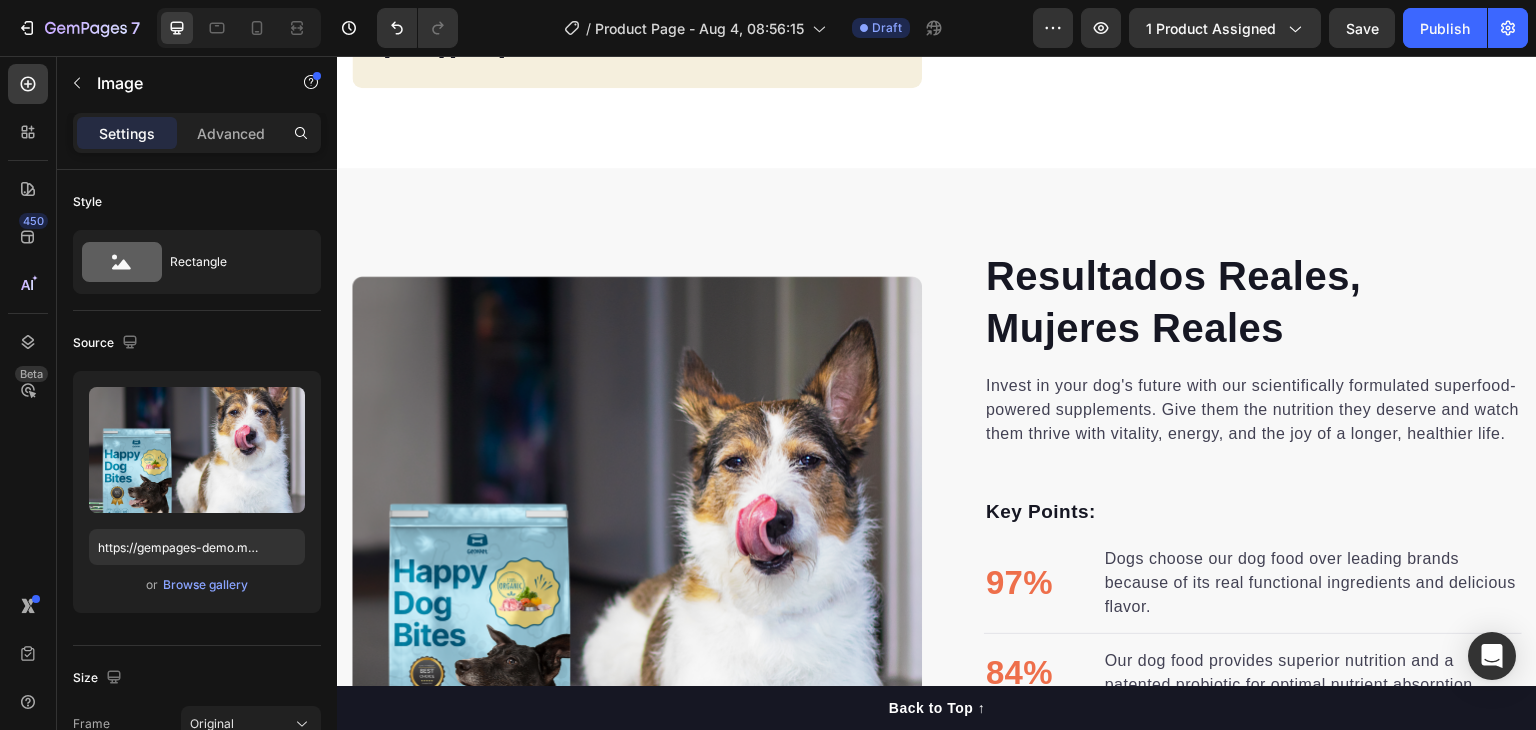 scroll, scrollTop: 900, scrollLeft: 0, axis: vertical 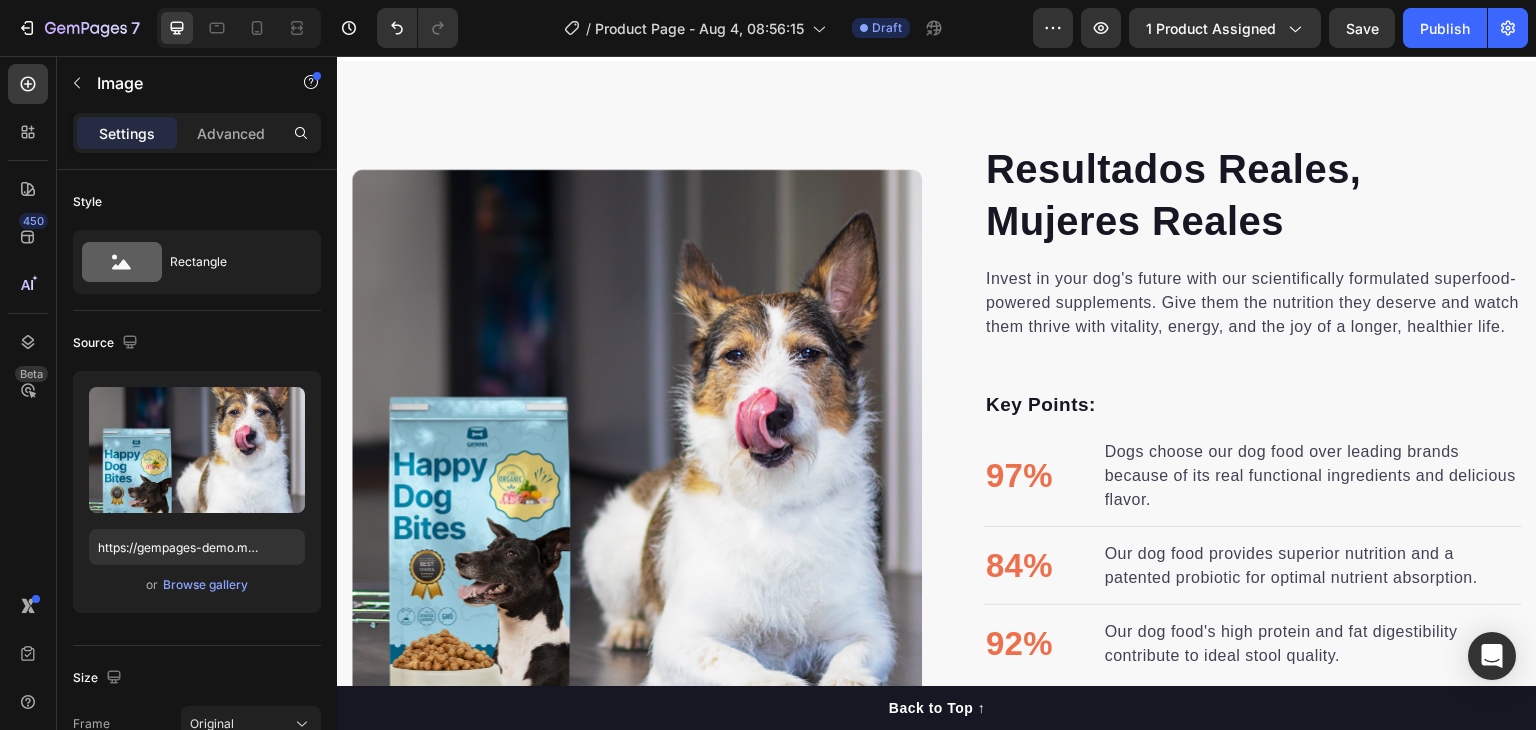 click at bounding box center [637, 454] 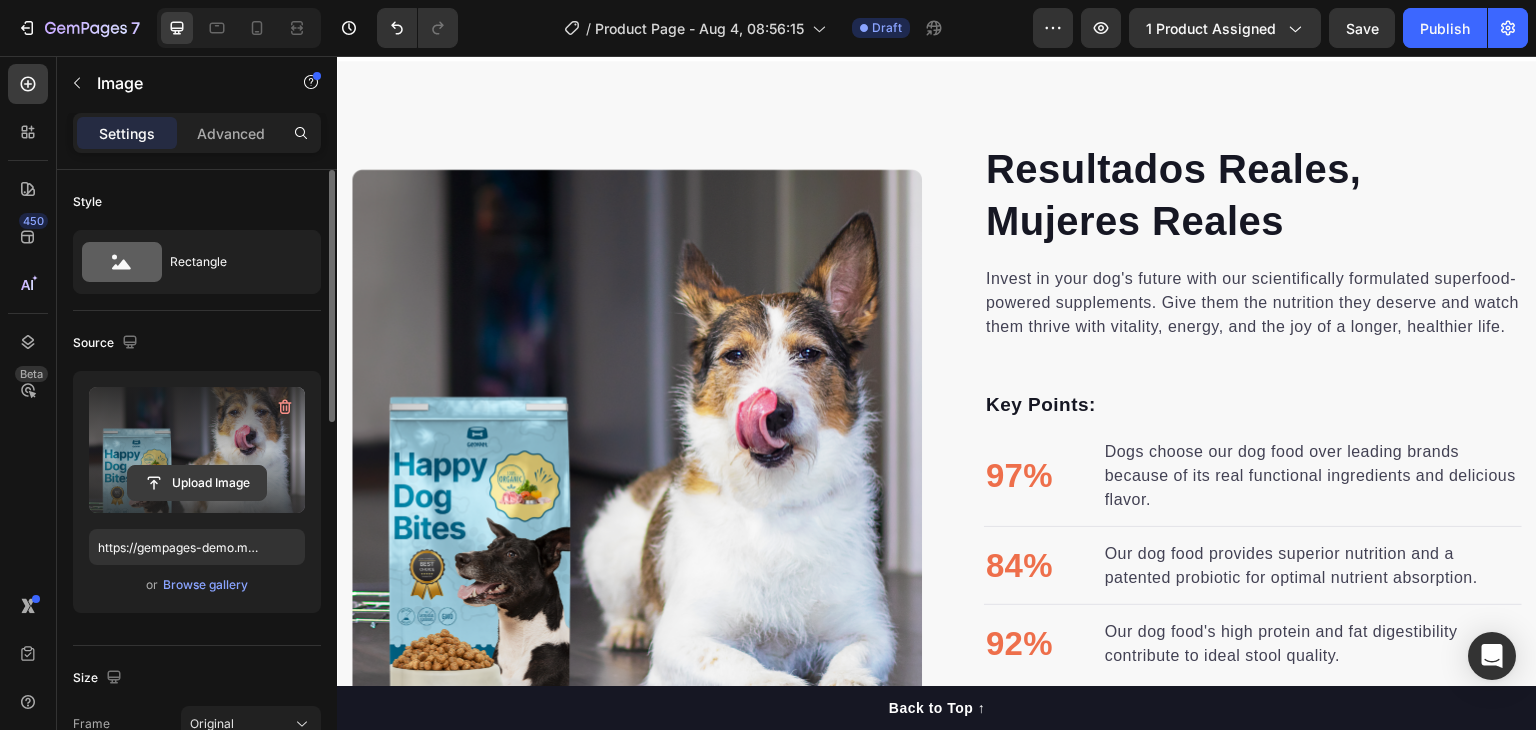 click 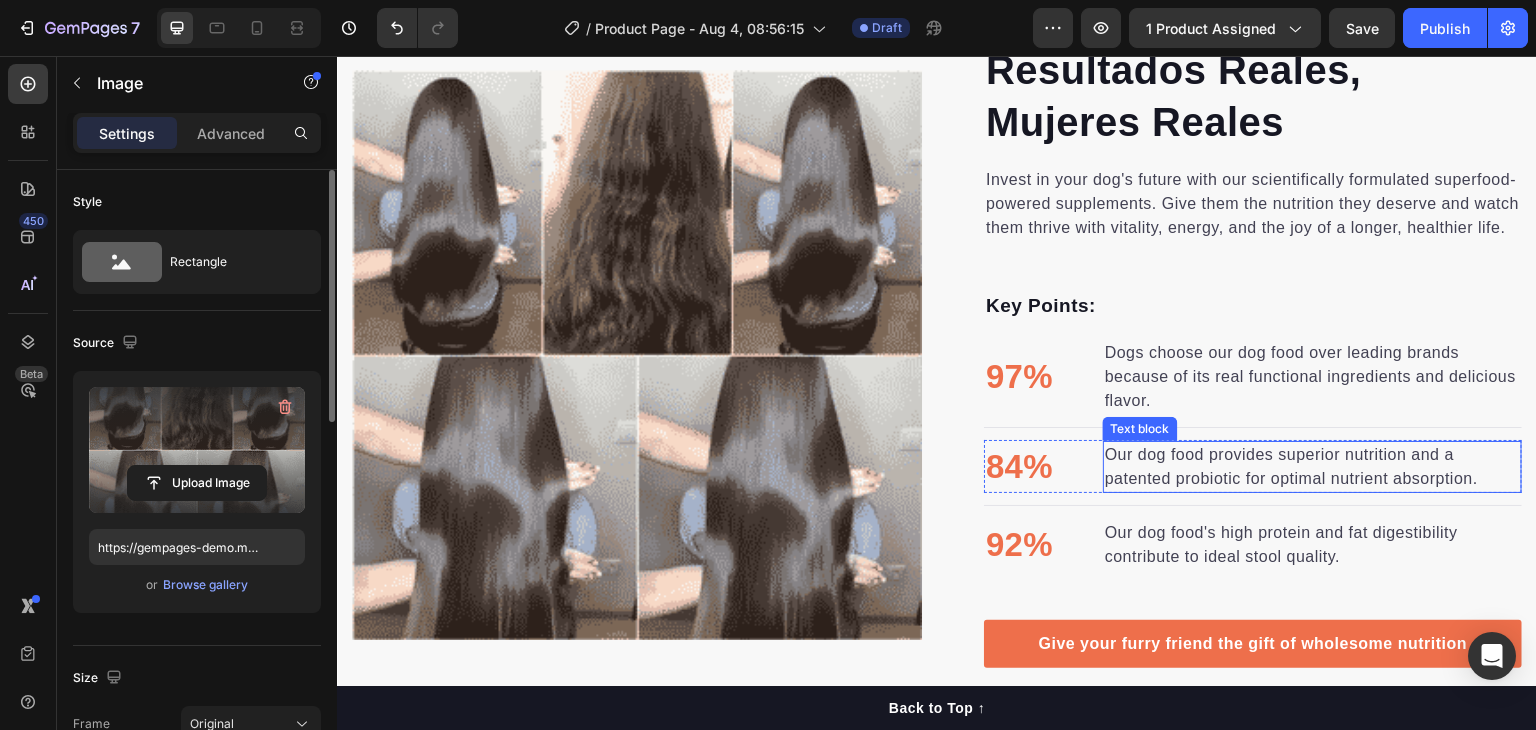 scroll, scrollTop: 1000, scrollLeft: 0, axis: vertical 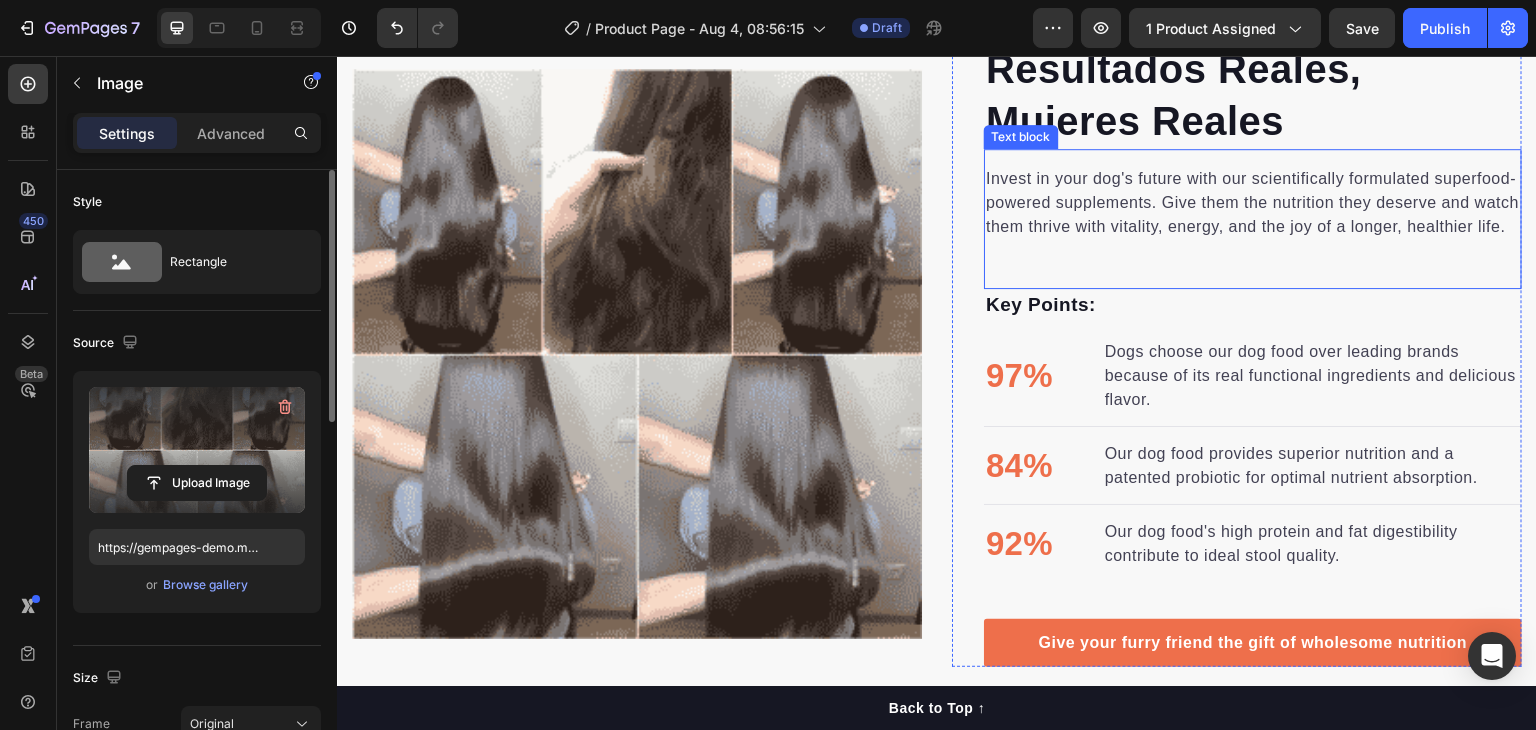 click on "Invest in your dog's future with our scientifically formulated superfood-powered supplements. Give them the nutrition they deserve and watch them thrive with vitality, energy, and the joy of a longer, healthier life." at bounding box center (1253, 203) 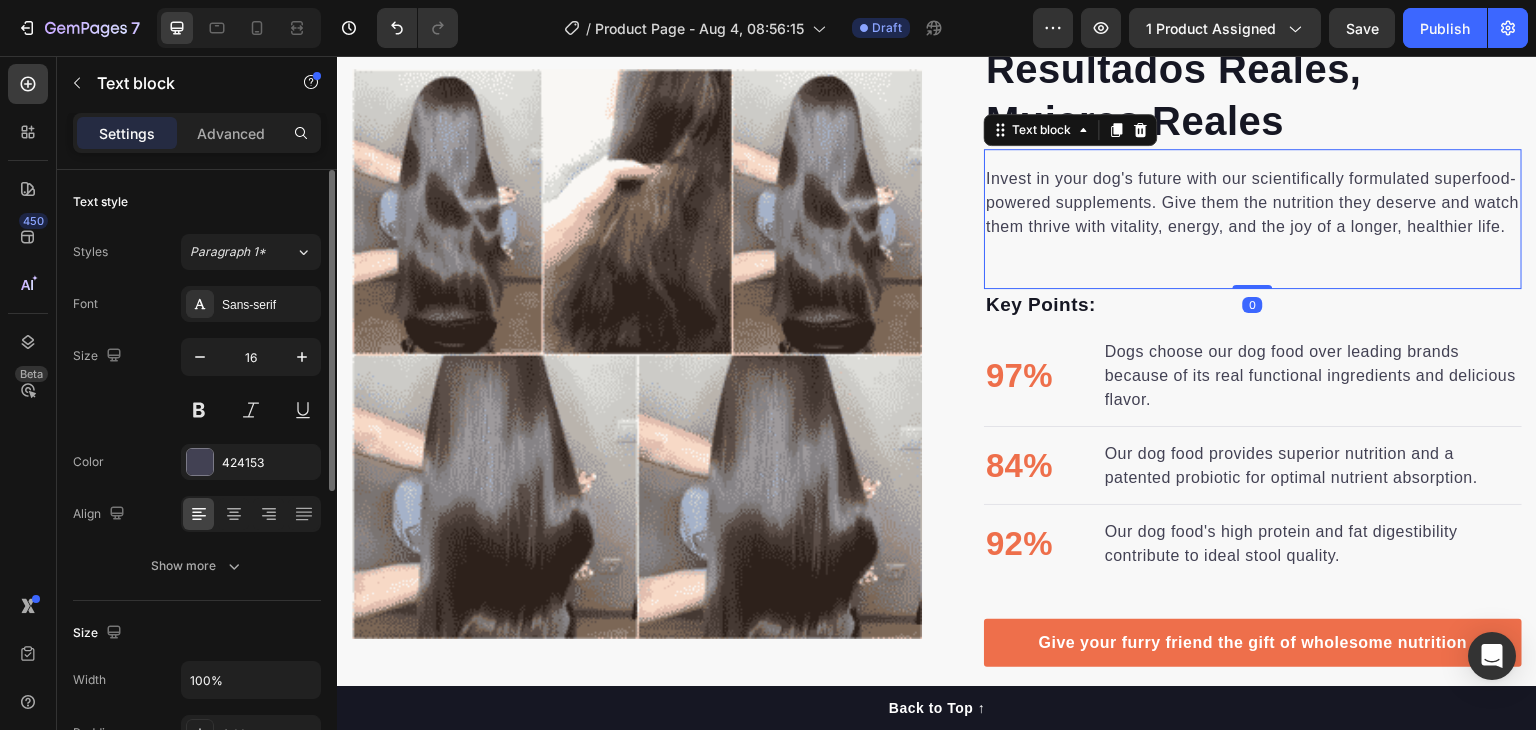 click on "Invest in your dog's future with our scientifically formulated superfood-powered supplements. Give them the nutrition they deserve and watch them thrive with vitality, energy, and the joy of a longer, healthier life." at bounding box center (1253, 203) 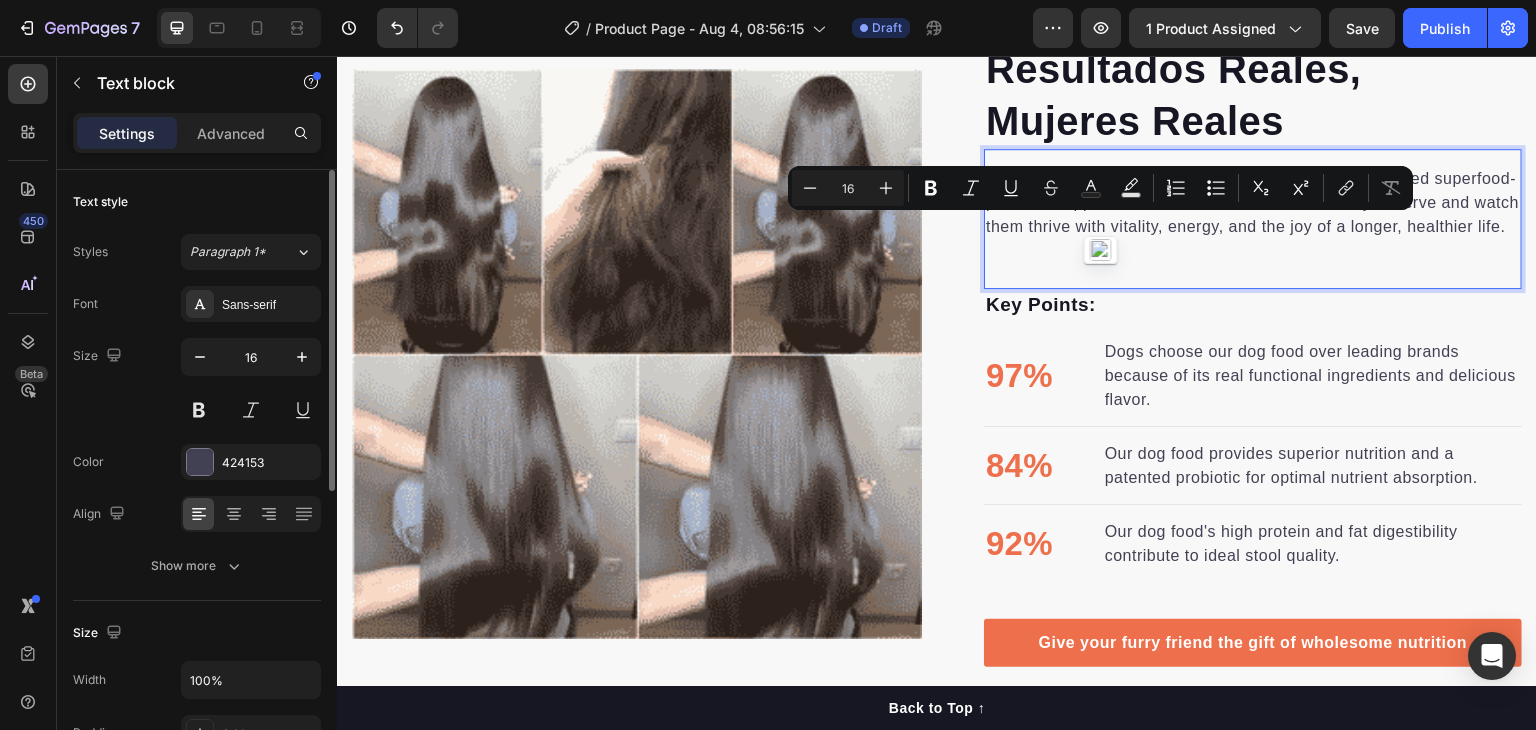 click on "Invest in your dog's future with our scientifically formulated superfood-powered supplements. Give them the nutrition they deserve and watch them thrive with vitality, energy, and the joy of a longer, healthier life." at bounding box center [1253, 203] 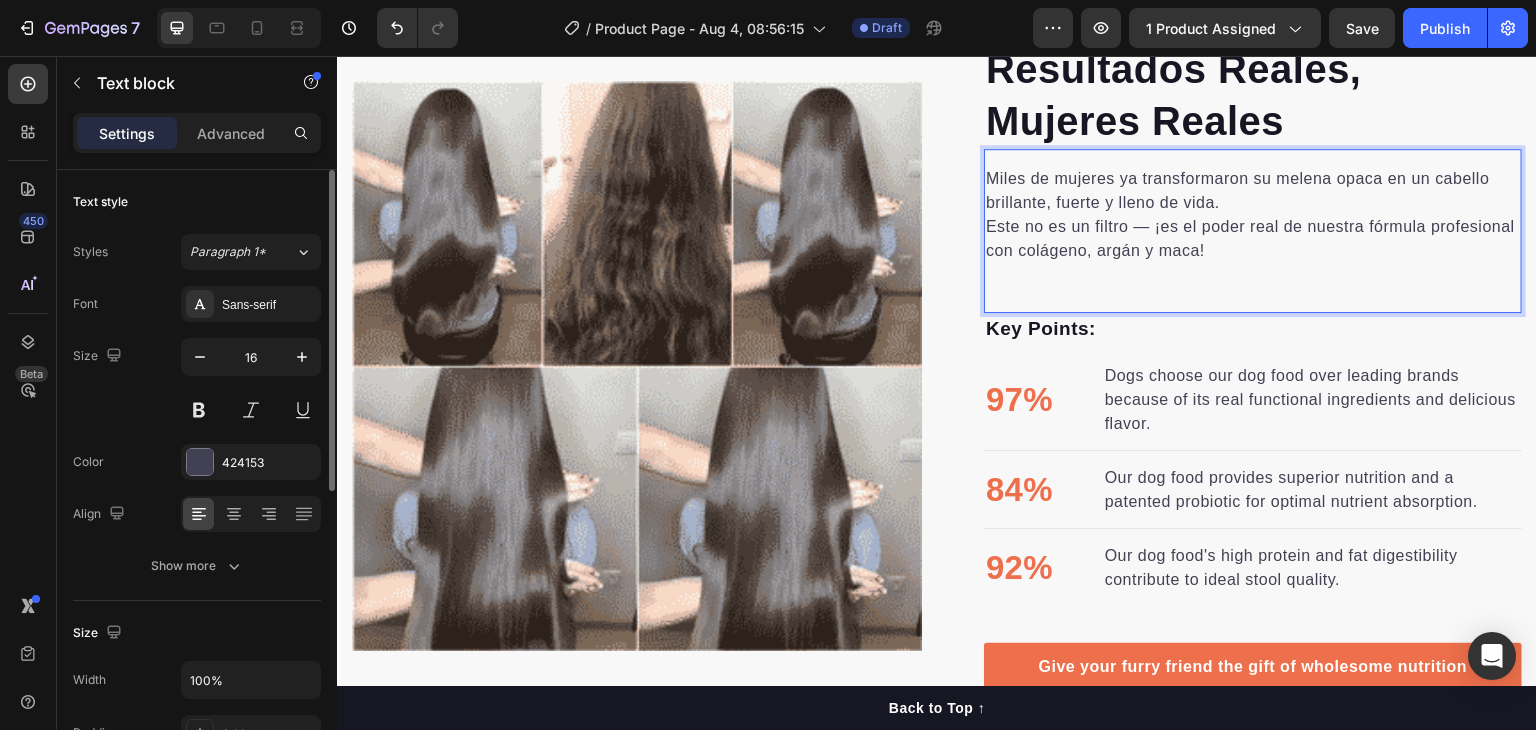click on "Miles de mujeres ya transformaron su melena opaca en un cabello brillante, fuerte y lleno de vida. Este no es un filtro — ¡es el poder real de nuestra fórmula profesional con colágeno, argán y maca!" at bounding box center (1253, 215) 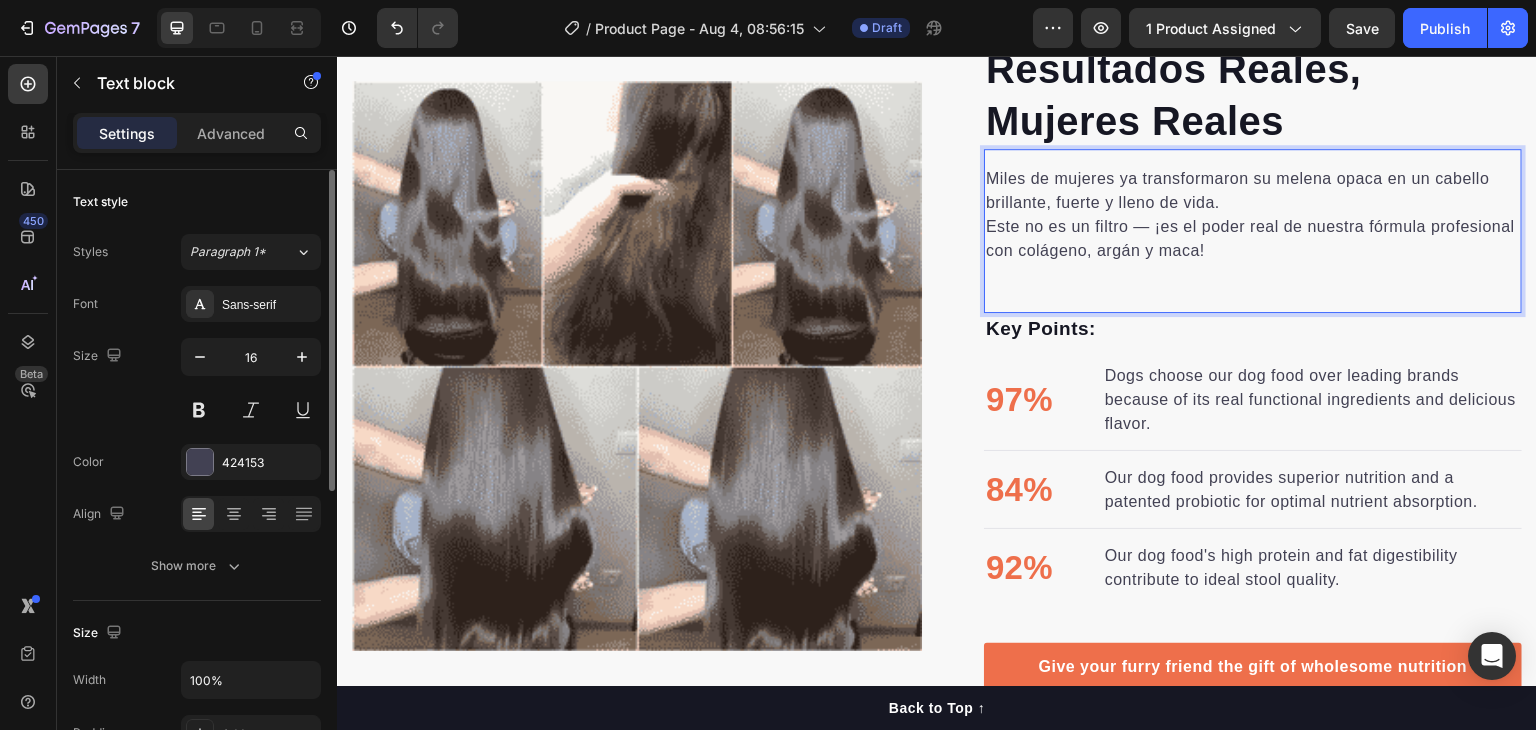 click on "Miles de mujeres ya transformaron su melena opaca en un cabello brillante, fuerte y lleno de vida. Este no es un filtro — ¡es el poder real de nuestra fórmula profesional con colágeno, argán y maca!" at bounding box center (1253, 215) 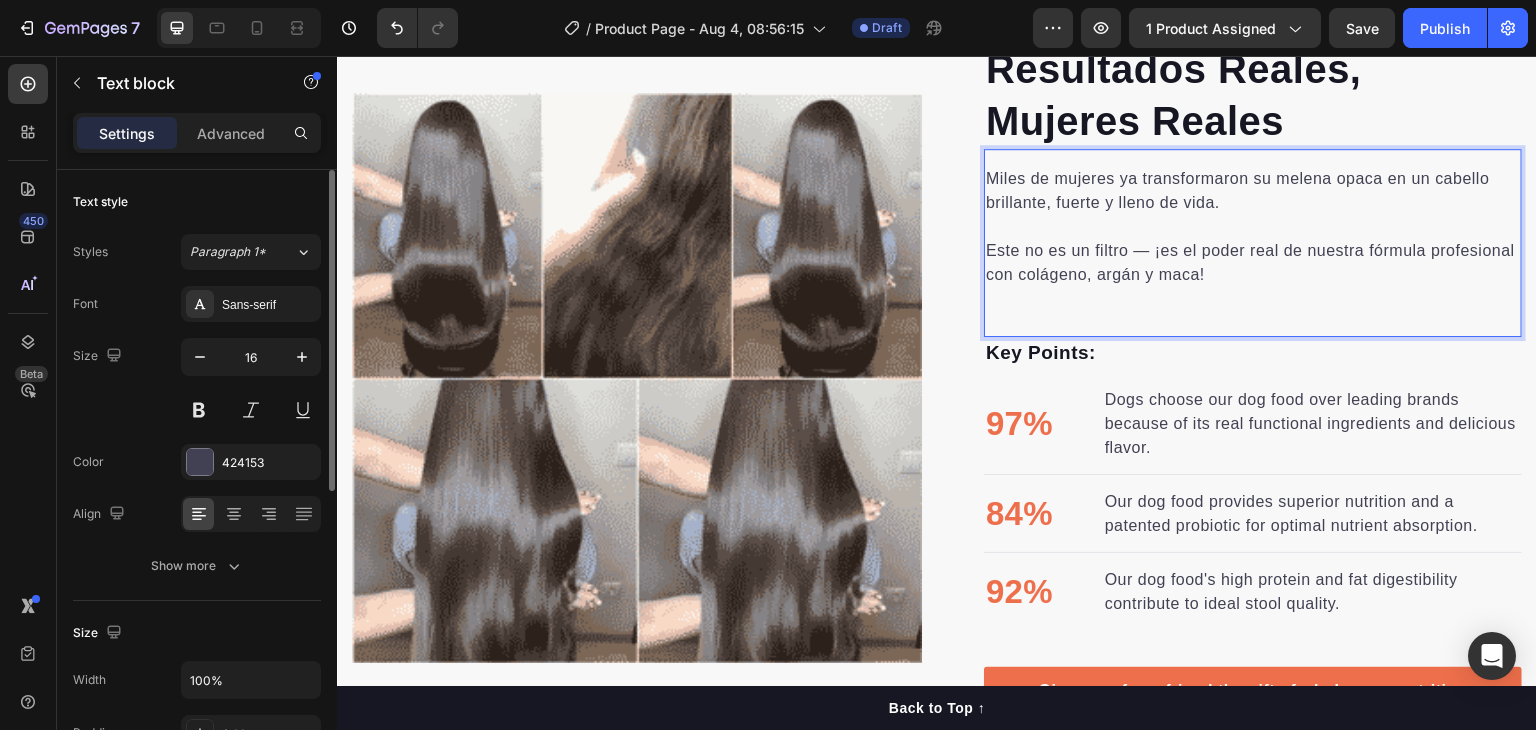 click on "Miles de mujeres ya transformaron su melena opaca en un cabello brillante, fuerte y lleno de vida. ⁠⁠⁠⁠⁠⁠⁠ Este no es un filtro — ¡es el poder real de nuestra fórmula profesional con colágeno, argán y maca! Text block   0" at bounding box center (1253, 243) 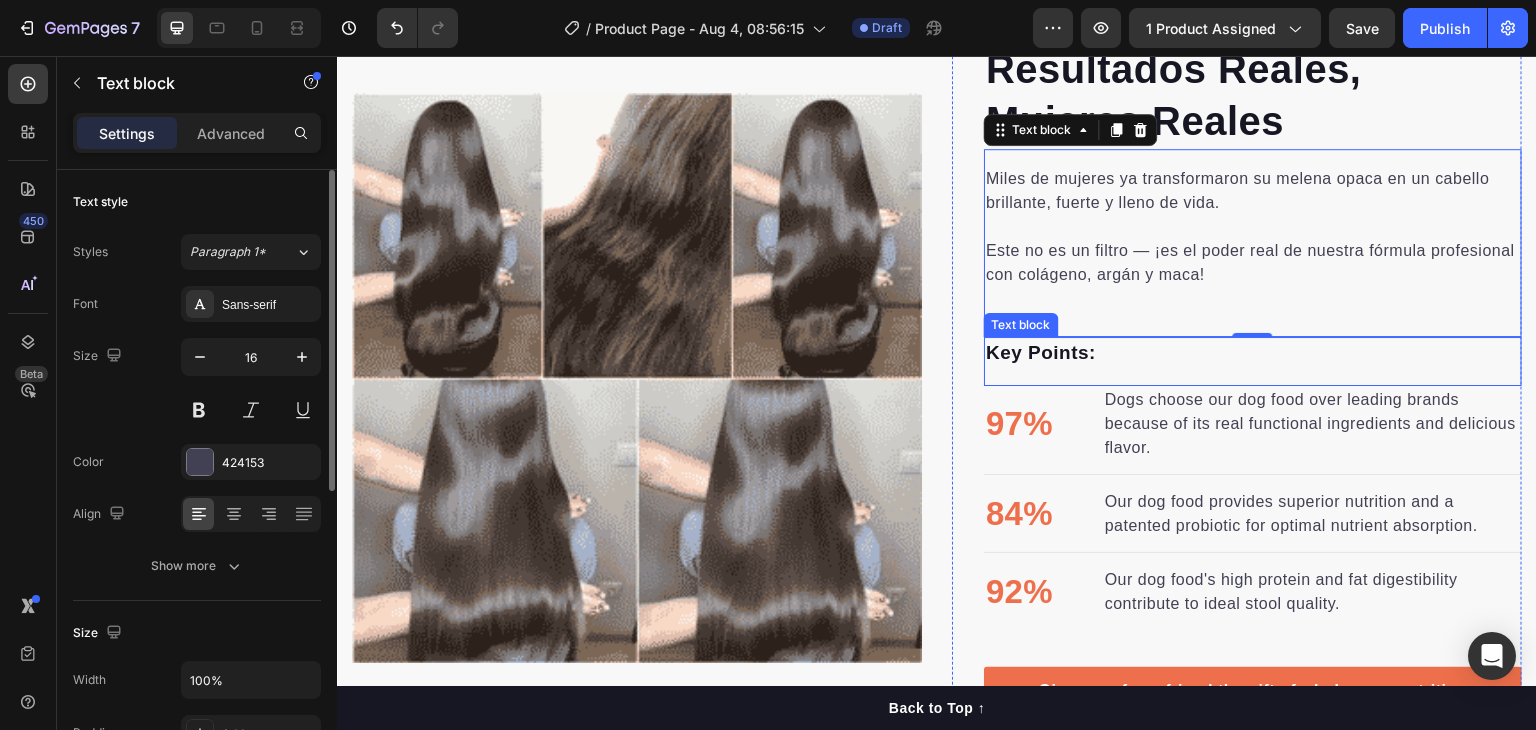 click on "Key Points:" at bounding box center (1253, 353) 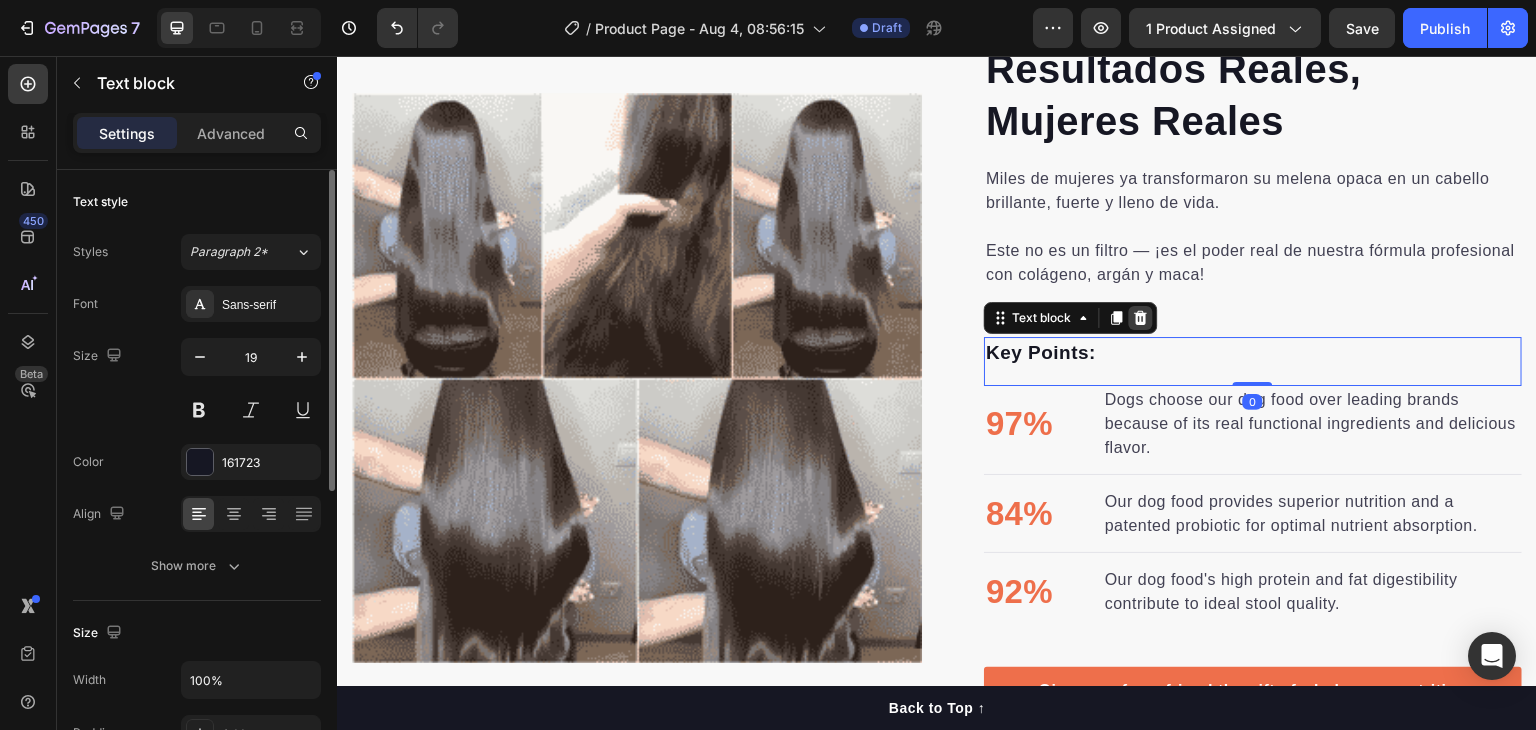 click 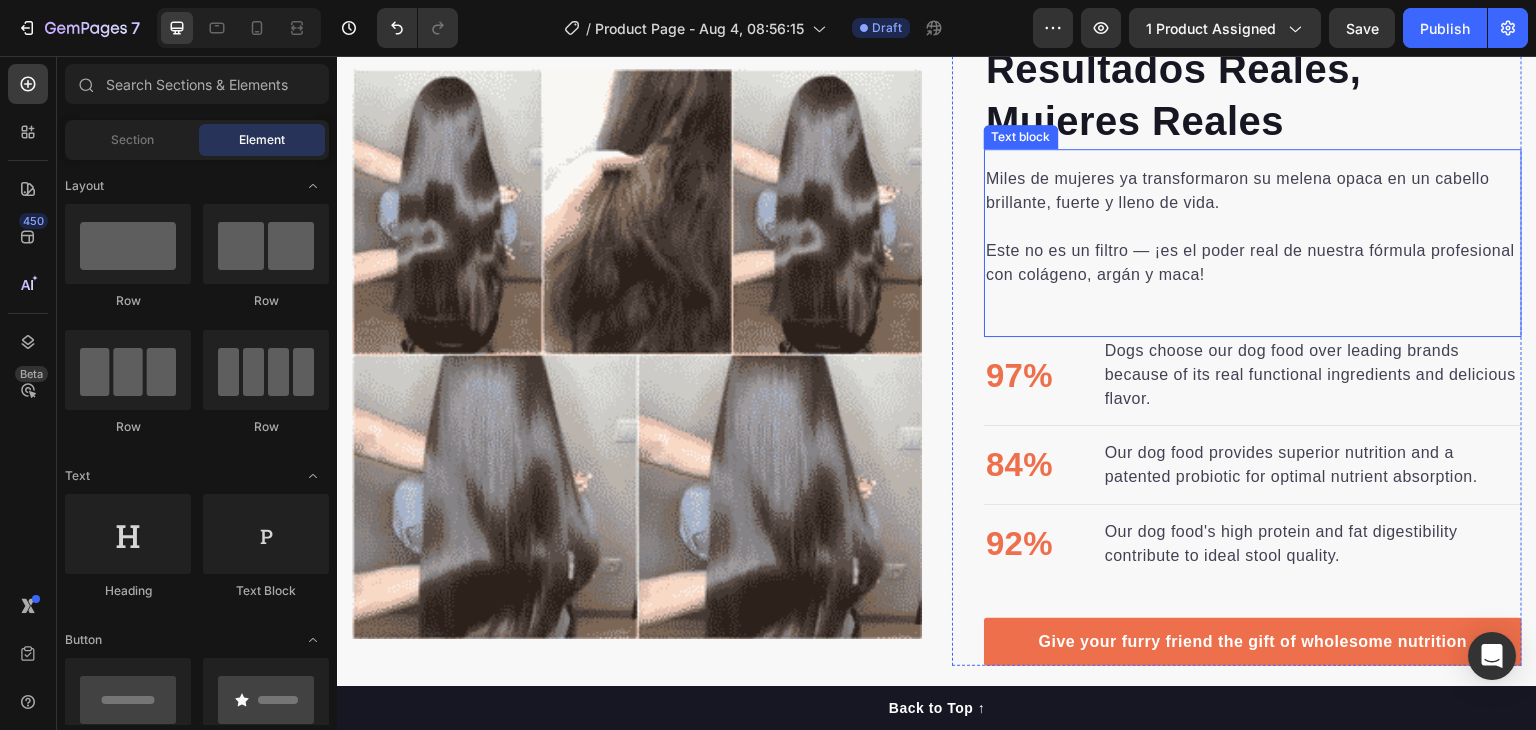 click on "Miles de mujeres ya transformaron su melena opaca en un cabello brillante, fuerte y lleno de vida. ⁠⁠⁠⁠⁠⁠⁠ Este no es un filtro — ¡es el poder real de nuestra fórmula profesional con colágeno, argán y maca! Text block" at bounding box center (1253, 243) 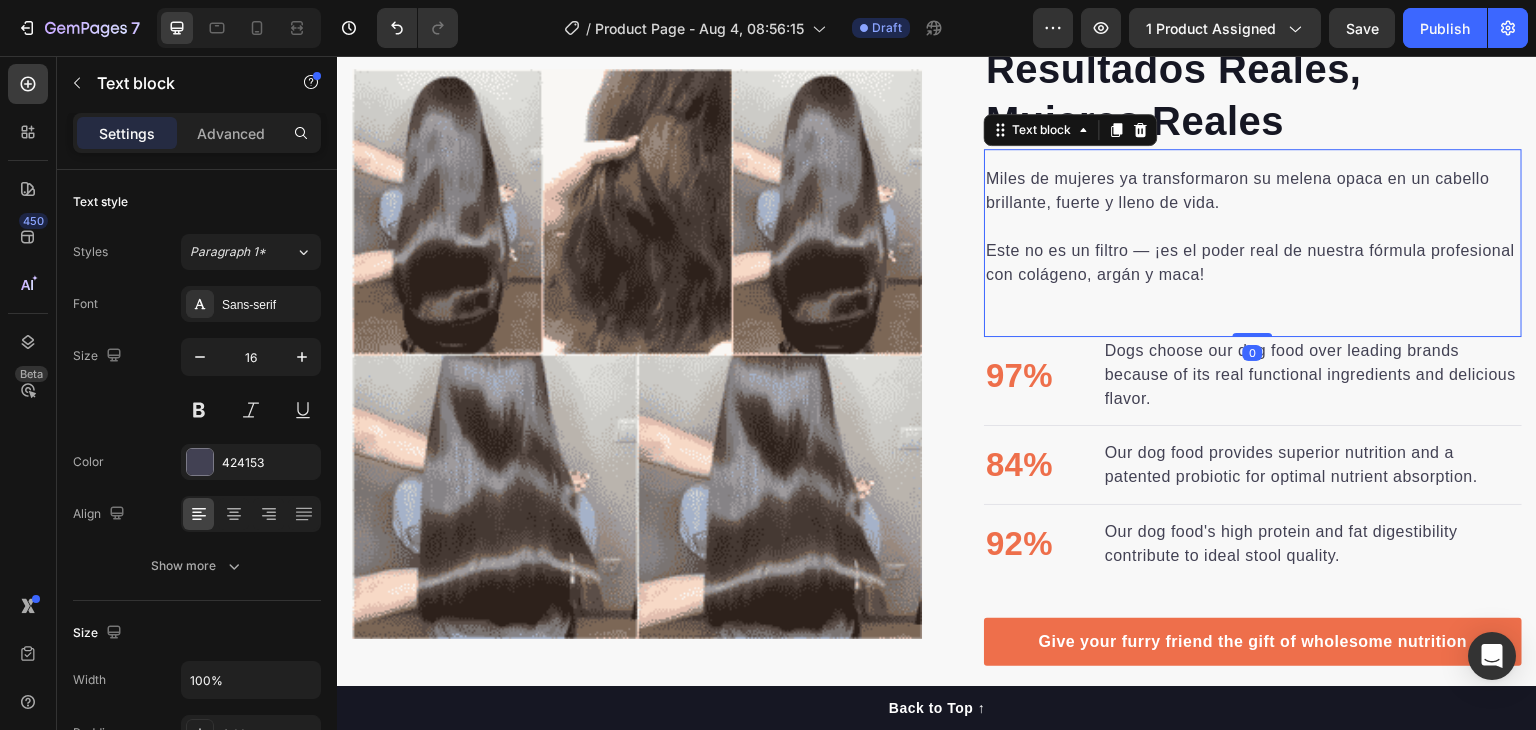 click on "Miles de mujeres ya transformaron su melena opaca en un cabello brillante, fuerte y lleno de vida. ⁠⁠⁠⁠⁠⁠⁠ Este no es un filtro — ¡es el poder real de nuestra fórmula profesional con colágeno, argán y maca! Text block   0" at bounding box center (1253, 243) 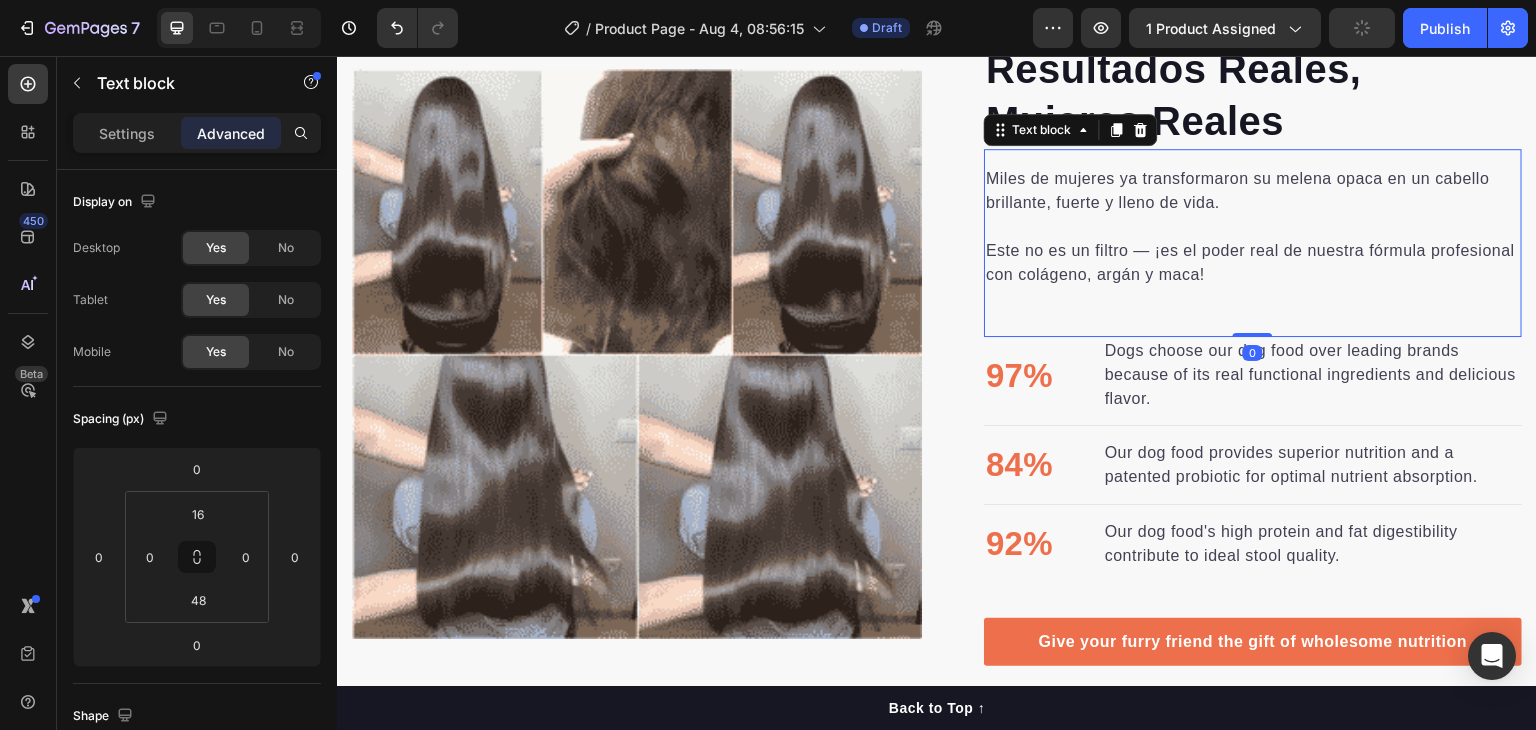 click on "Dogs choose our dog food over leading brands because of its real functional ingredients and delicious flavor." at bounding box center (1312, 375) 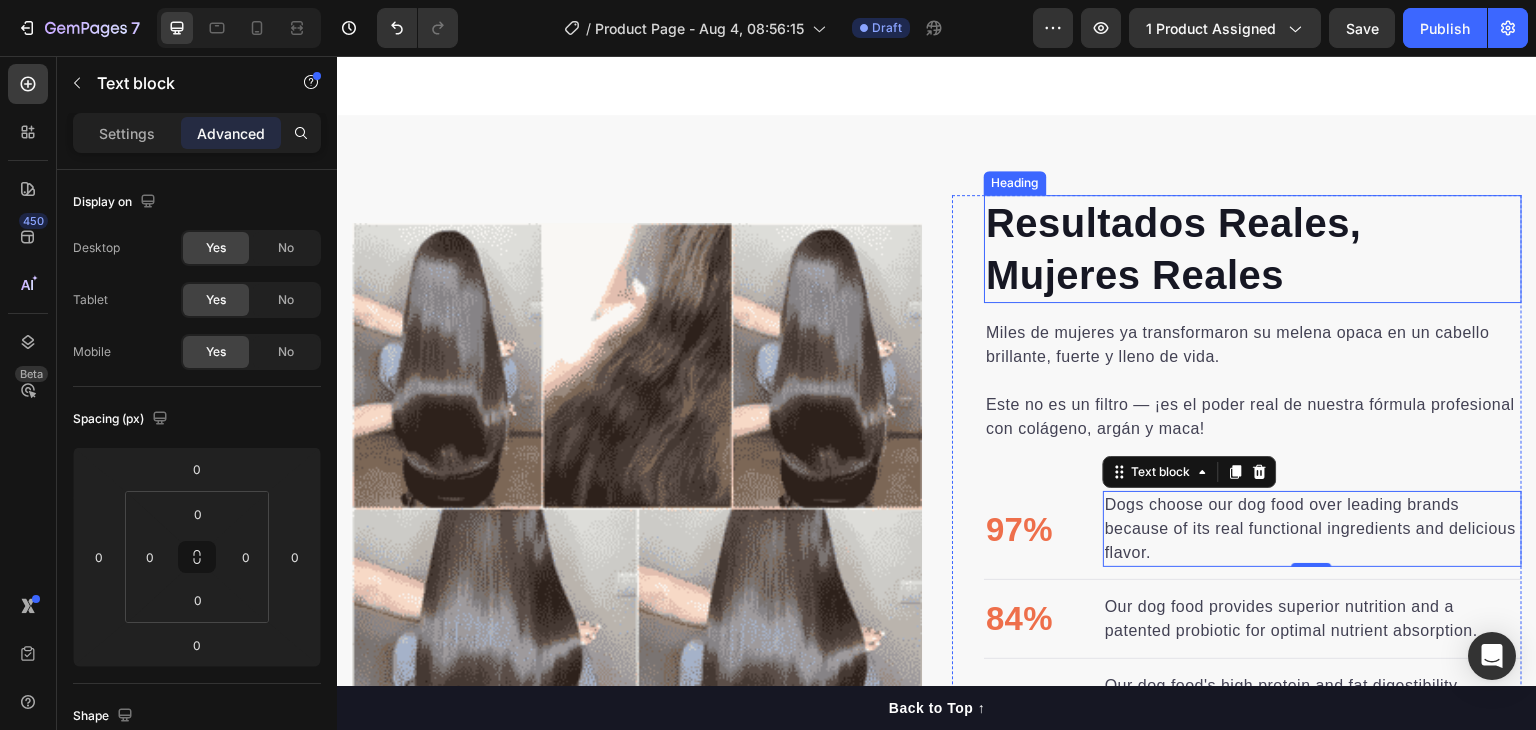 click on "Resultados Reales, Mujeres Reales Heading Miles de mujeres ya transformaron su melena opaca en un cabello brillante, fuerte y lleno de vida. ⁠⁠⁠⁠⁠⁠⁠ Este no es un filtro — ¡es el poder real de nuestra fórmula profesional con colágeno, argán y maca! Text block 97% Text block Dogs choose our dog food over leading brands because of its real functional ingredients and delicious flavor. Text block   0 Advanced list                Title Line 84% Text block Our dog food provides superior nutrition and a patented probiotic for optimal nutrient absorption. Text block Advanced list                Title Line 92% Text block Our dog food's high protein and fat digestibility contribute to ideal stool quality. Text block Advanced list Give your furry friend the gift of wholesome nutrition Button Row Image Image Row Section 2" at bounding box center [937, 507] 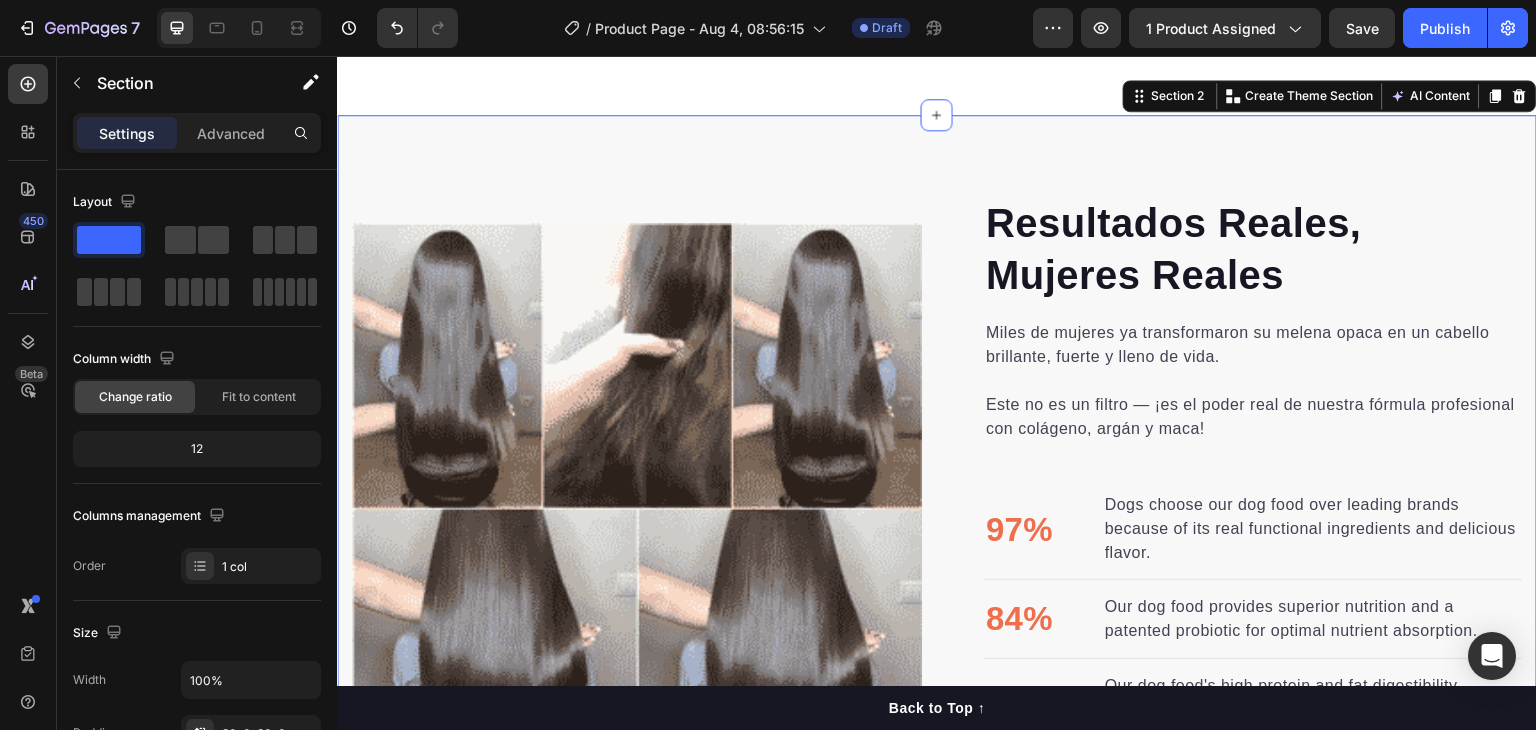 scroll, scrollTop: 800, scrollLeft: 0, axis: vertical 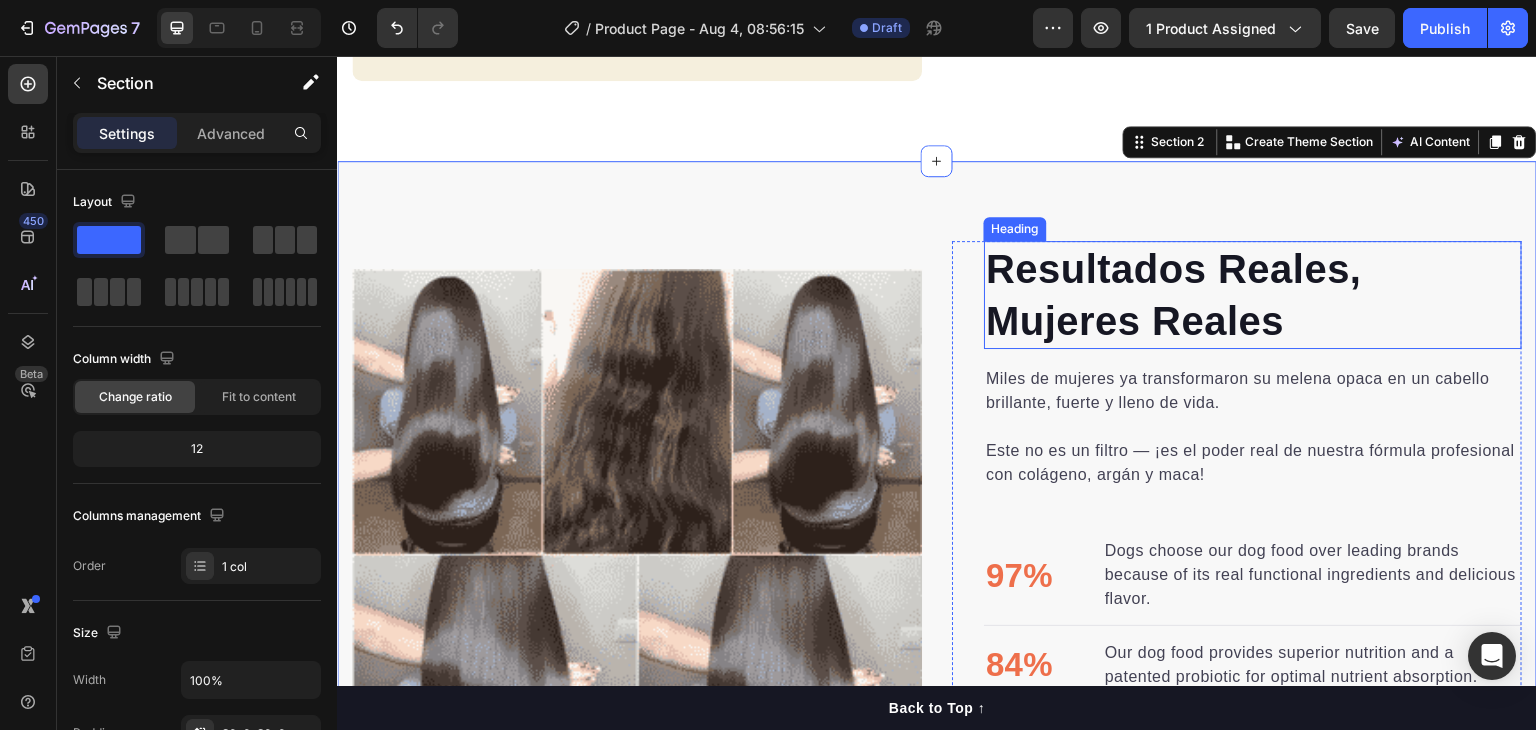 click on "Resultados Reales, Mujeres Reales" at bounding box center (1174, 295) 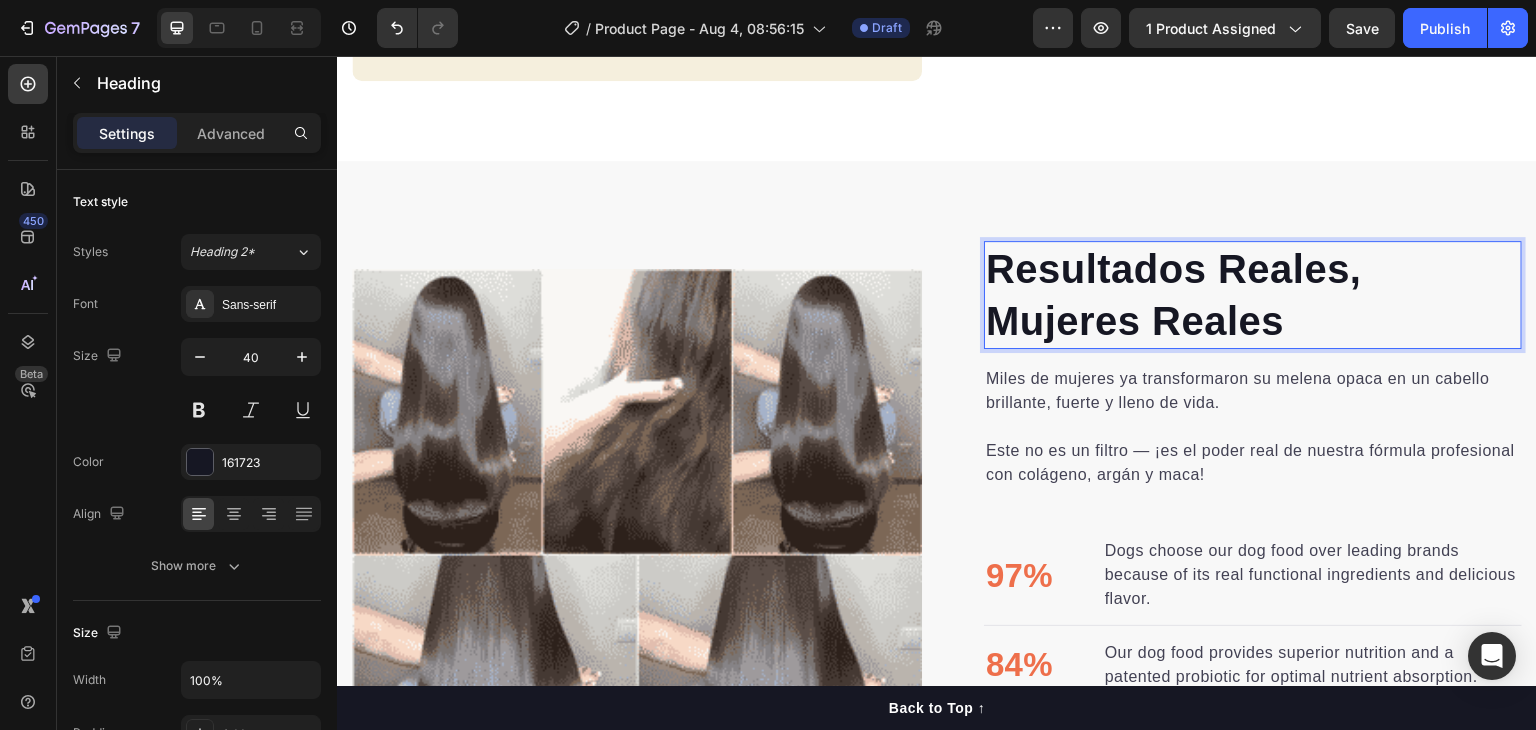 click on "Resultados Reales, Mujeres Reales" at bounding box center (1174, 295) 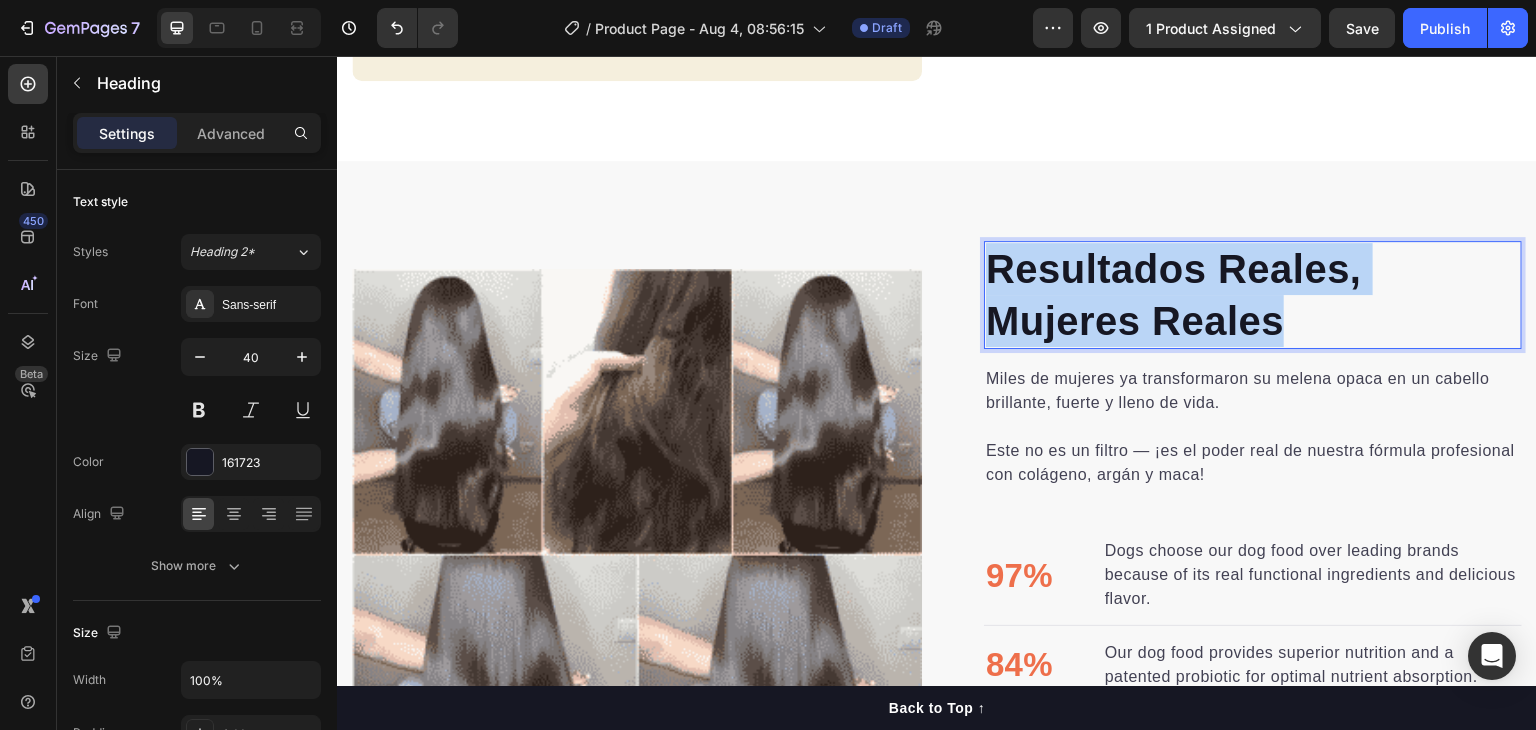 drag, startPoint x: 1229, startPoint y: 320, endPoint x: 1019, endPoint y: 268, distance: 216.34232 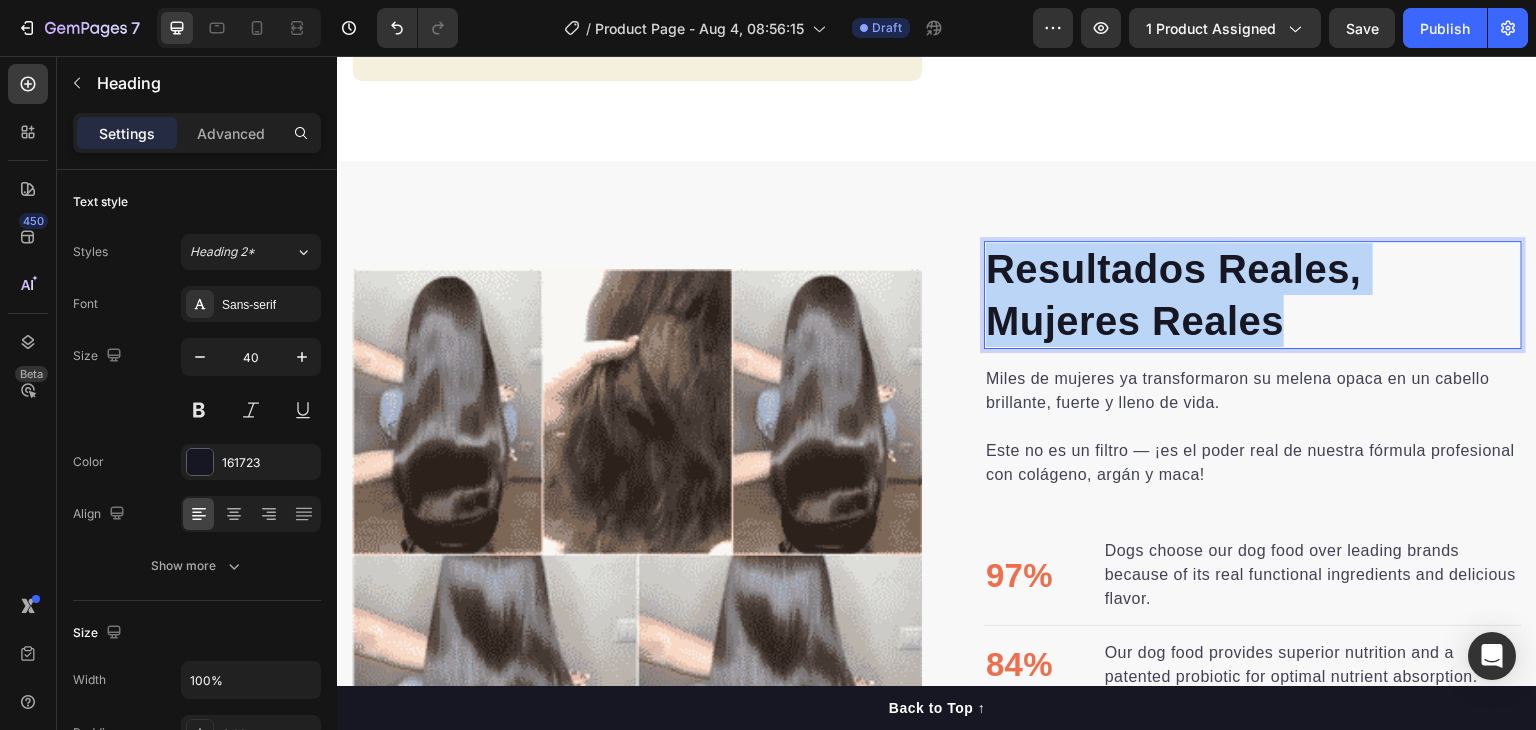 click on "Resultados Reales, Mujeres Reales" at bounding box center [1253, 295] 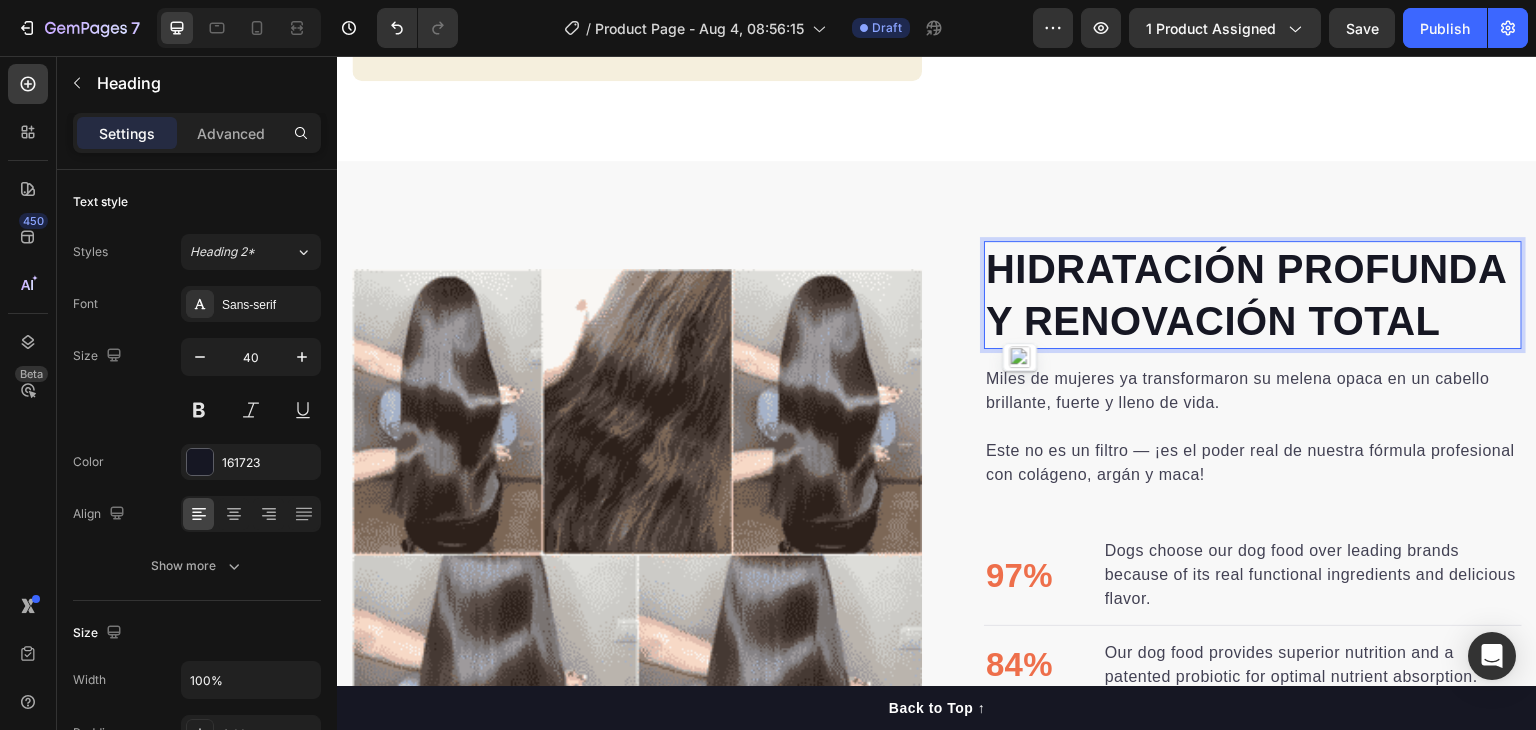 click on "HIDRATACIÓN PROFUNDA Y RENOVACIÓN TOTAL" at bounding box center [1253, 295] 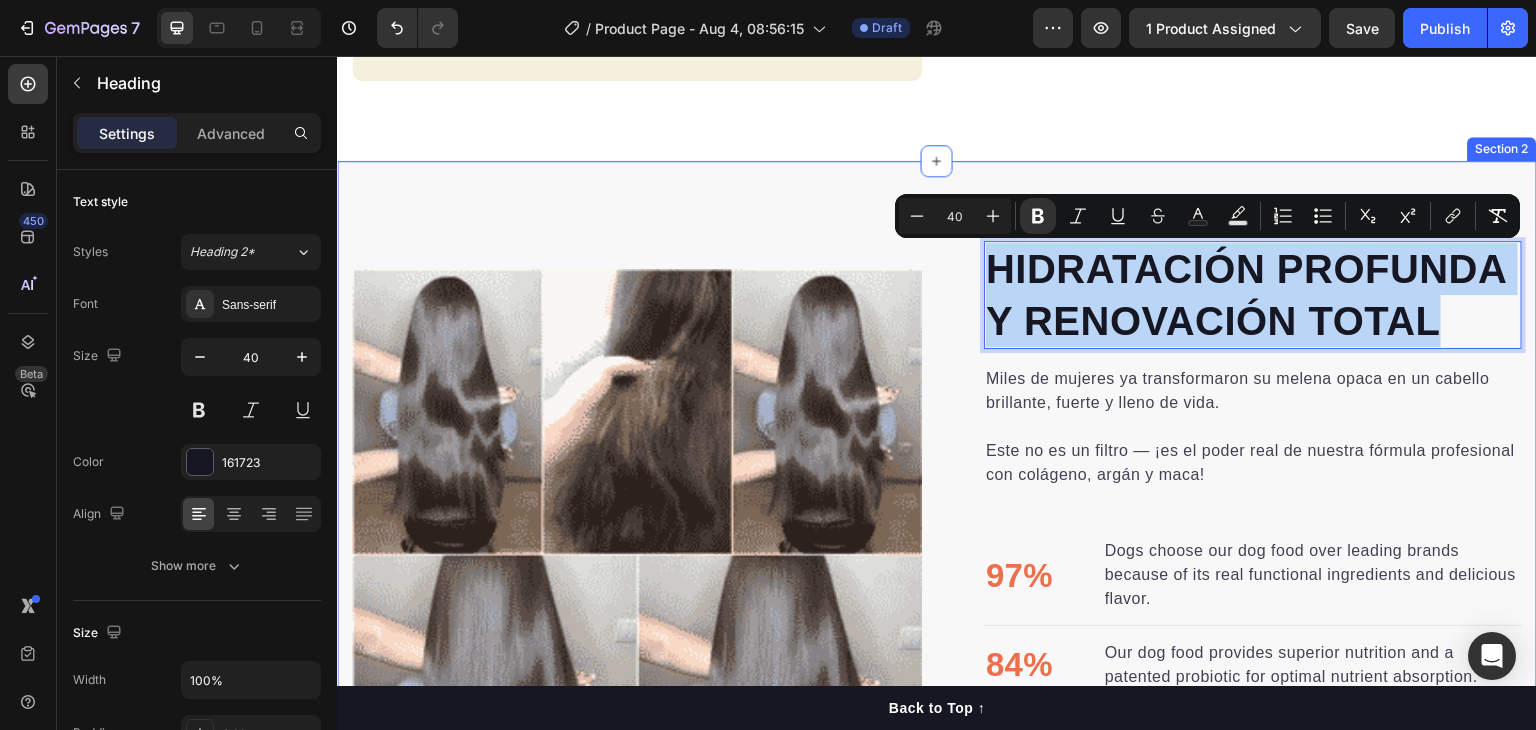 drag, startPoint x: 1432, startPoint y: 319, endPoint x: 972, endPoint y: 239, distance: 466.9047 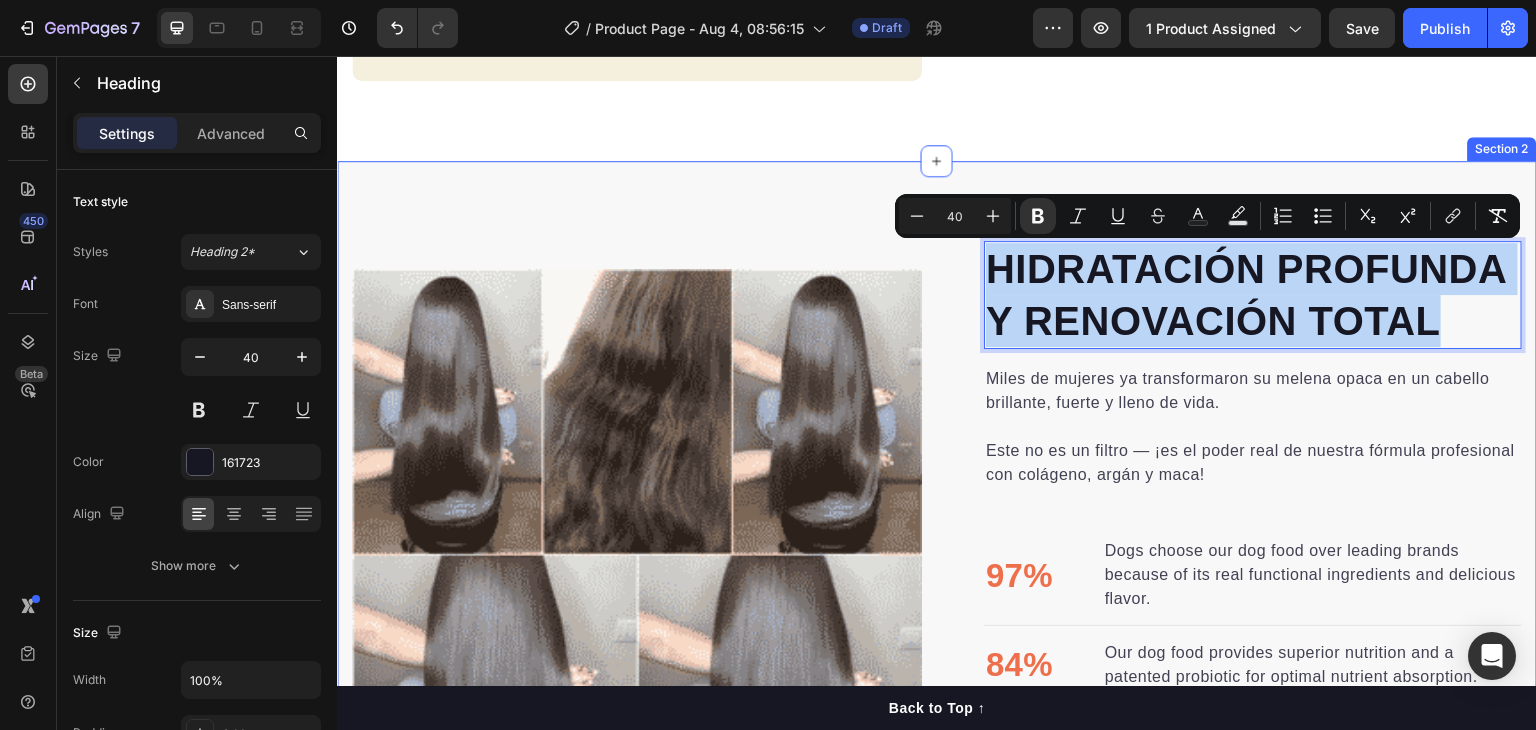 click on "HIDRATACIÓN PROFUNDA Y RENOVACIÓN TOTAL Heading   0 Miles de mujeres ya transformaron su melena opaca en un cabello brillante, fuerte y lleno de vida. ⁠⁠⁠⁠⁠⁠⁠ Este no es un filtro — ¡es el poder real de nuestra fórmula profesional con colágeno, argán y maca! Text block 97% Text block Dogs choose our dog food over leading brands because of its real functional ingredients and delicious flavor. Text block Advanced list                Title Line 84% Text block Our dog food provides superior nutrition and a patented probiotic for optimal nutrient absorption. Text block Advanced list                Title Line 92% Text block Our dog food's high protein and fat digestibility contribute to ideal stool quality. Text block Advanced list Give your furry friend the gift of wholesome nutrition Button Row Image Image Row Section 2" at bounding box center (937, 553) 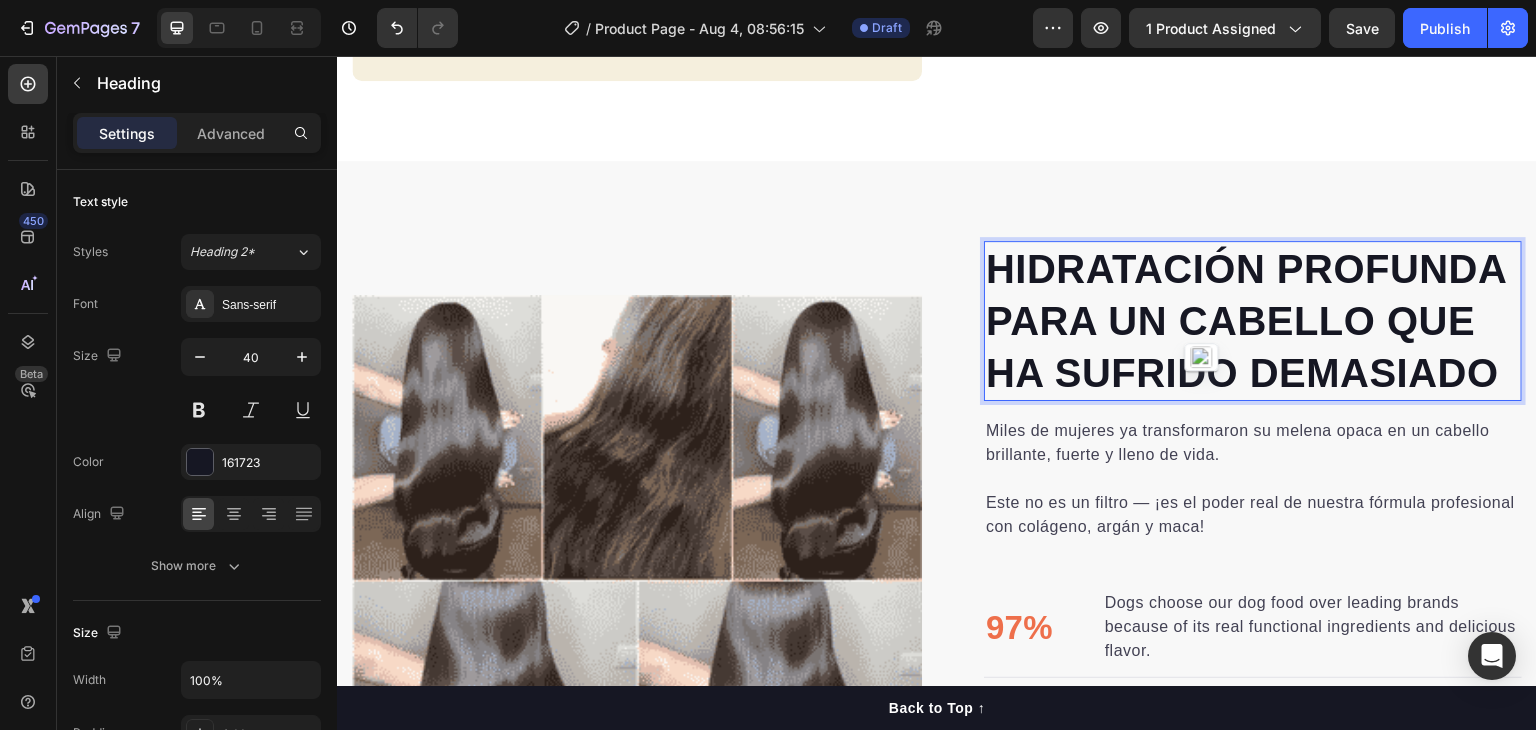 click on "HIDRATACIÓN PROFUNDA PARA UN CABELLO QUE HA SUFRIDO DEMASIADO" at bounding box center [1246, 321] 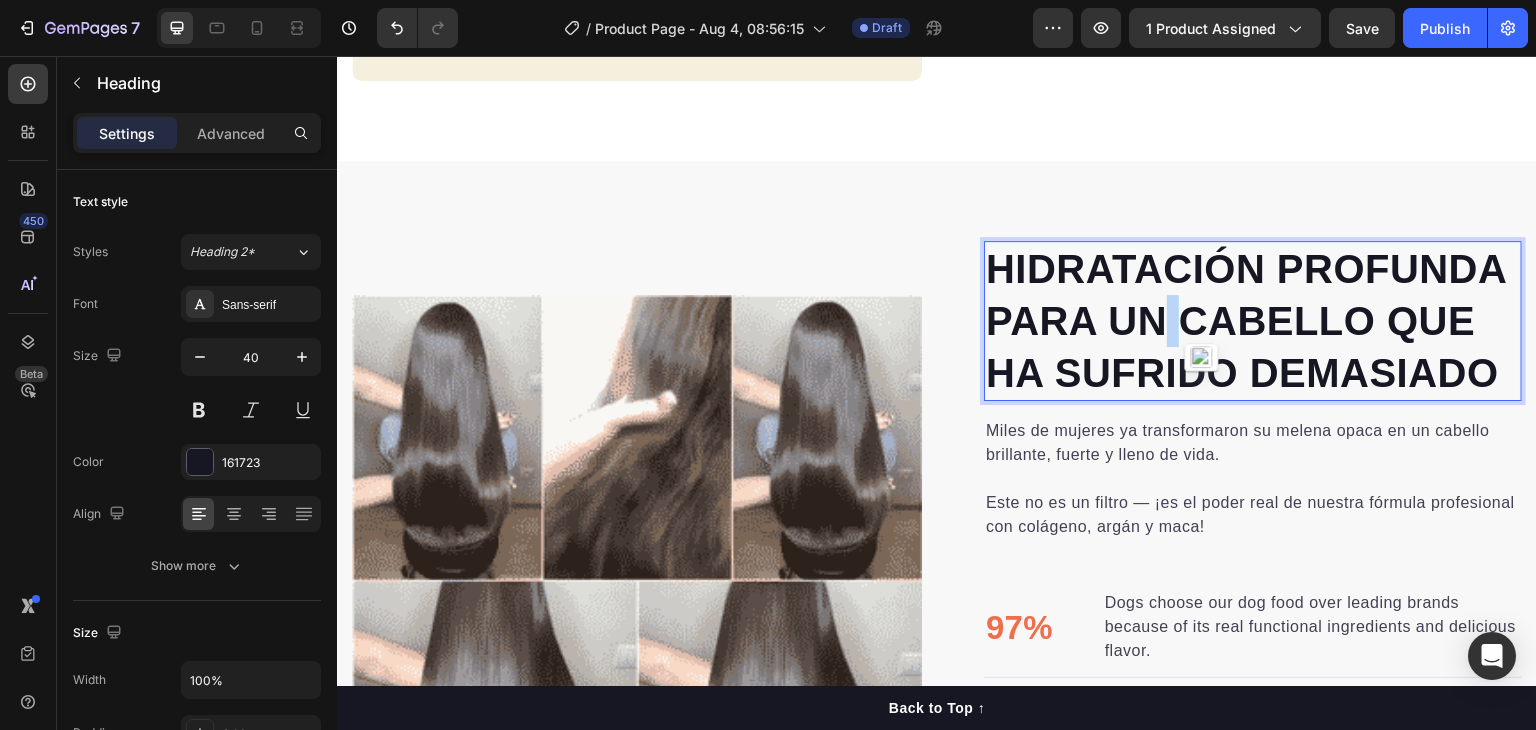 click on "HIDRATACIÓN PROFUNDA PARA UN CABELLO QUE HA SUFRIDO DEMASIADO" at bounding box center (1246, 321) 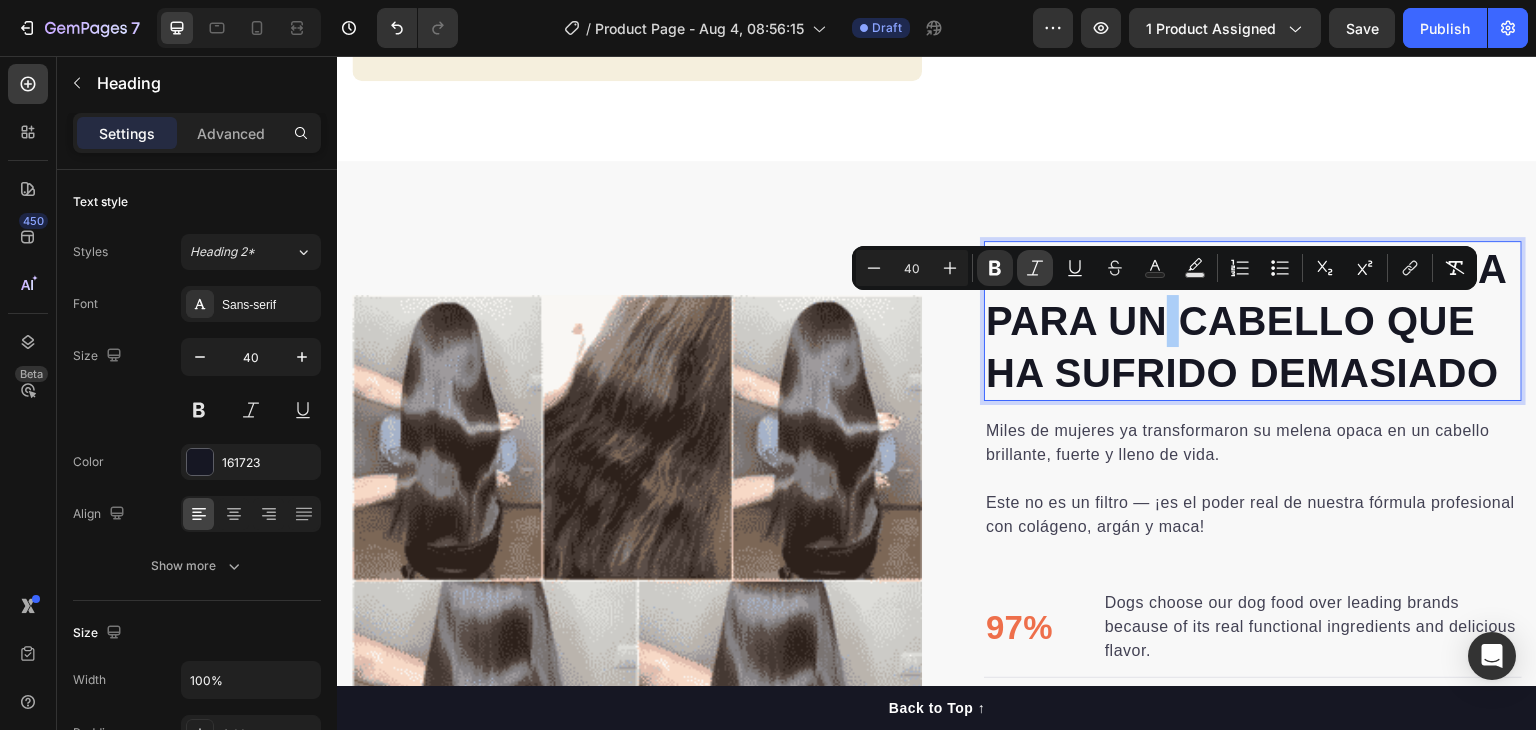 click 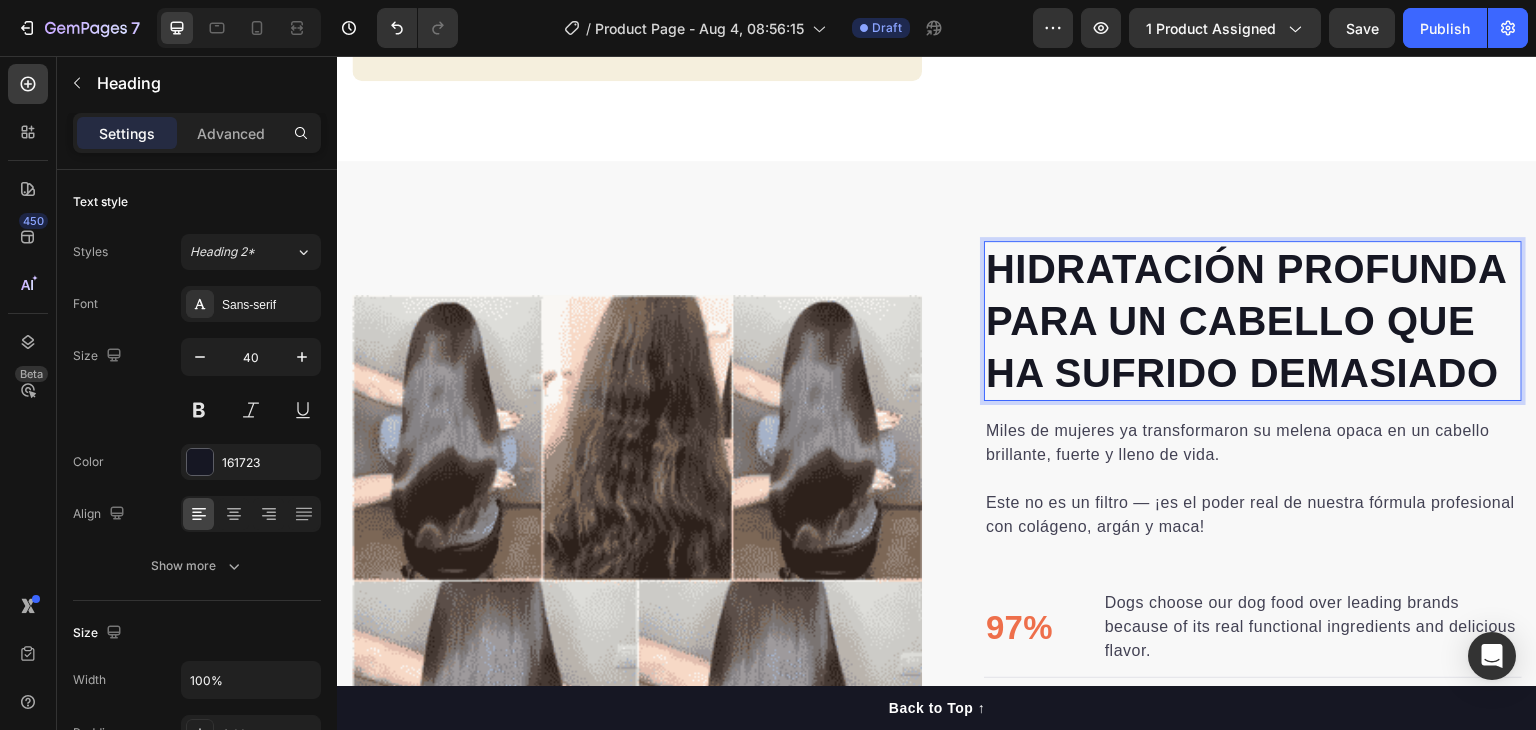 click on "HIDRATACIÓN PROFUNDA PARA UN   CABELLO QUE HA SUFRIDO DEMASIADO" at bounding box center [1253, 321] 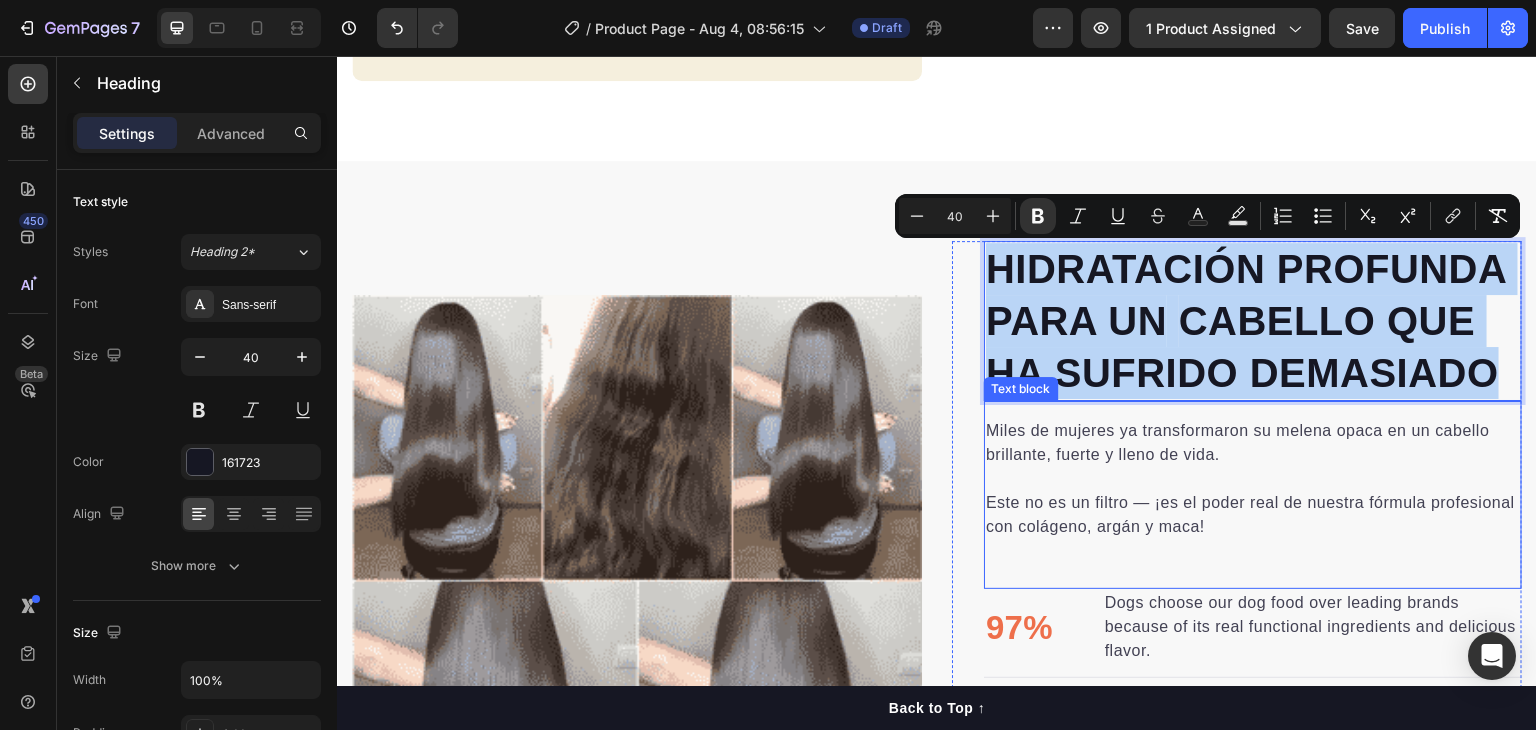 drag, startPoint x: 990, startPoint y: 267, endPoint x: 1506, endPoint y: 410, distance: 535.4484 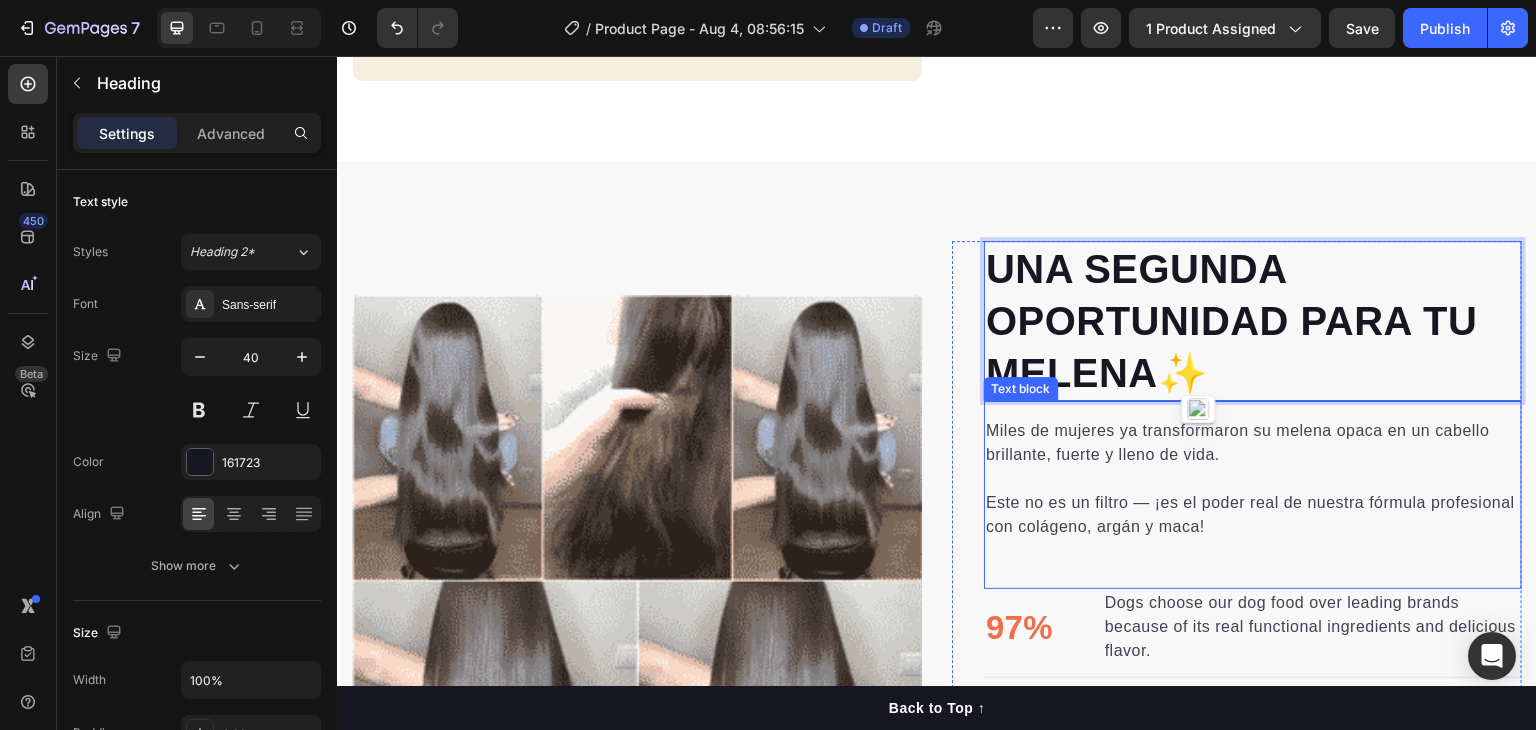 click on "⁠⁠⁠⁠⁠⁠⁠ Este no es un filtro — ¡es el poder real de nuestra fórmula profesional con colágeno, argán y maca!" at bounding box center [1253, 503] 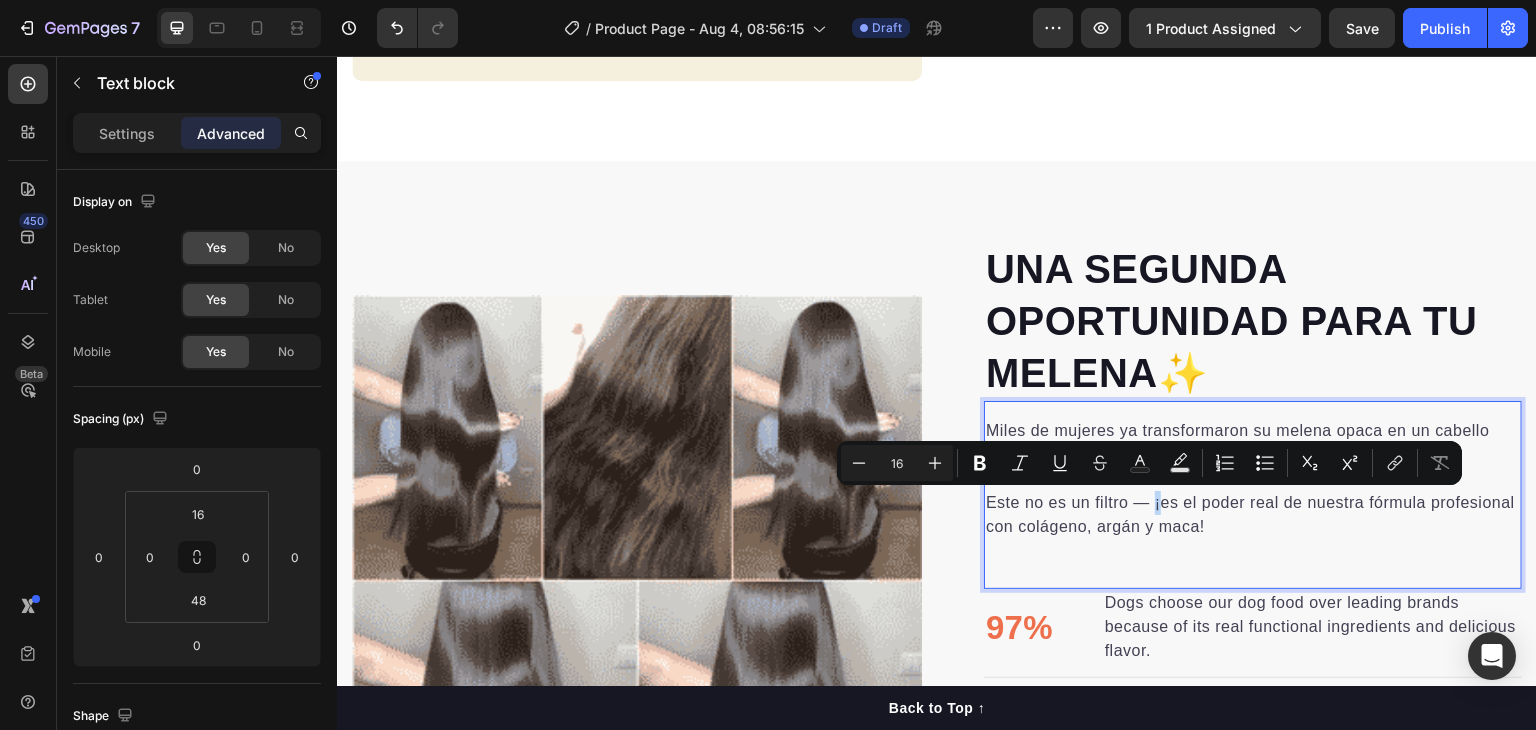 click on "Miles de mujeres ya transformaron su melena opaca en un cabello brillante, fuerte y lleno de vida. Este no es un filtro — ¡es el poder real de nuestra fórmula profesional con colágeno, argán y maca! Text block   0" at bounding box center (1253, 495) 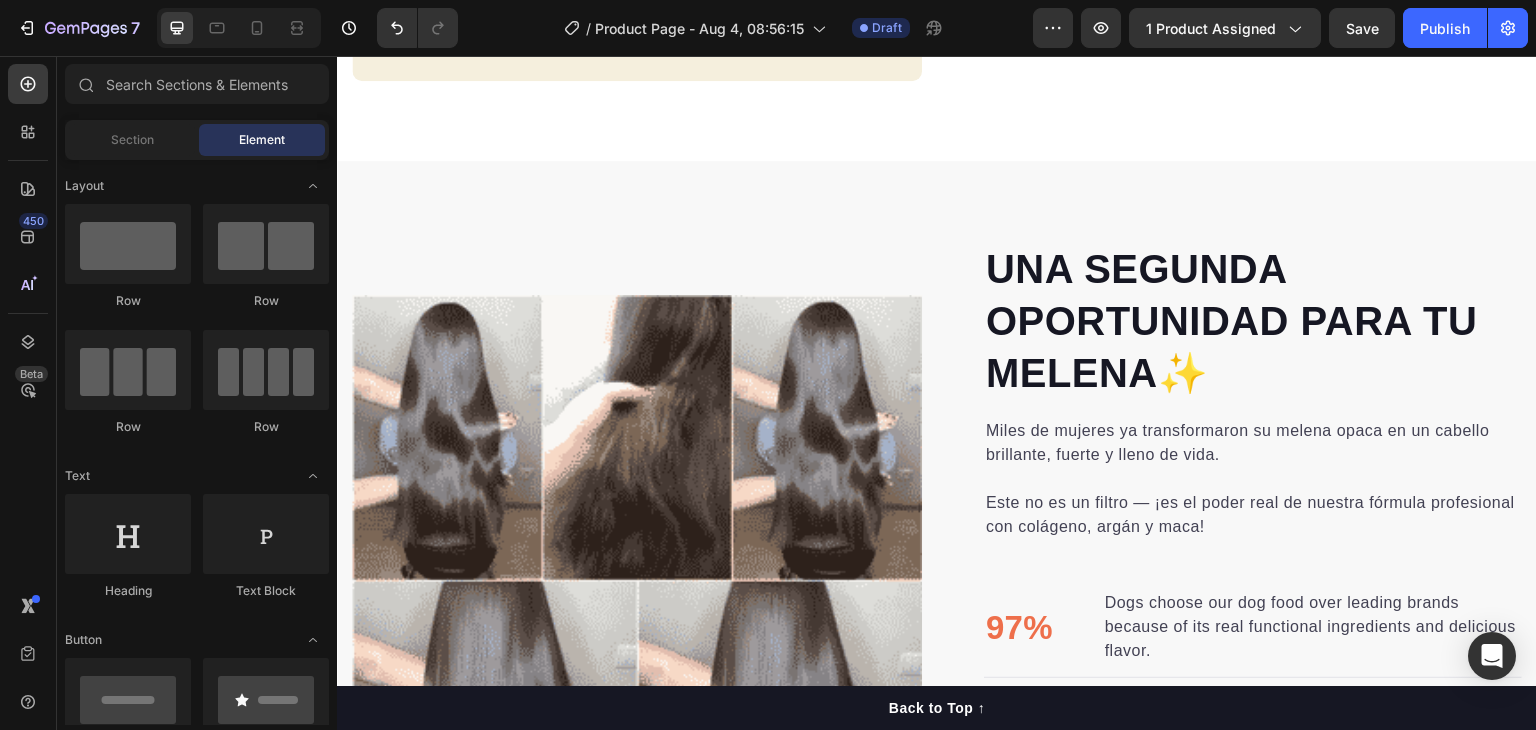 click on "Header 🔥 ¡Descuento del 50% solo por HOY! – Más de 22,500 clientas ya lo aman Heading Row Product Images "¡La transformación de mi cabello ha sido increíble! Desde la primera aplicación, se ve más brillante, suave y con vida. Incluso mi familia notó el cambio." Text block -[NAME] [LAST] Text block
Compradora verificada Item list Row Row "My dog absolutely loves this food! It's clear that the taste and quality are top-notch."  -Daisy Text block Row Row Icon Icon Icon Icon Icon Icon List Hoz Más de 22,500 clientas felices Text block Row Mascarilla Mágica 10 Min – Cabello Suave, Fuerte y Brillante al Instante Product Title Dile adiós al frizz, la resequedad y las puntas abiertas. Nuestra mascarilla de 10 minutos transforma el cabello seco y dañado en una melena suave, brillante y visiblemente más saludable desde el primer uso. Text block Hidratación profunda sin engrasar Ideal para cabello rizado, teñido, alisado o natural Fórmula sin sulfatos ni parabenos Item list Add to cart" at bounding box center [937, 2848] 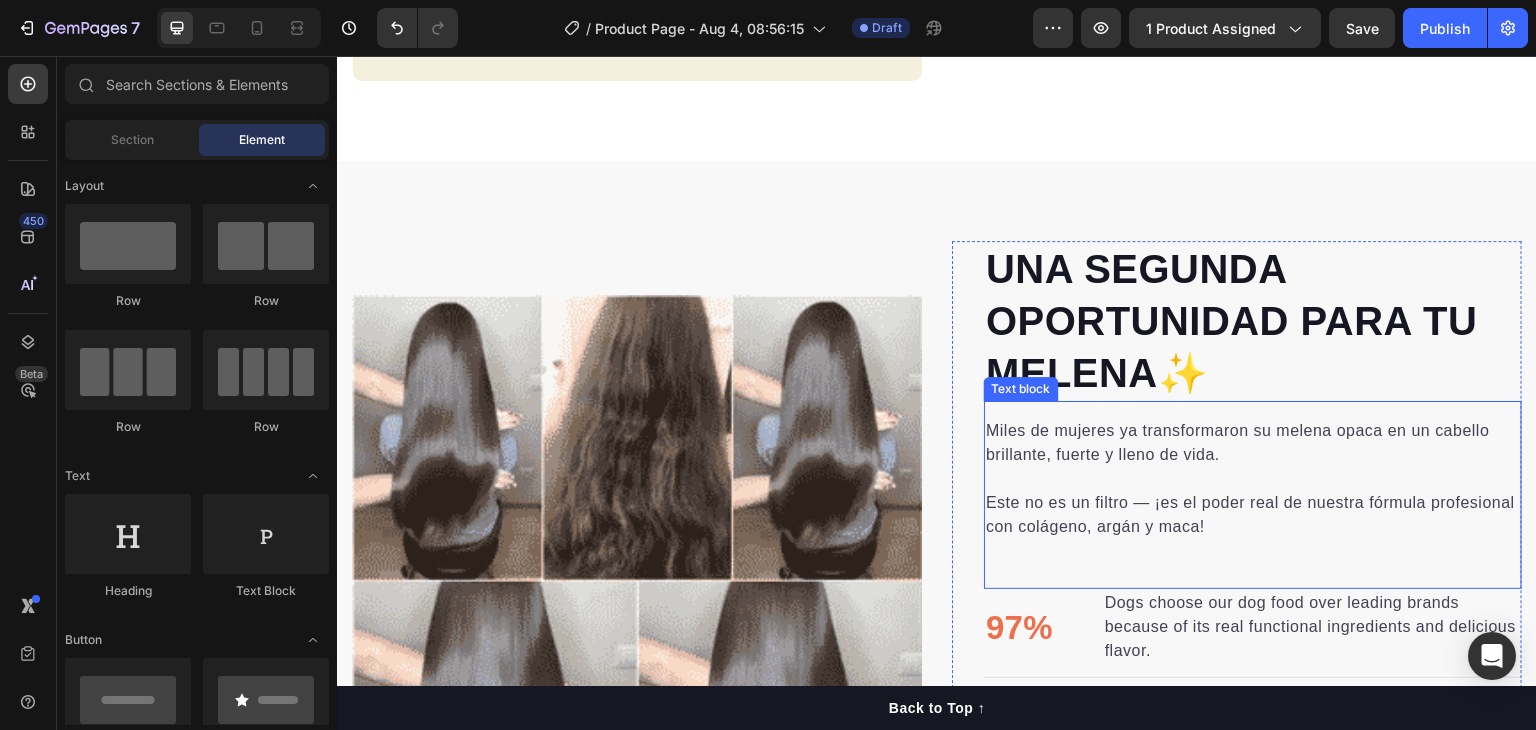click on "Este no es un filtro — ¡es el poder real de nuestra fórmula profesional con colágeno, argán y maca!" at bounding box center [1253, 503] 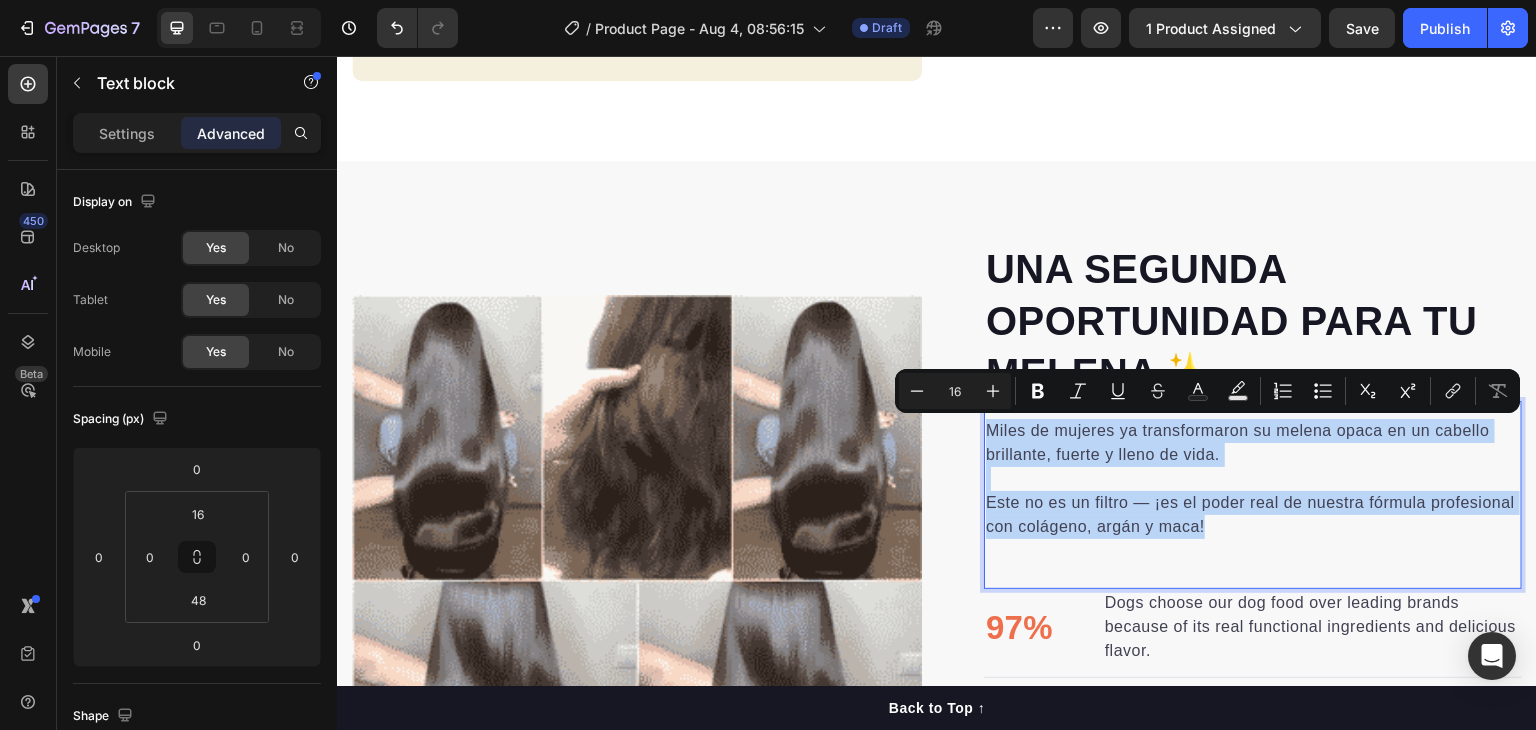 drag, startPoint x: 1305, startPoint y: 534, endPoint x: 982, endPoint y: 420, distance: 342.52737 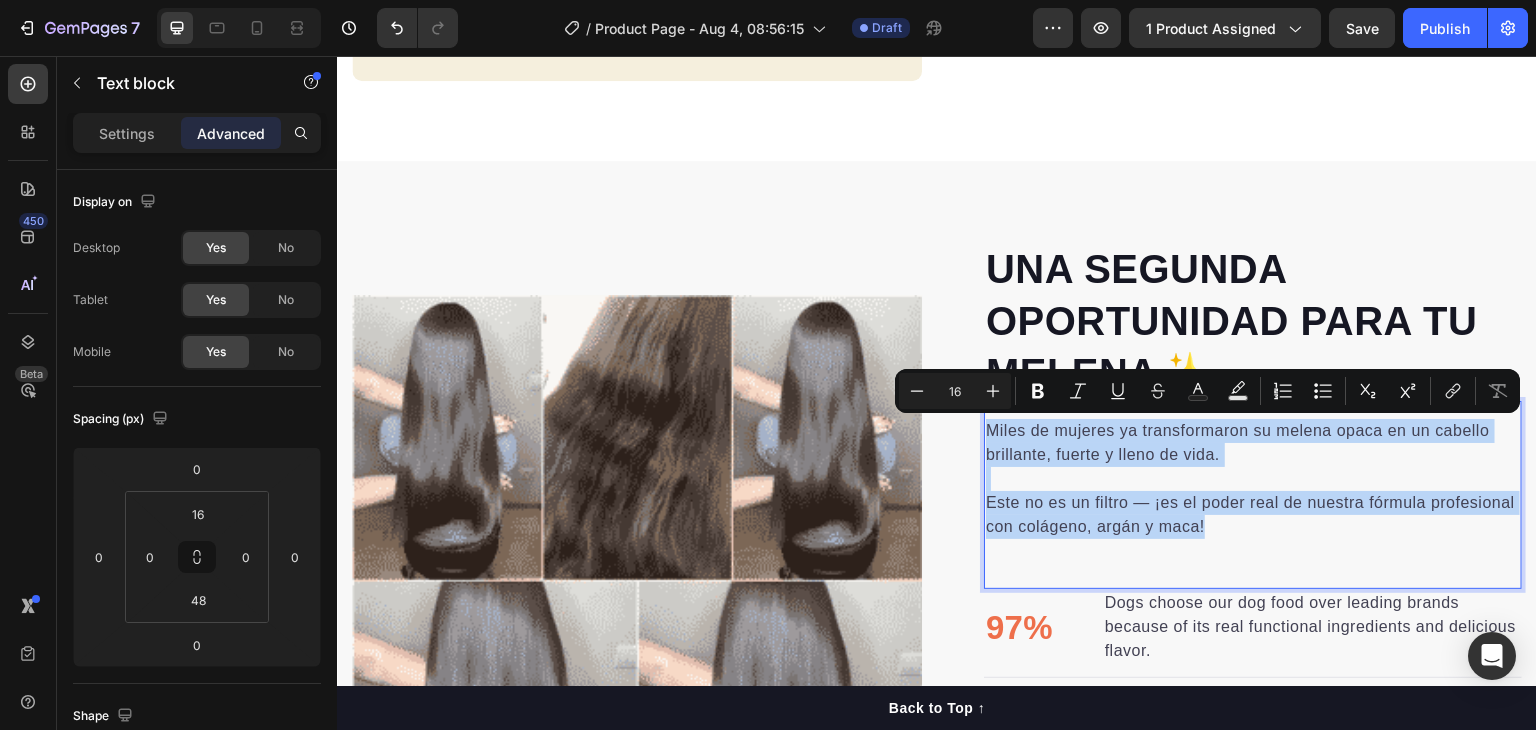 click on "Miles de mujeres ya transformaron su melena opaca en un cabello brillante, fuerte y lleno de vida. Este no es un filtro — ¡es el poder real de nuestra fórmula profesional con colágeno, argán y maca!" at bounding box center (1253, 479) 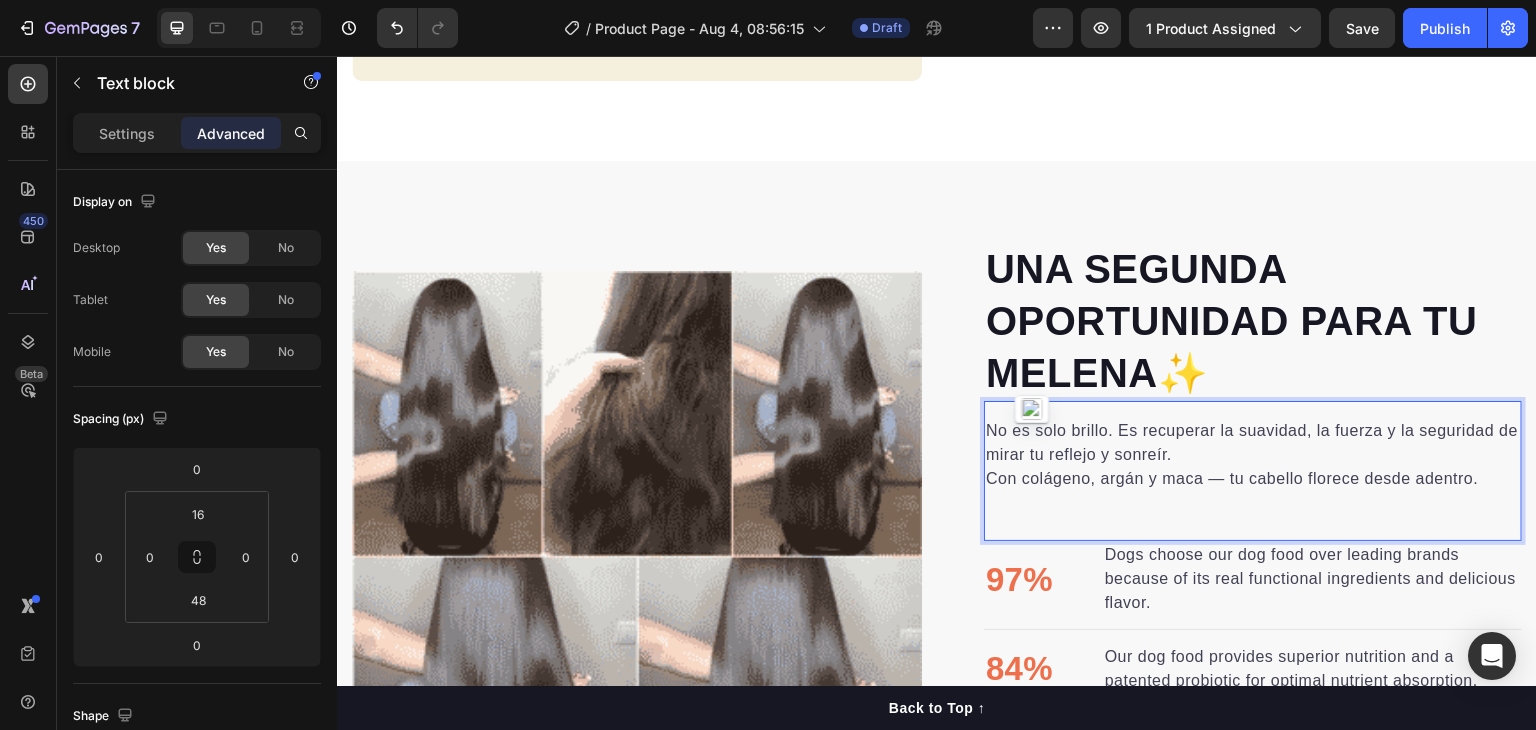 click on "No es solo brillo. Es recuperar la suavidad, la fuerza y la seguridad de mirar tu reflejo y sonreír. Con colágeno, argán y maca — tu cabello florece desde adentro." at bounding box center (1253, 455) 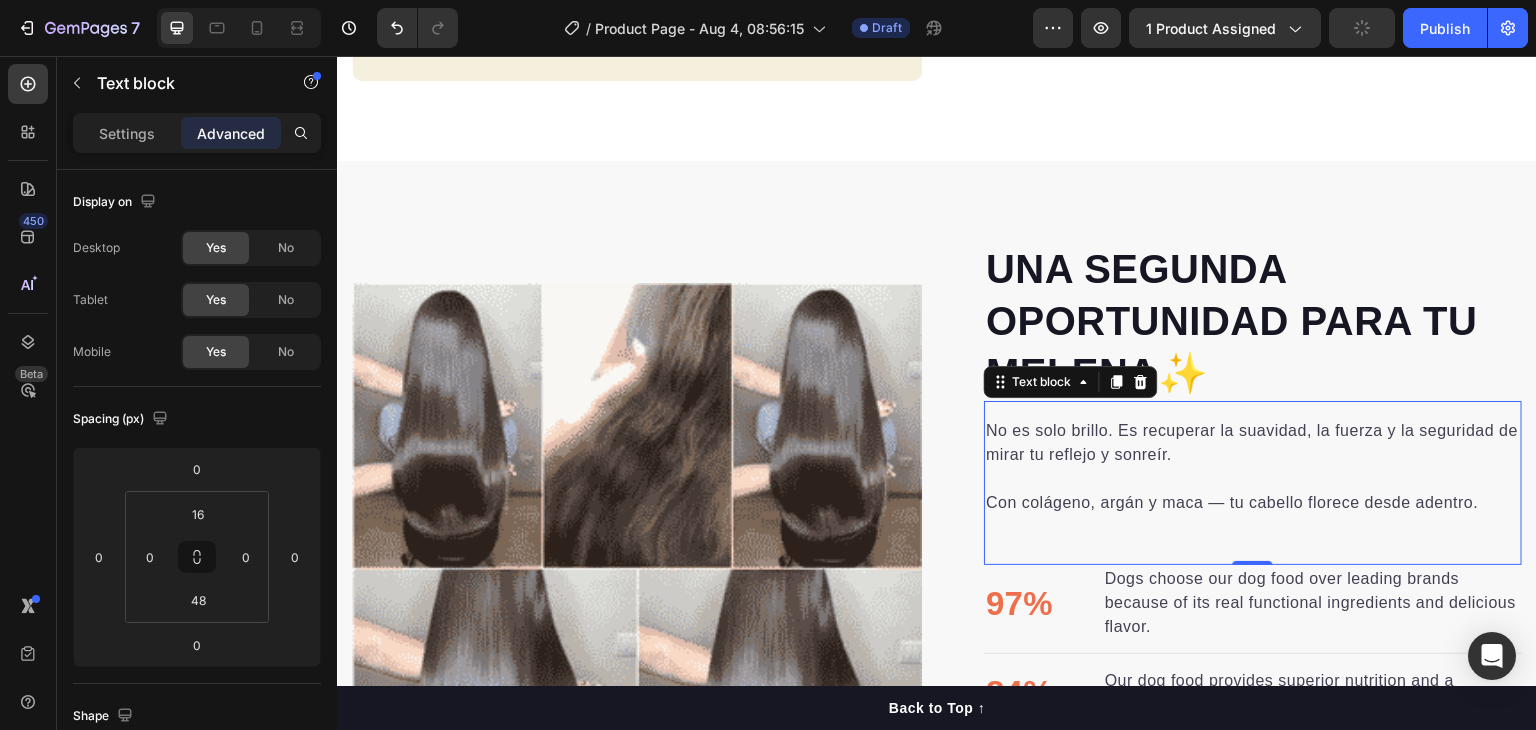 click on "No es solo brillo. Es recuperar la suavidad, la fuerza y la seguridad de mirar tu reflejo y sonreír. ⁠⁠⁠⁠⁠⁠⁠ Con colágeno, argán y maca — tu cabello florece desde adentro. Text block   0" at bounding box center (1253, 483) 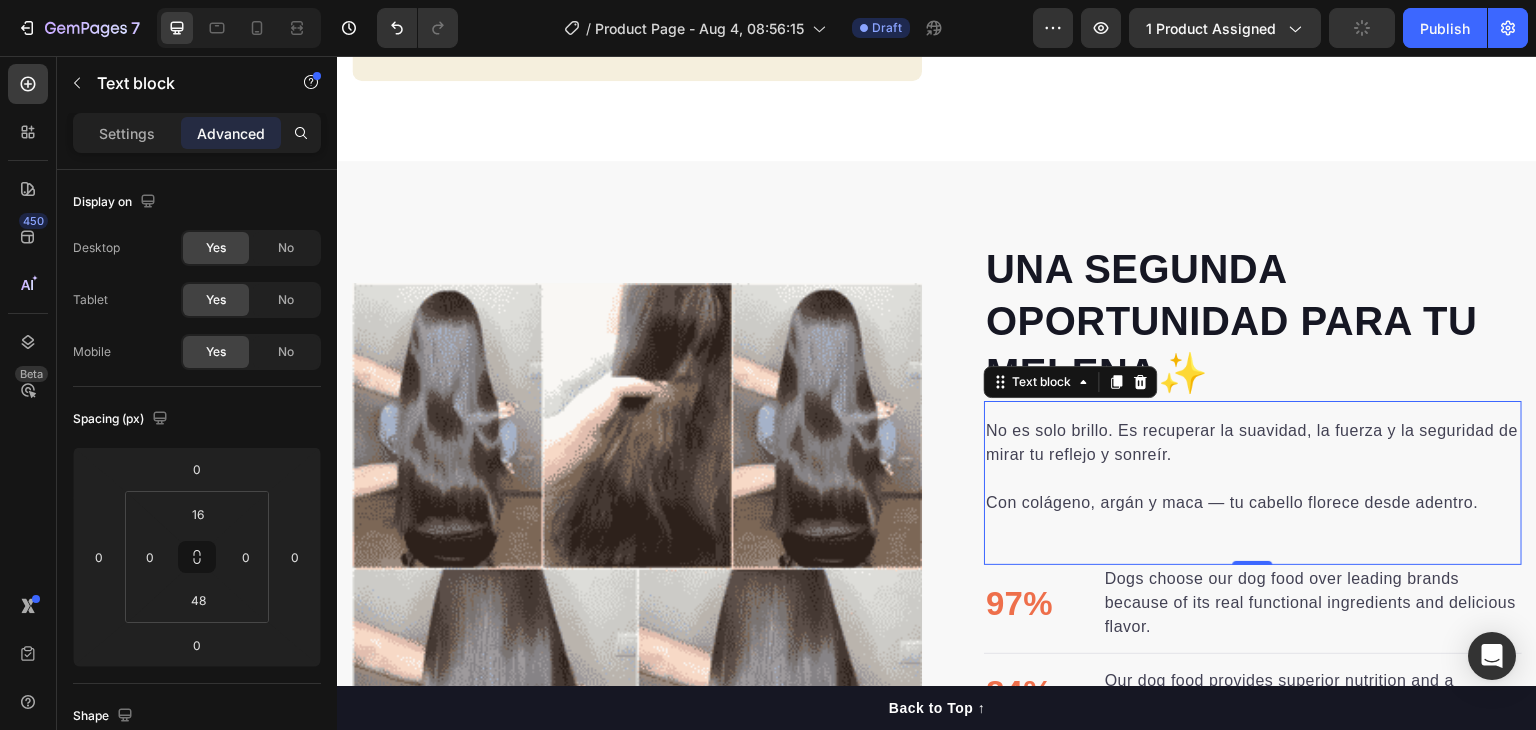 click on "⁠⁠⁠⁠⁠⁠⁠ Con colágeno, argán y maca — tu cabello florece desde adentro." at bounding box center [1253, 491] 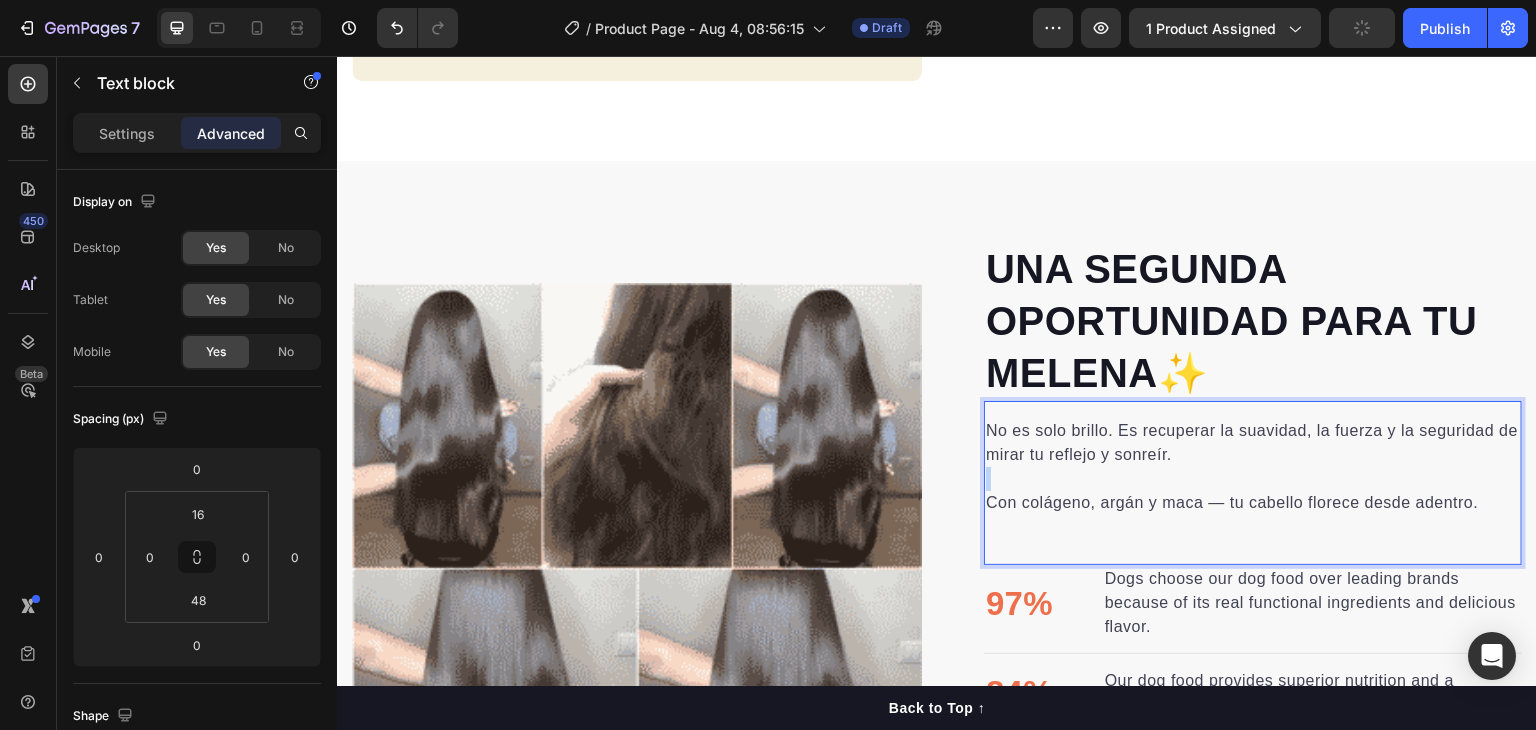 click on "⁠⁠⁠⁠⁠⁠⁠ Con colágeno, argán y maca — tu cabello florece desde adentro." at bounding box center [1253, 491] 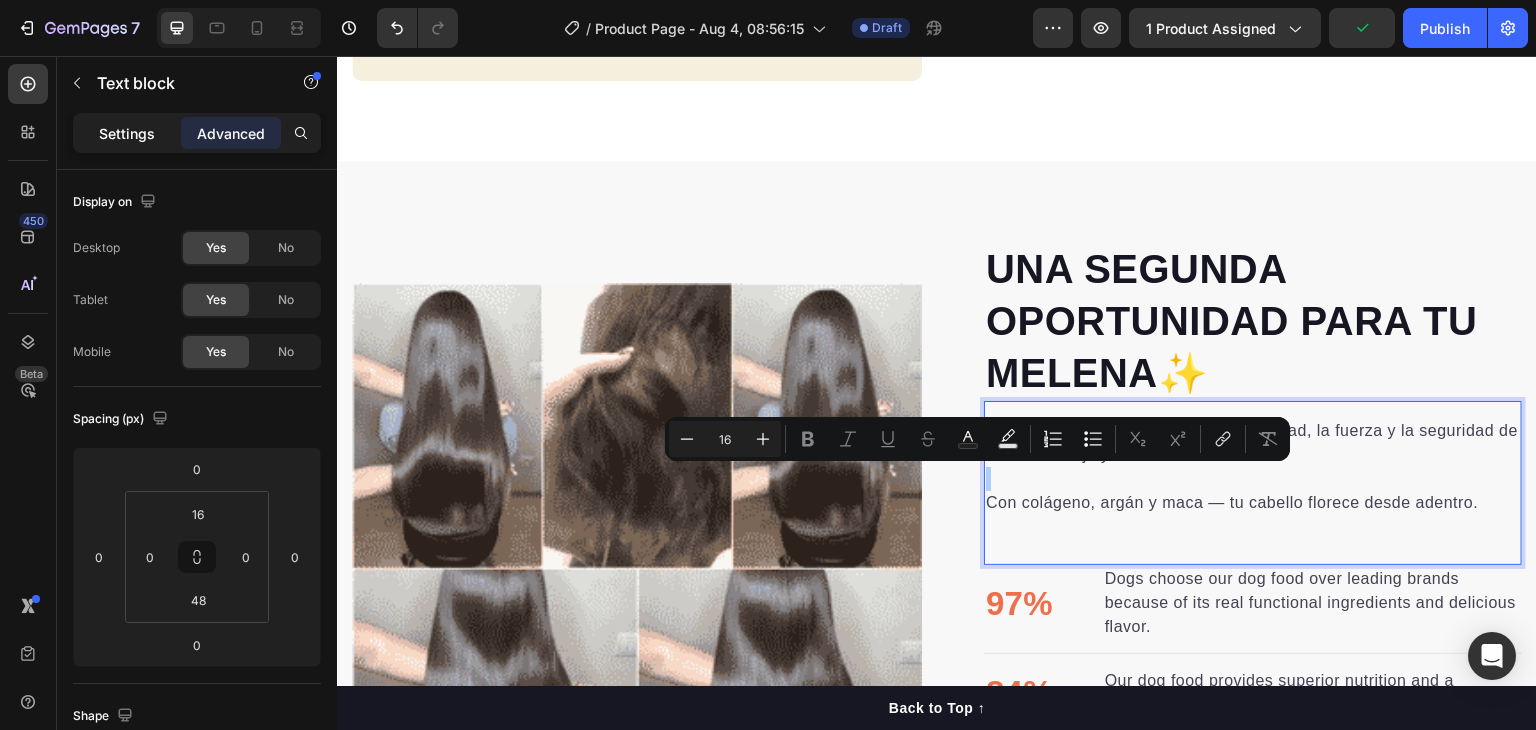 click on "Settings" at bounding box center [127, 133] 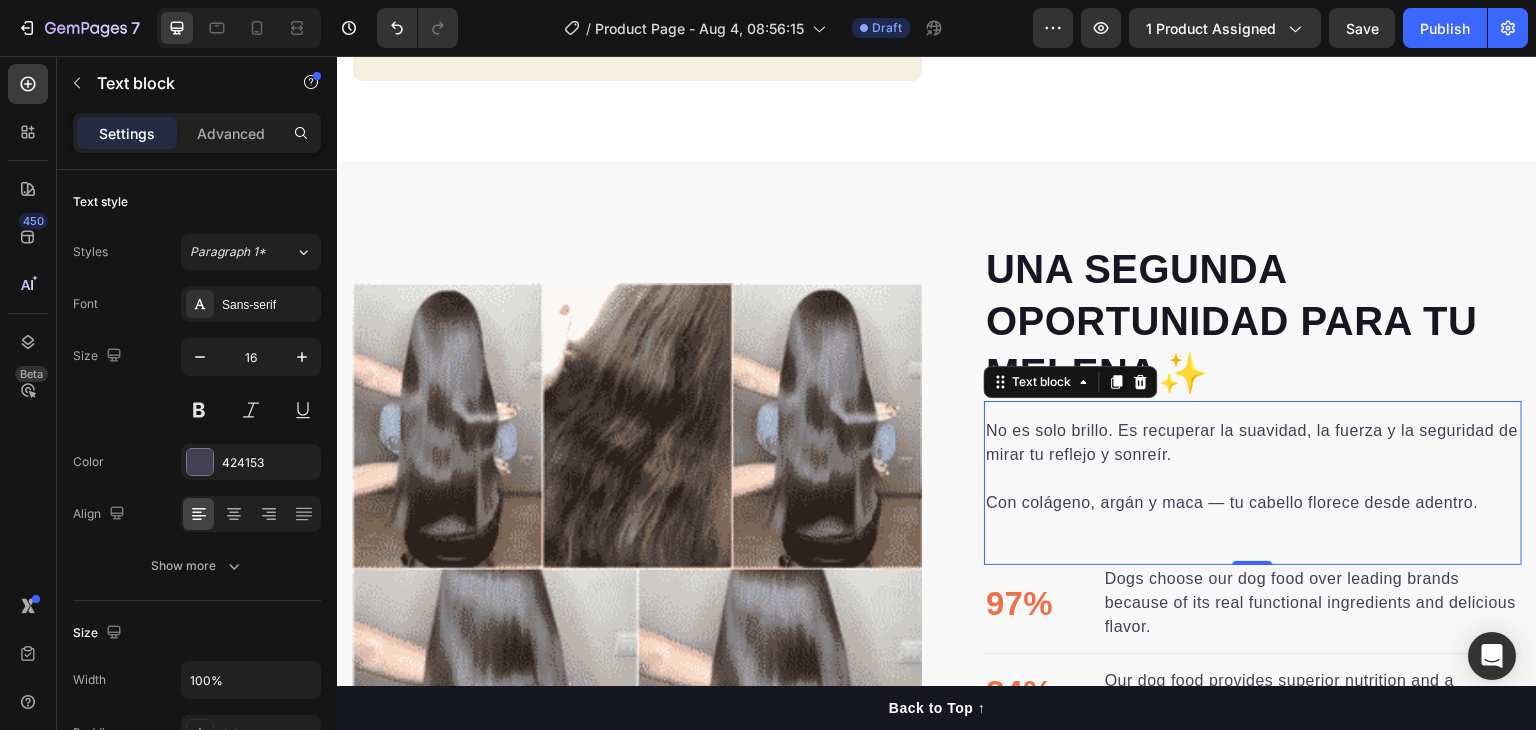 click on "No es solo brillo. Es recuperar la suavidad, la fuerza y la seguridad de mirar tu reflejo y sonreír. Con colágeno, argán y maca — tu cabello florece desde adentro. Text block   0" at bounding box center (1253, 483) 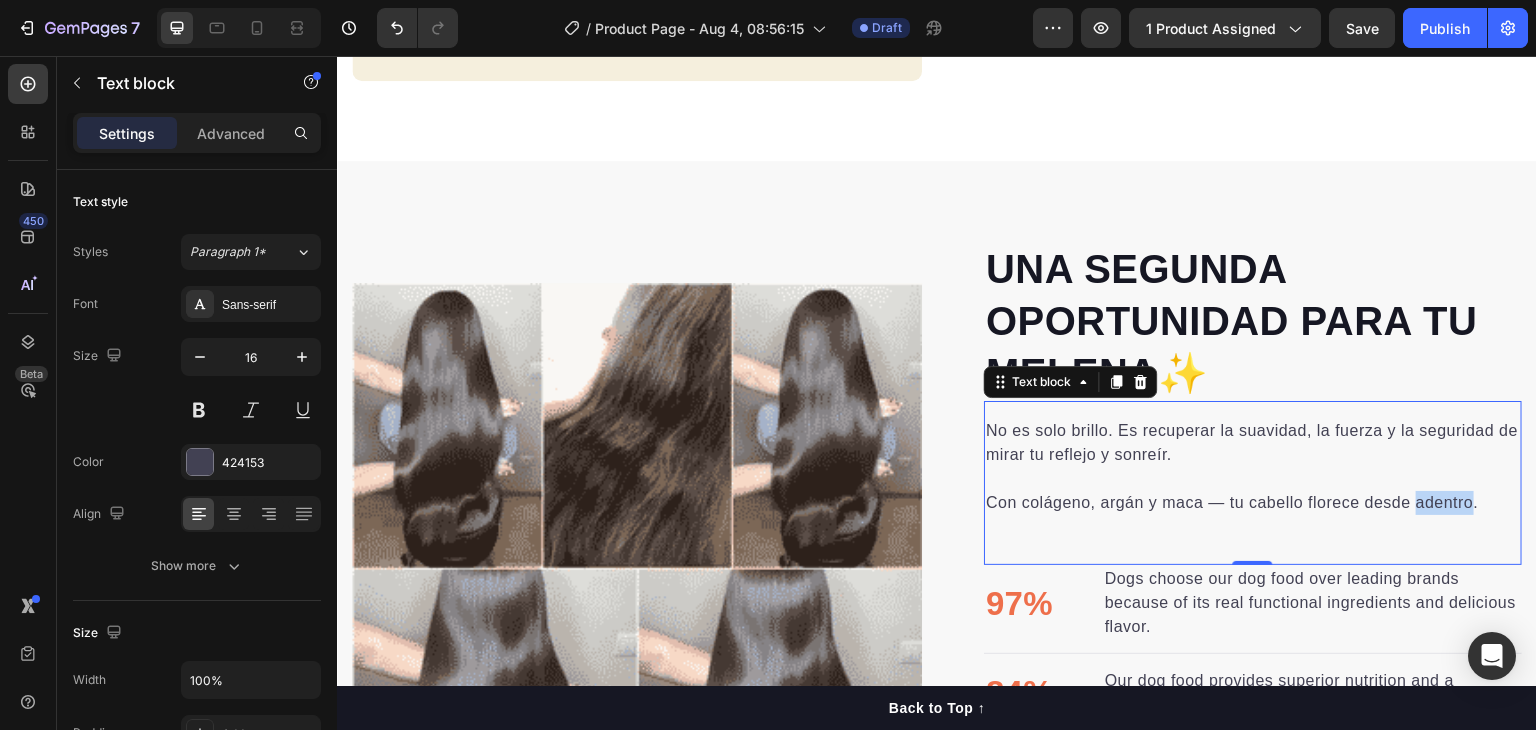 click on "No es solo brillo. Es recuperar la suavidad, la fuerza y la seguridad de mirar tu reflejo y sonreír. Con colágeno, argán y maca — tu cabello florece desde adentro." at bounding box center (1253, 467) 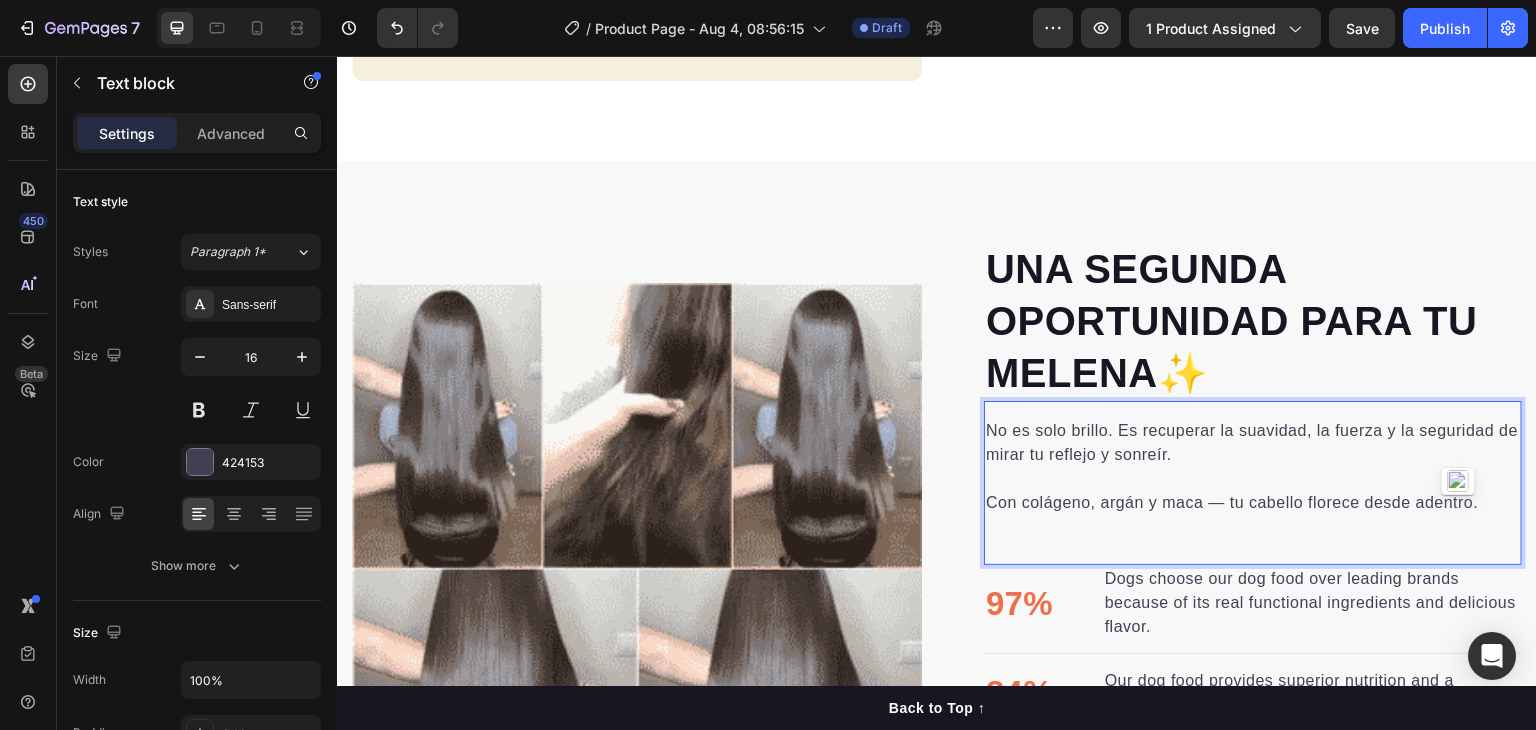 click on "Con colágeno, argán y maca — tu cabello florece desde adentro." at bounding box center [1253, 491] 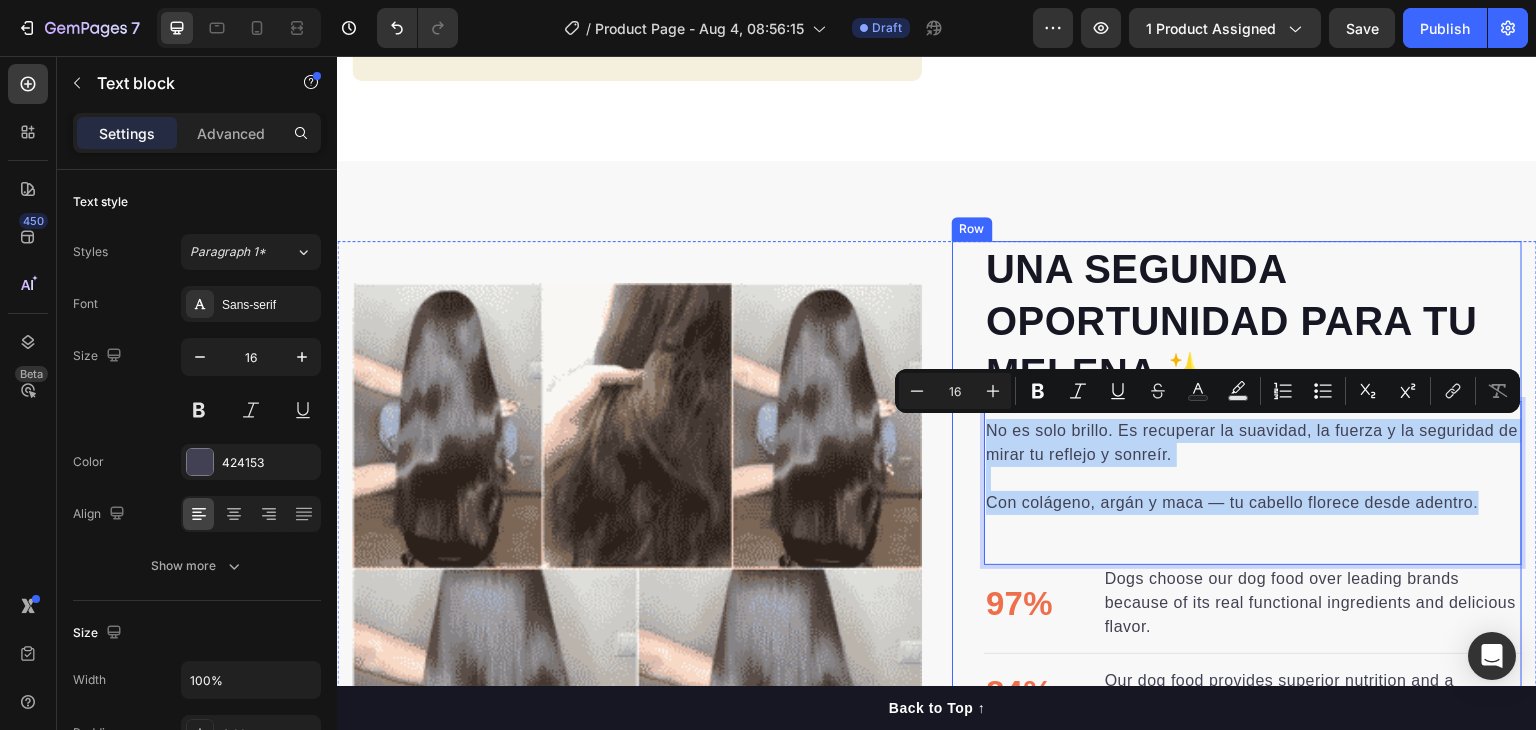 drag, startPoint x: 1320, startPoint y: 478, endPoint x: 967, endPoint y: 413, distance: 358.93454 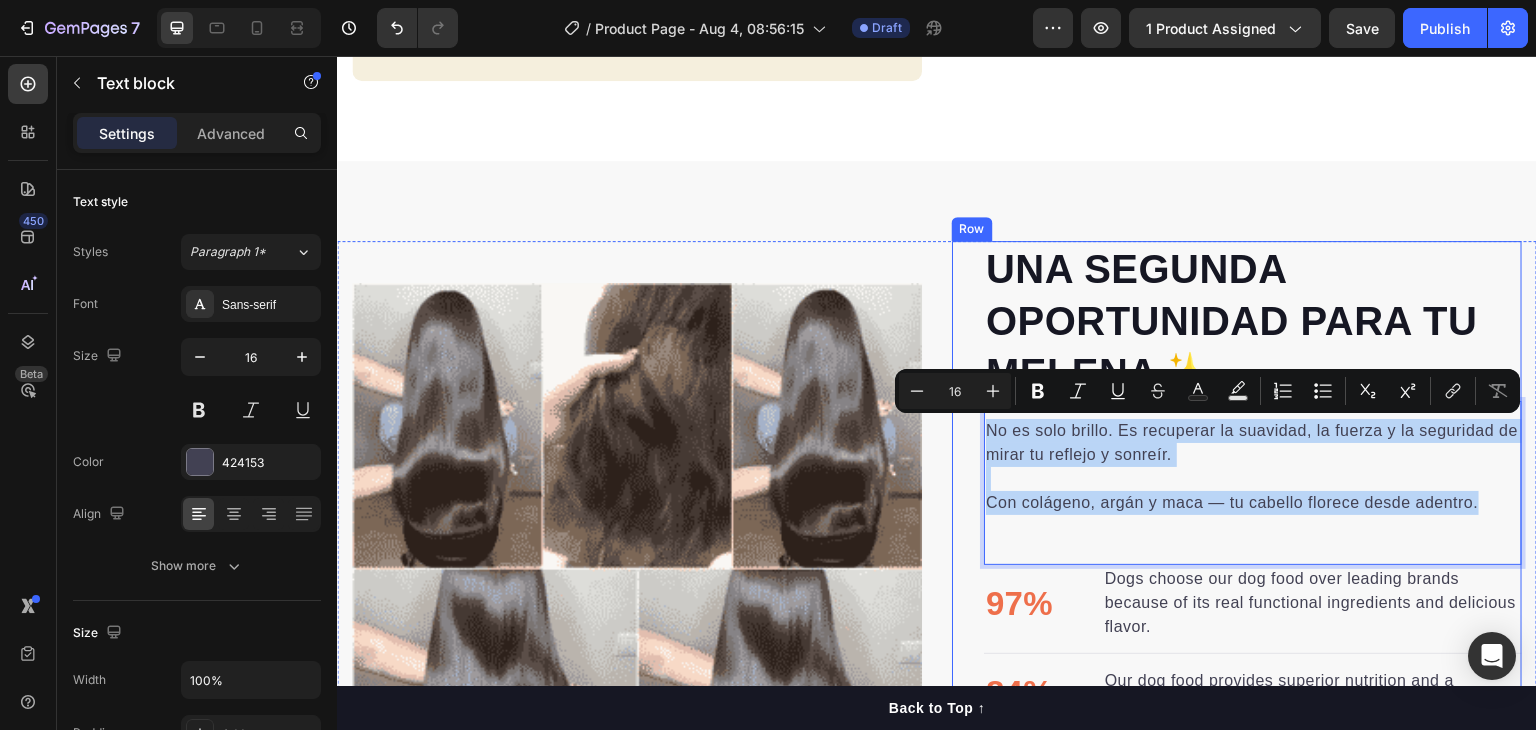 click on "⁠⁠⁠⁠⁠⁠⁠ UNA SEGUNDA OPORTUNIDAD PARA TU MELENA  ✨ Heading No es solo brillo. Es recuperar la suavidad, la fuerza y la seguridad de mirar tu reflejo y sonreír. Con colágeno, argán y maca — tu cabello florece desde adentro. Text block   0 97% Text block Dogs choose our dog food over leading brands because of its real functional ingredients and delicious flavor. Text block Advanced list                Title Line 84% Text block Our dog food provides superior nutrition and a patented probiotic for optimal nutrient absorption. Text block Advanced list                Title Line 92% Text block Our dog food's high protein and fat digestibility contribute to ideal stool quality. Text block Advanced list Give your furry friend the gift of wholesome nutrition Button Row" at bounding box center (1237, 567) 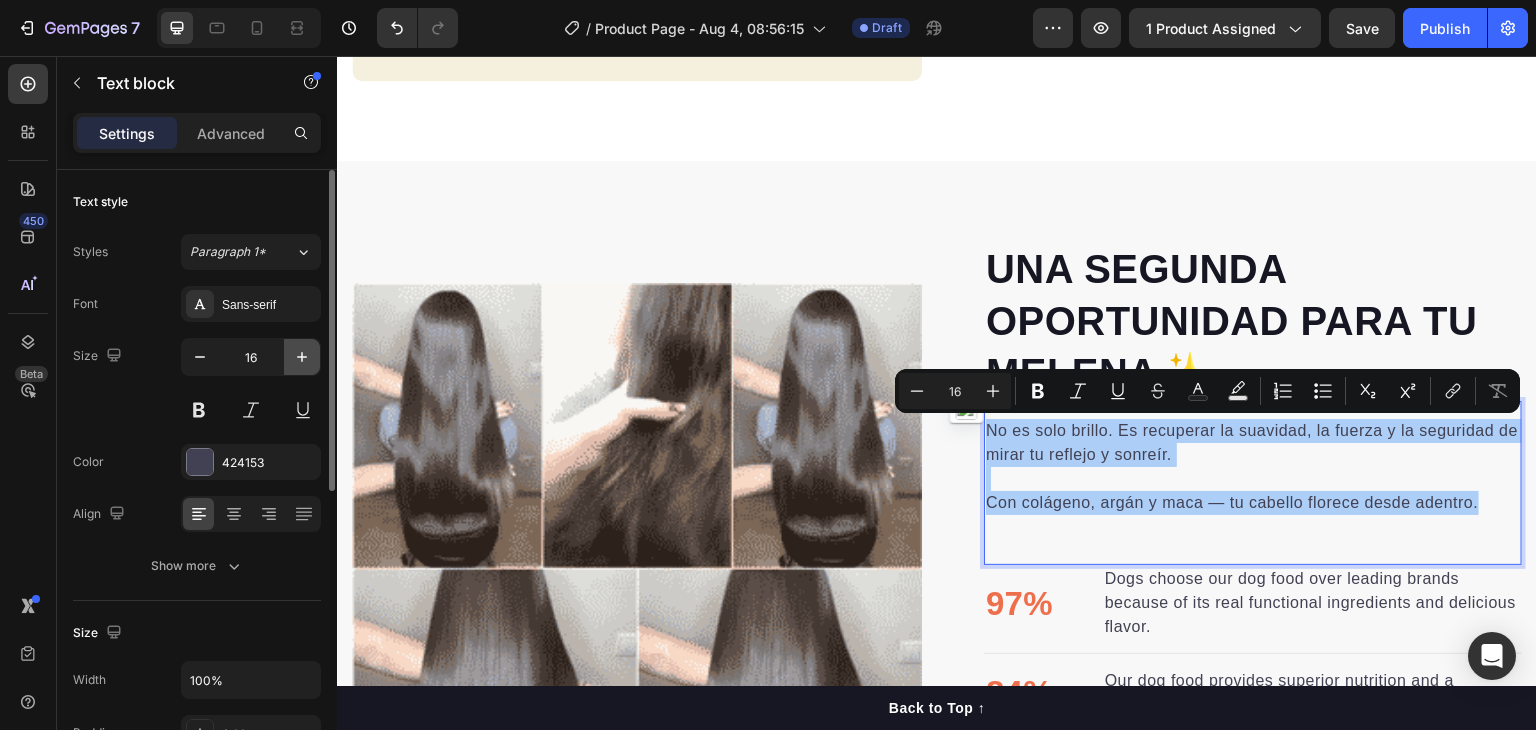 click 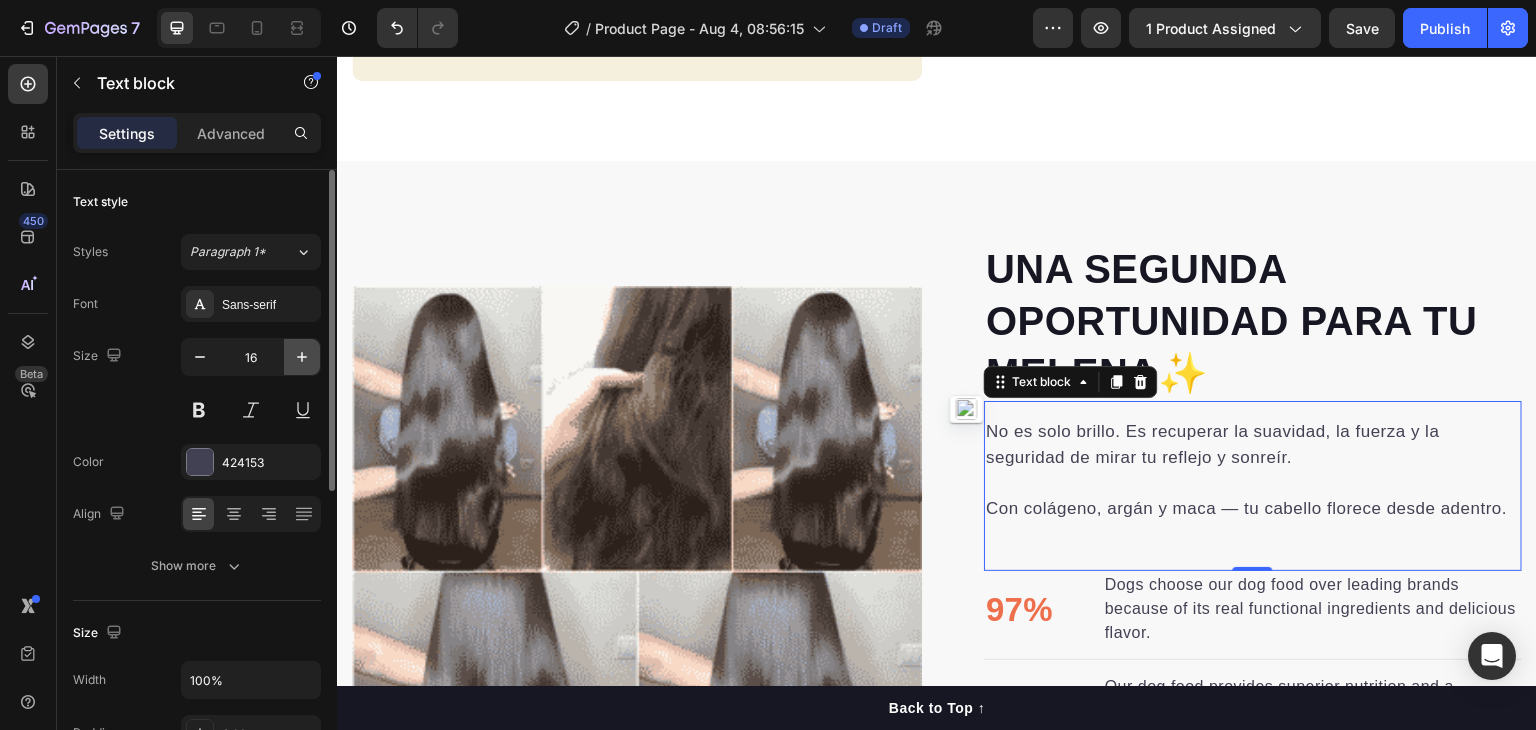 click 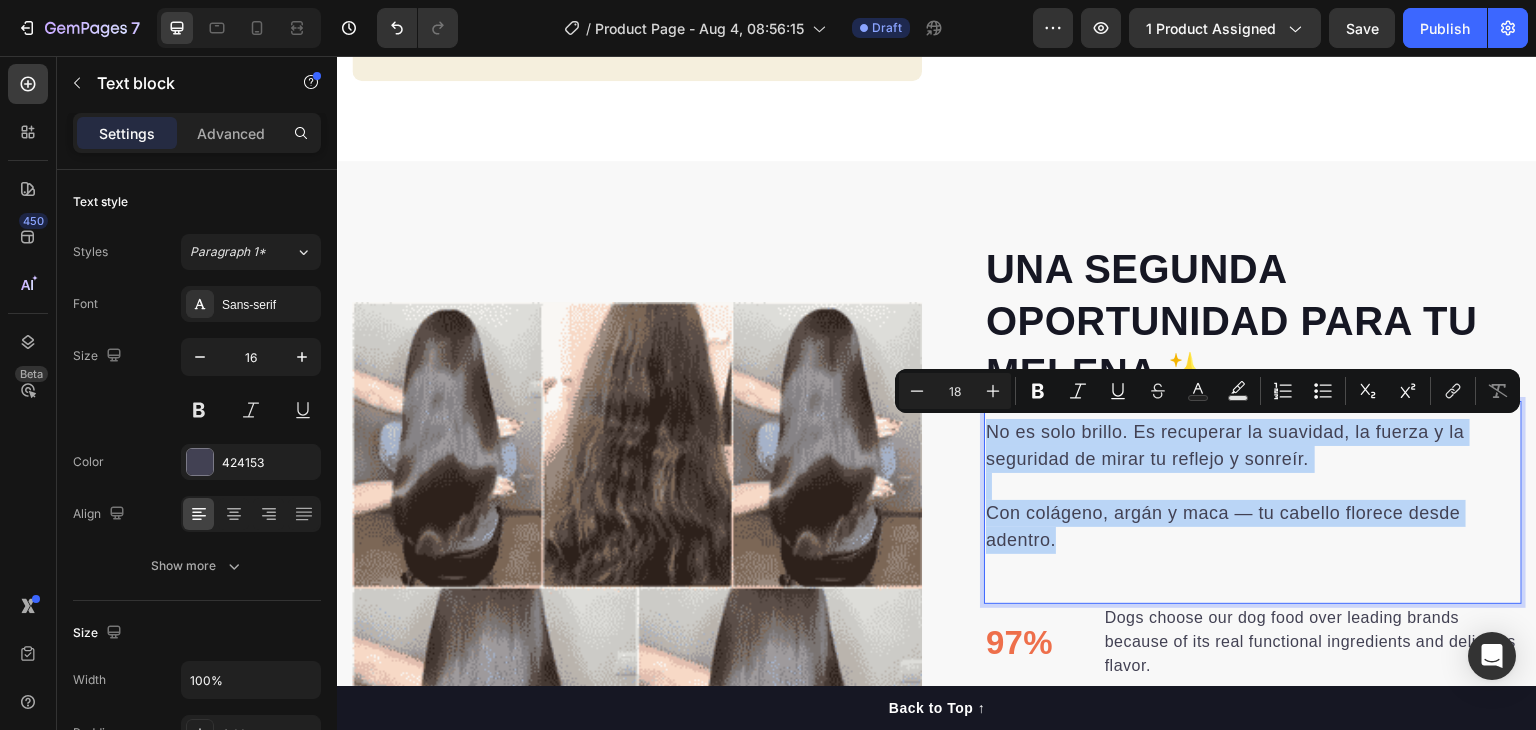 drag, startPoint x: 1076, startPoint y: 538, endPoint x: 978, endPoint y: 439, distance: 139.30183 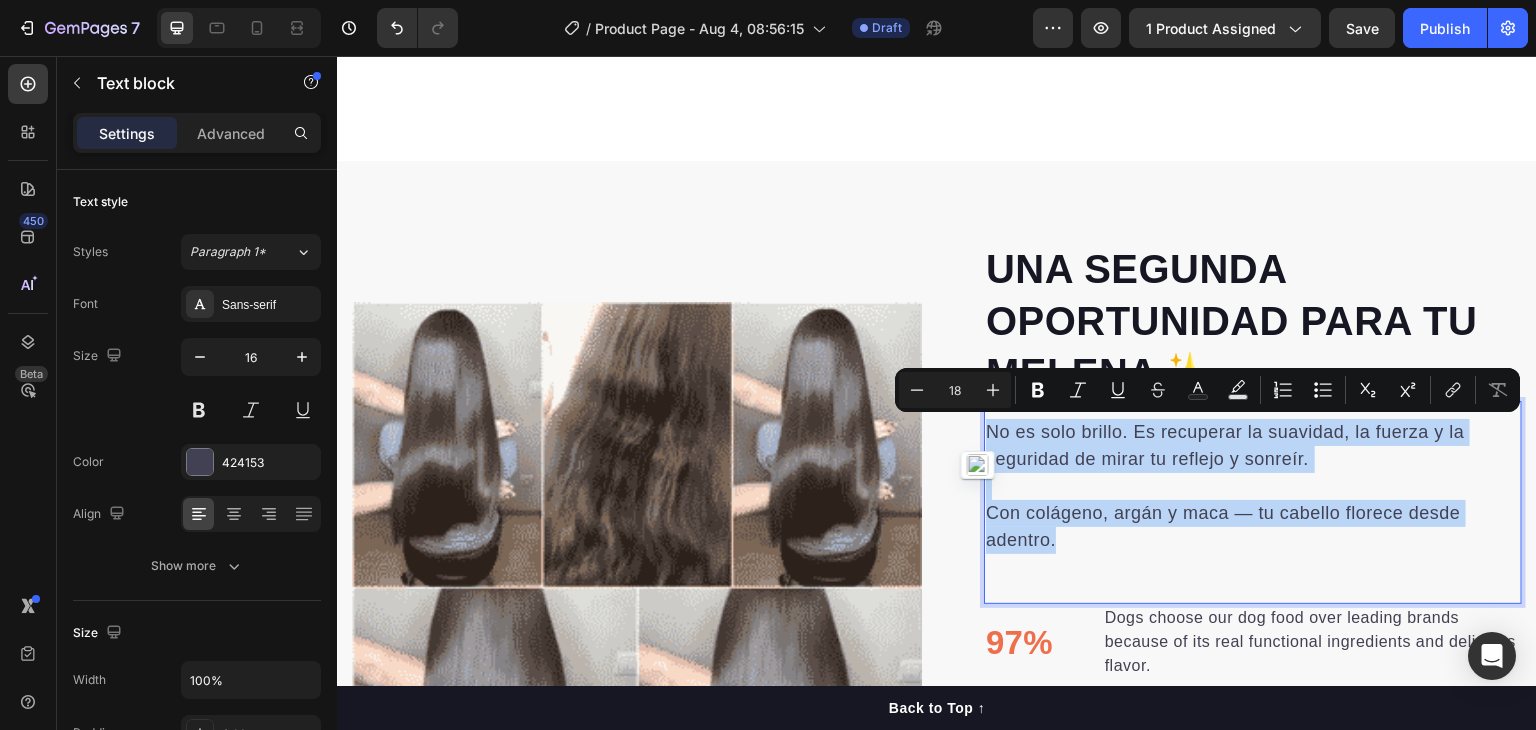 scroll, scrollTop: 1000, scrollLeft: 0, axis: vertical 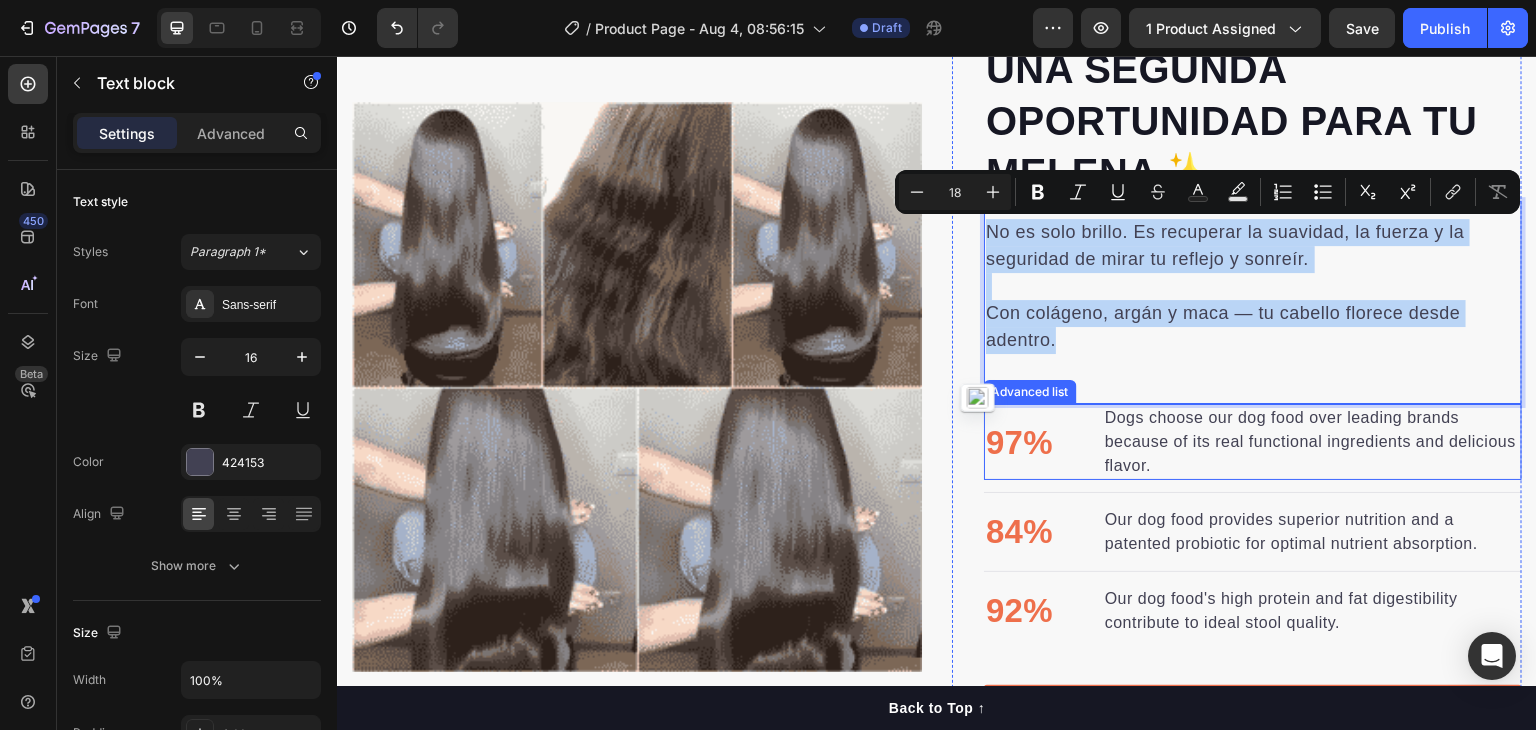 click on "97% Text block Dogs choose our dog food over leading brands because of its real functional ingredients and delicious flavor. Text block" at bounding box center (1253, 442) 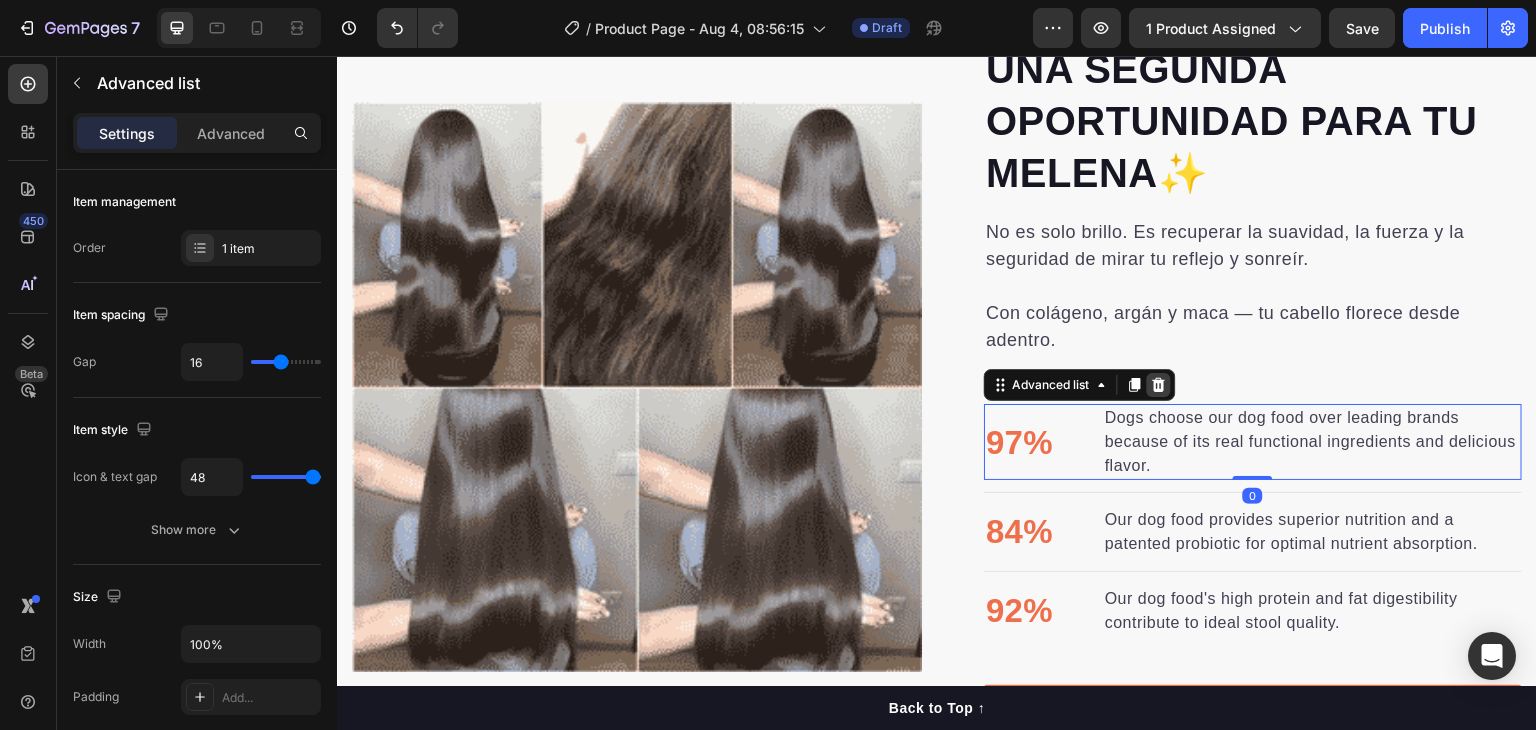 click 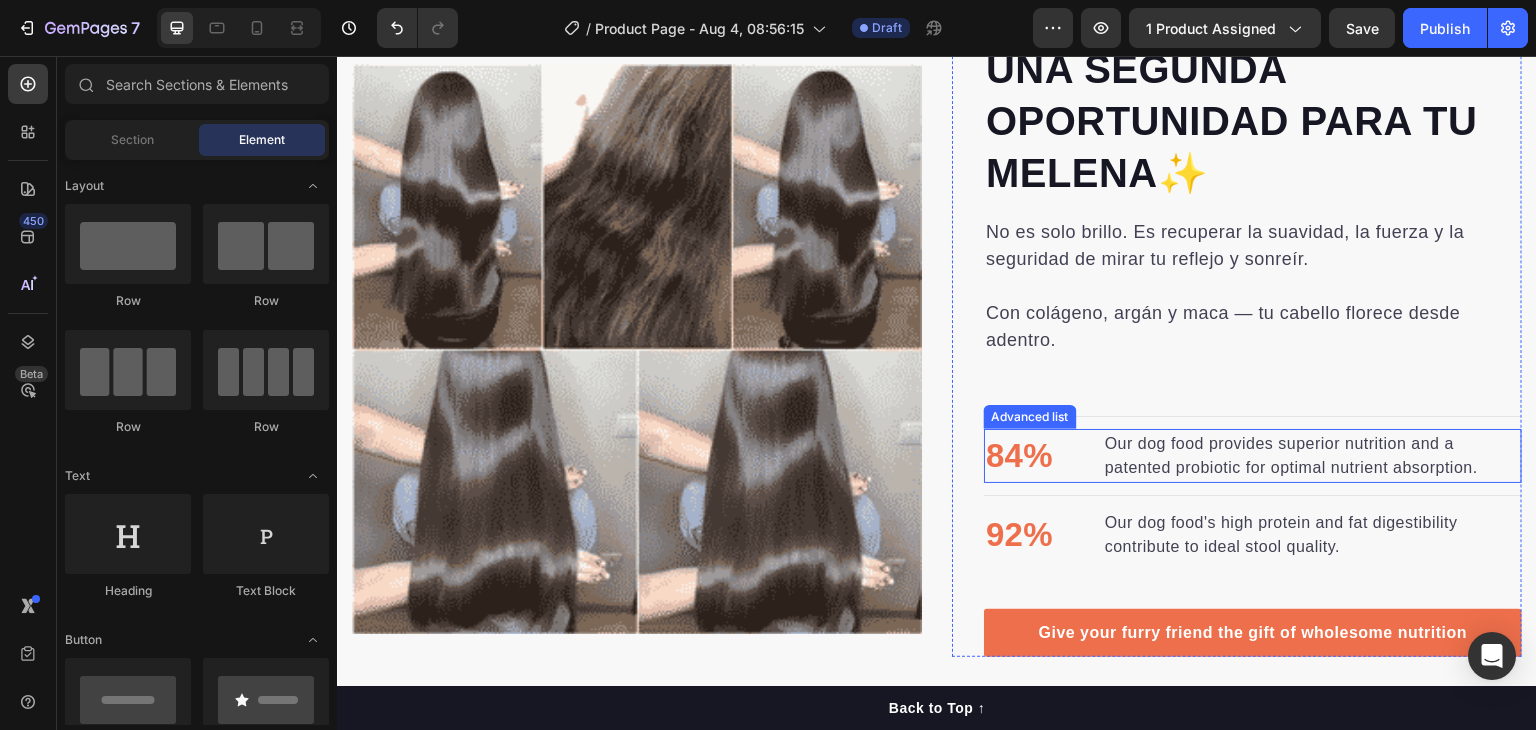 click on "84% Text block Our dog food provides superior nutrition and a patented probiotic for optimal nutrient absorption. Text block" at bounding box center [1253, 456] 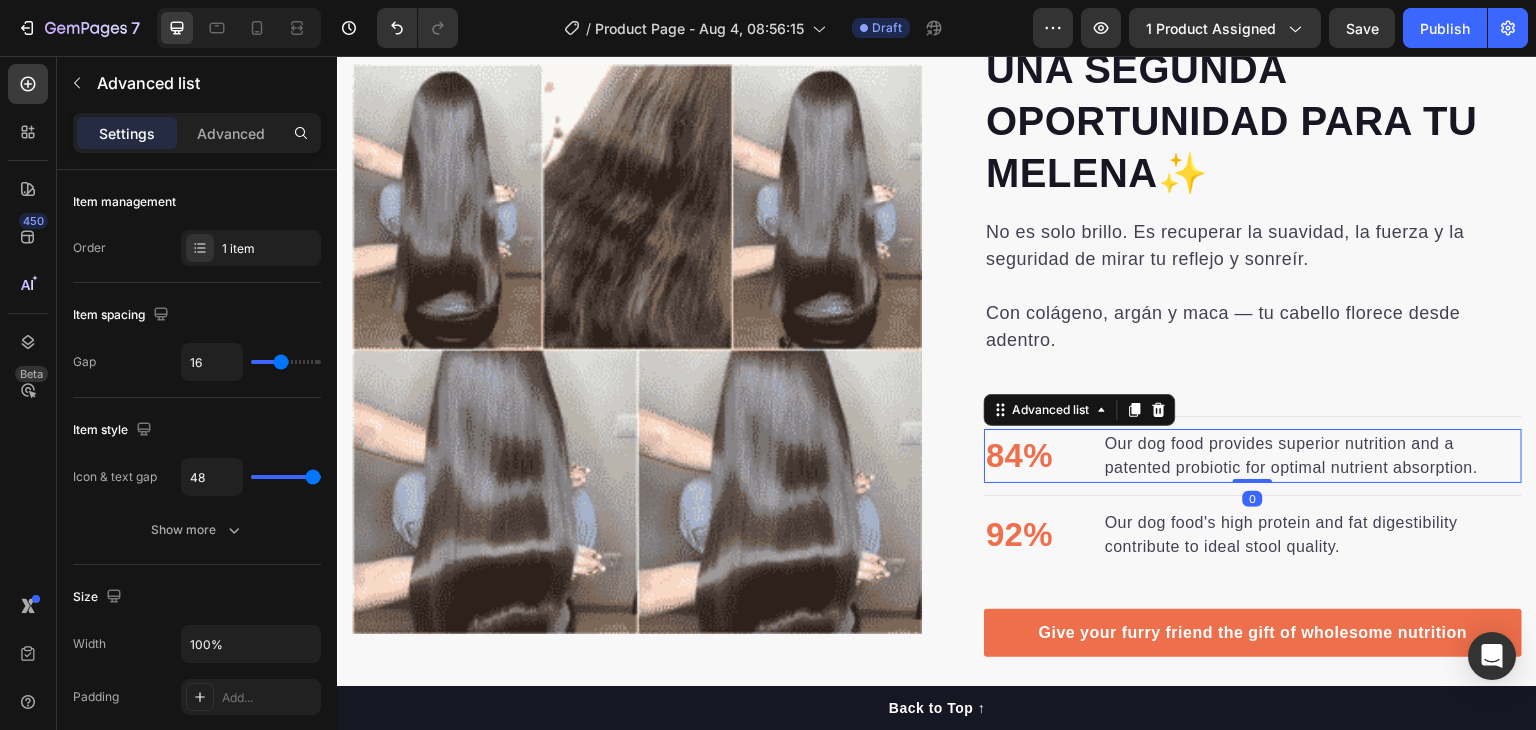 click at bounding box center [1159, 410] 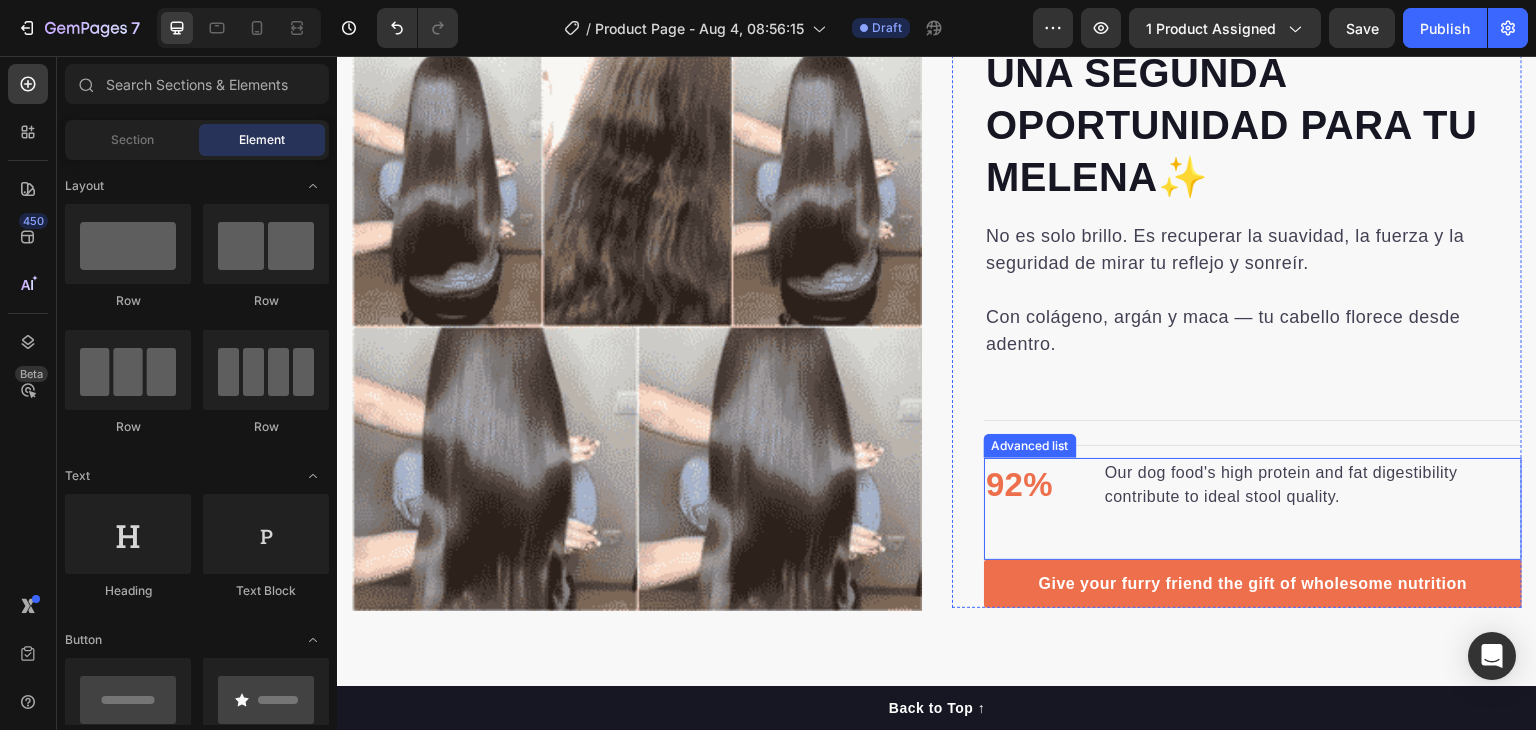 click on "92% Text block Our dog food's high protein and fat digestibility contribute to ideal stool quality. Text block" at bounding box center (1253, 509) 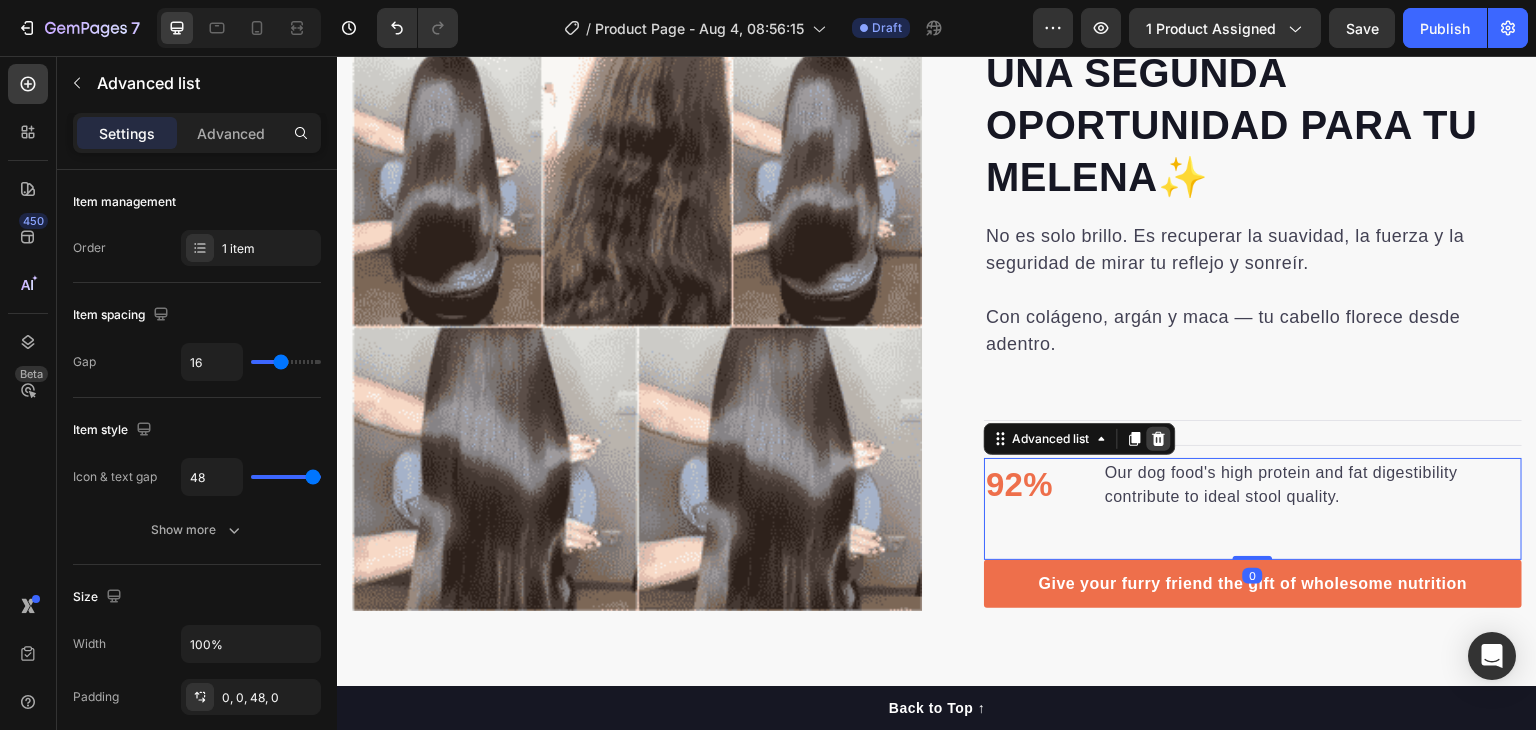 click at bounding box center (1159, 439) 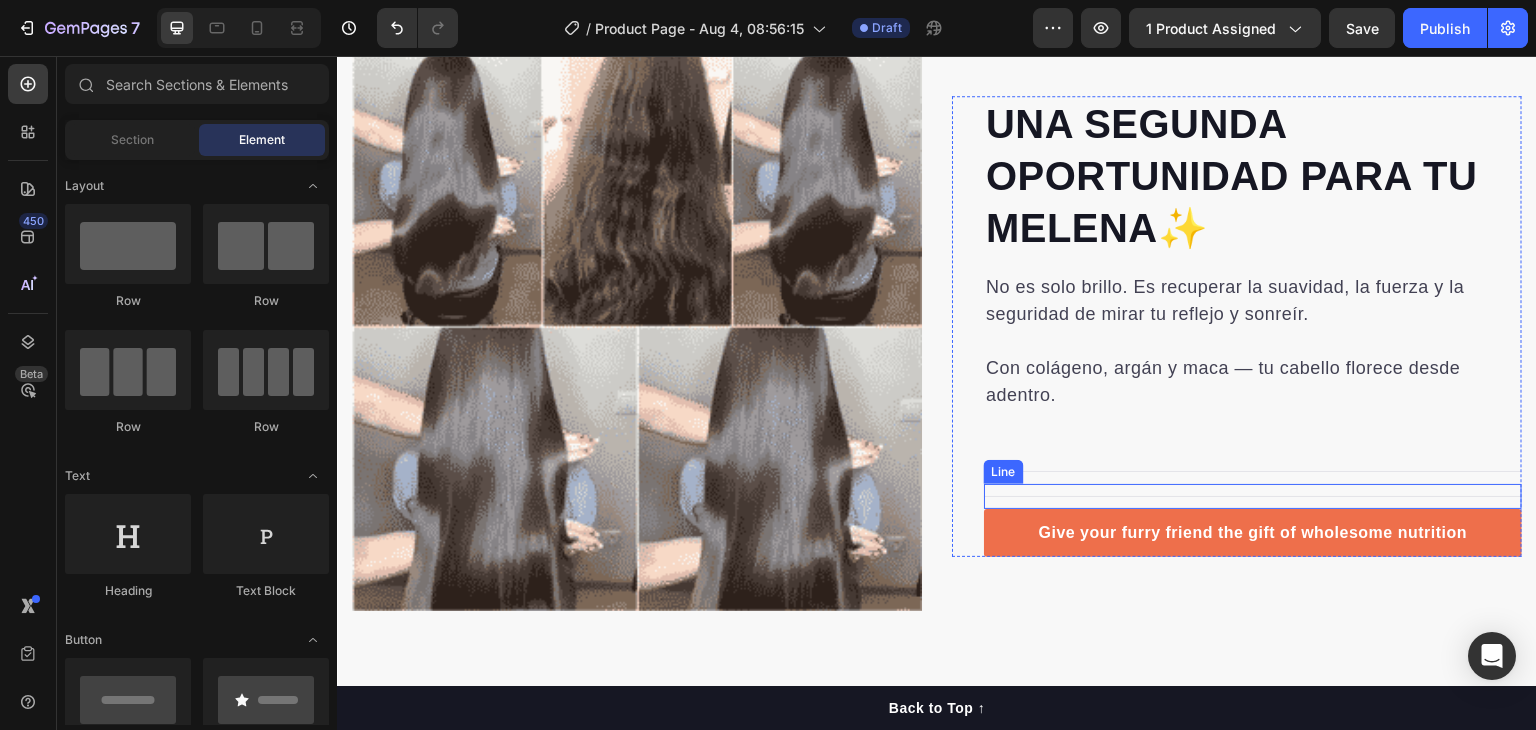 scroll, scrollTop: 1051, scrollLeft: 0, axis: vertical 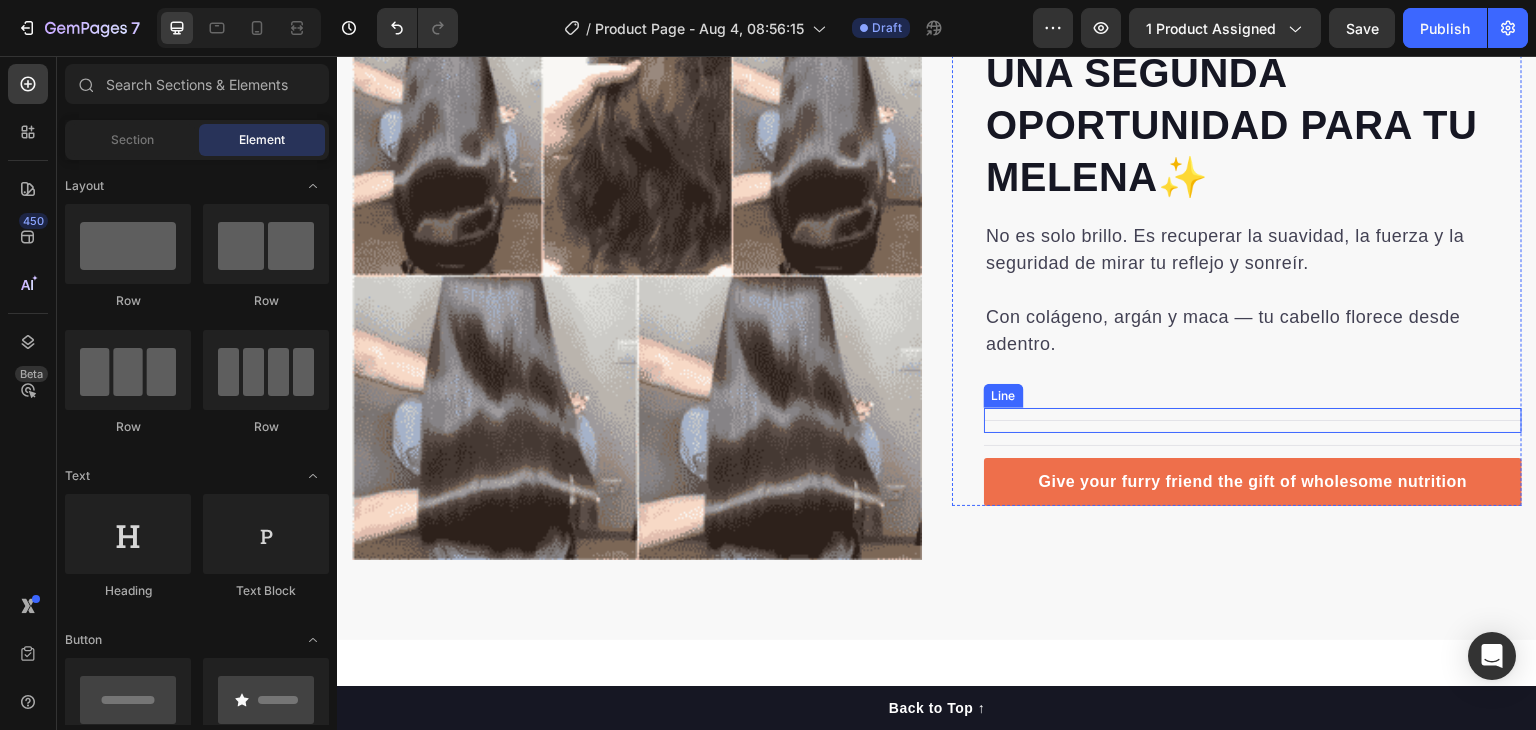 click on "Title Line" at bounding box center (1253, 420) 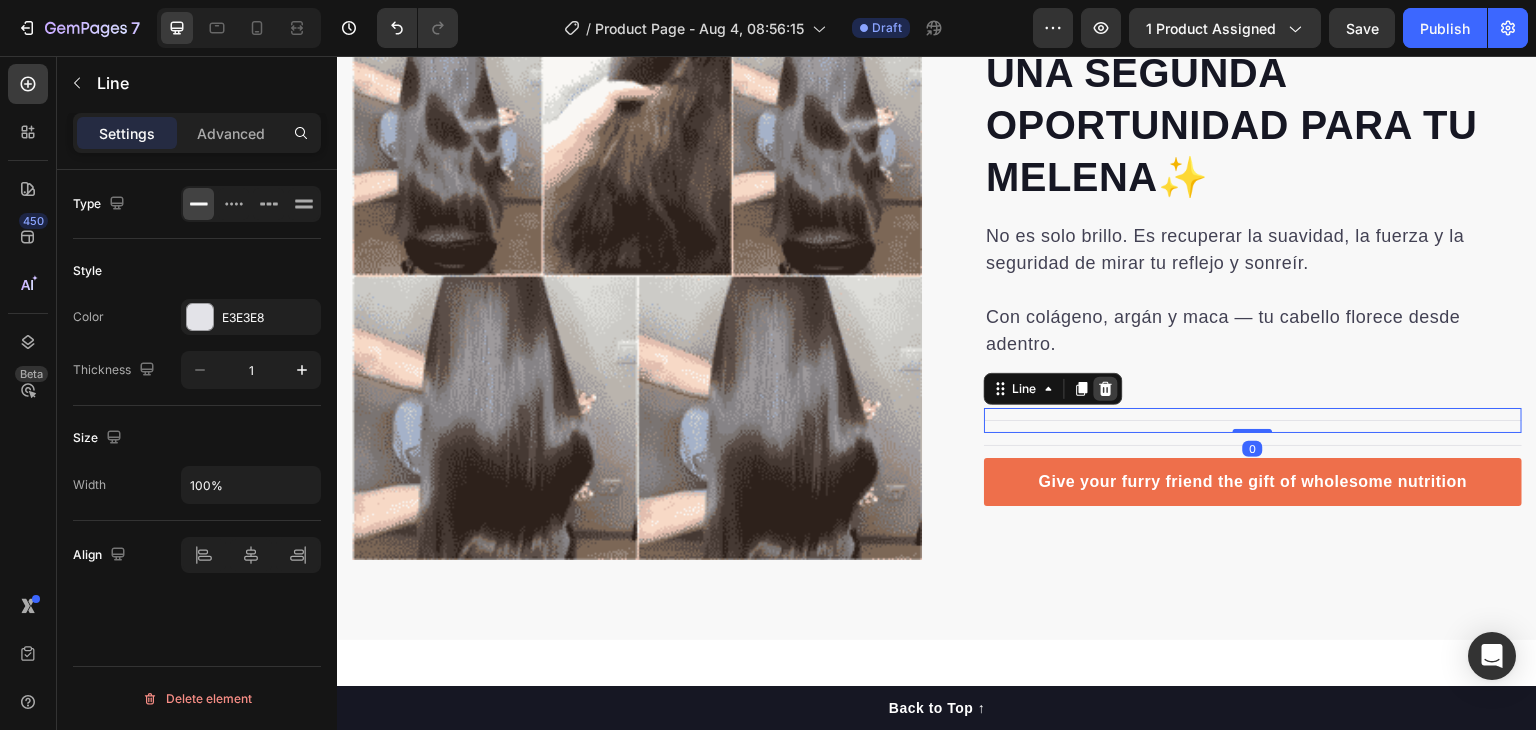 click 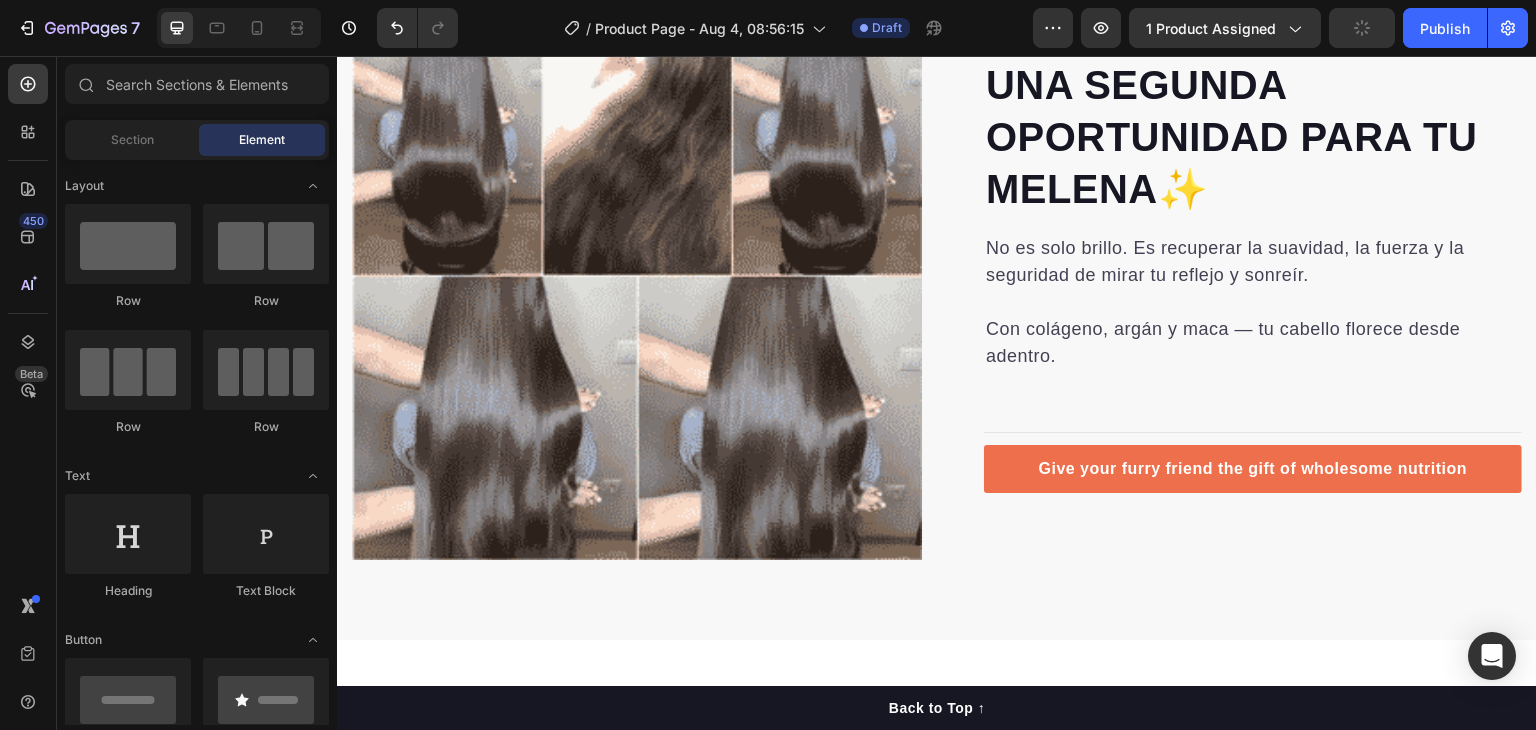 scroll, scrollTop: 1063, scrollLeft: 0, axis: vertical 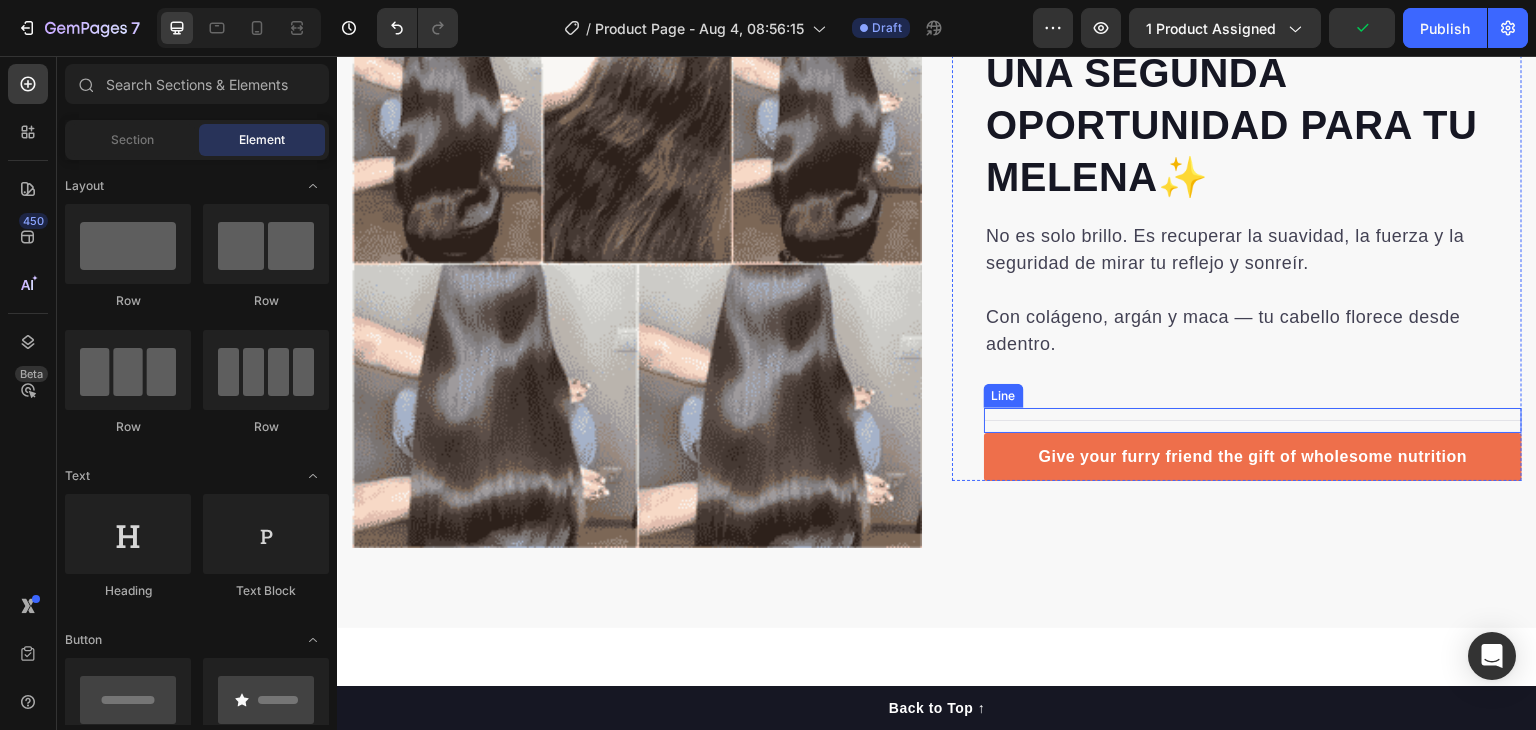 click on "Title Line" at bounding box center (1253, 420) 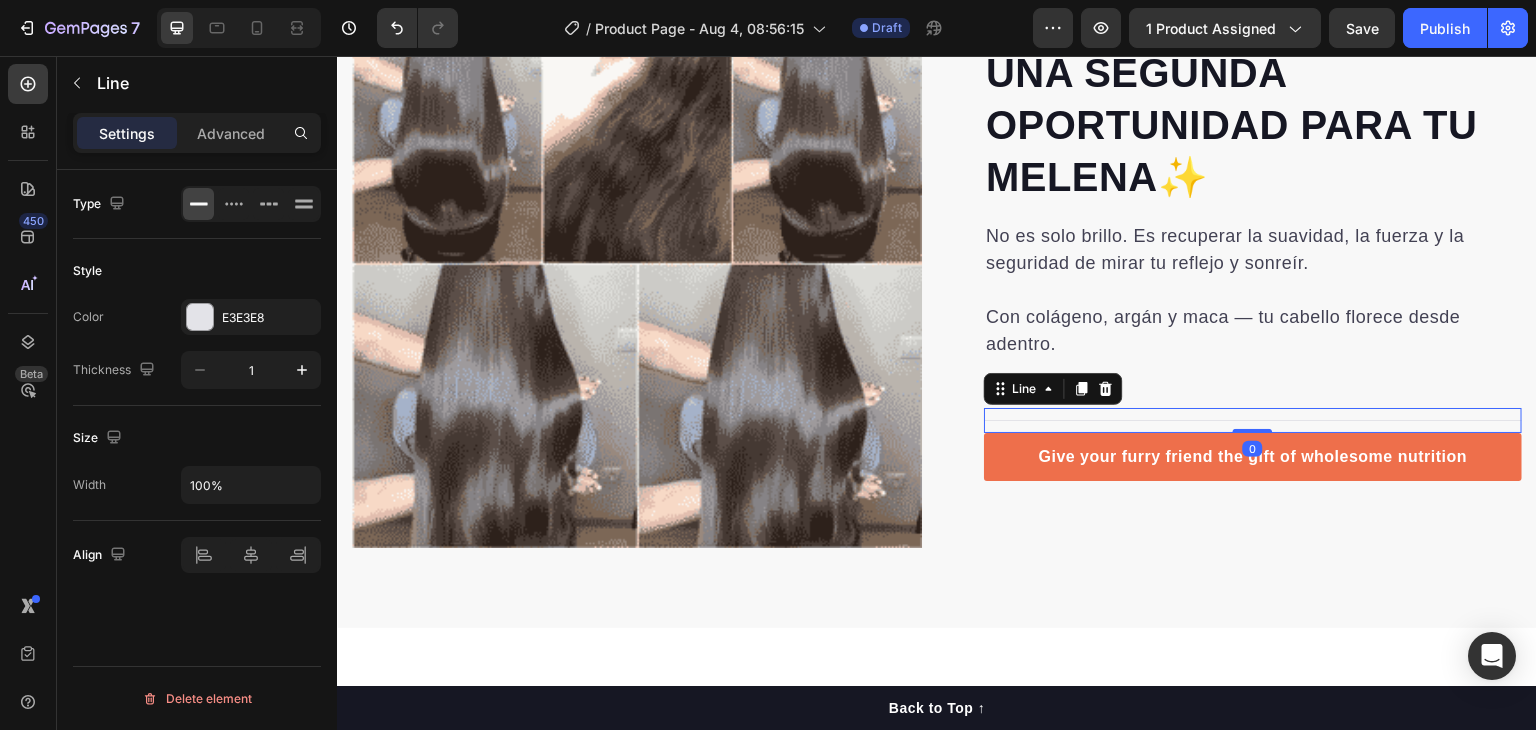 click 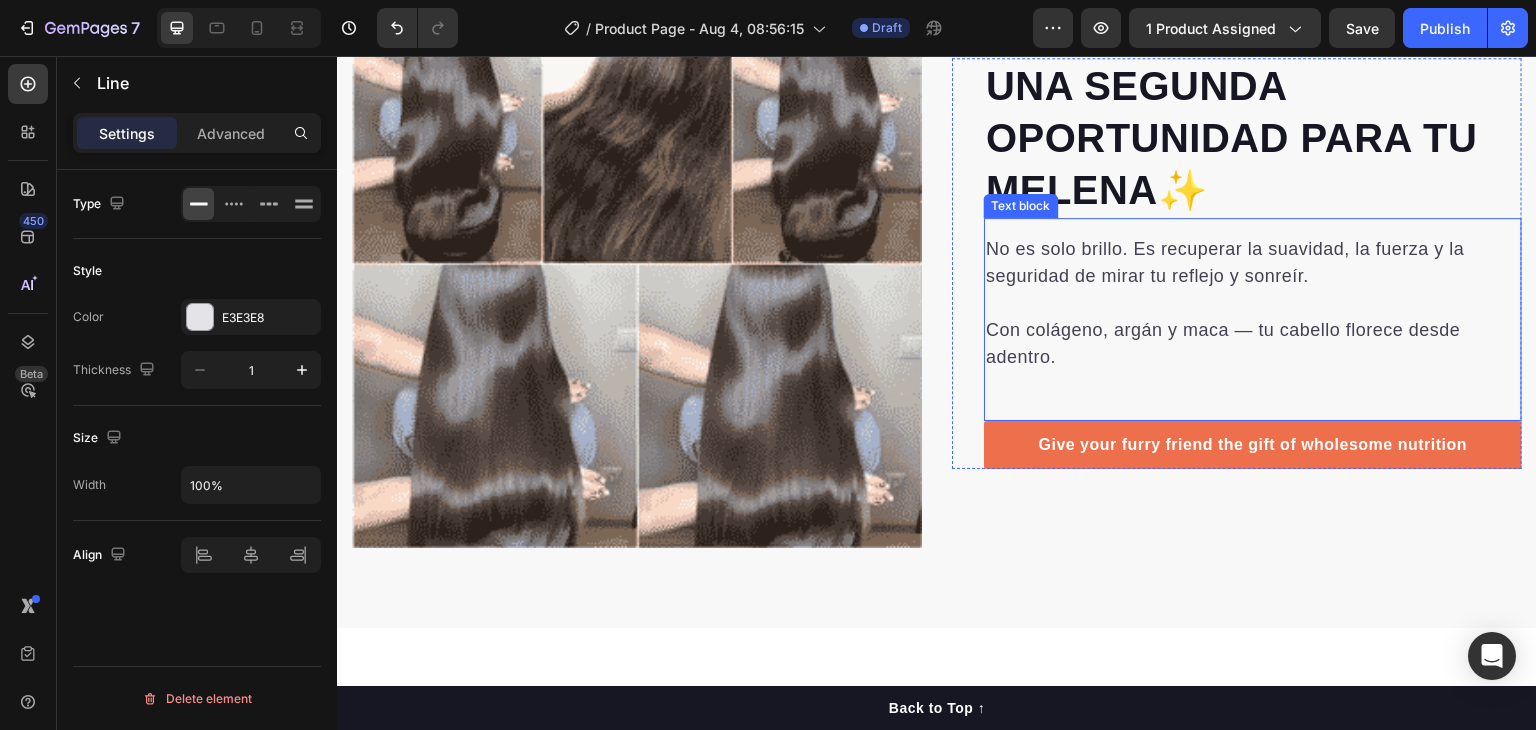 scroll, scrollTop: 1076, scrollLeft: 0, axis: vertical 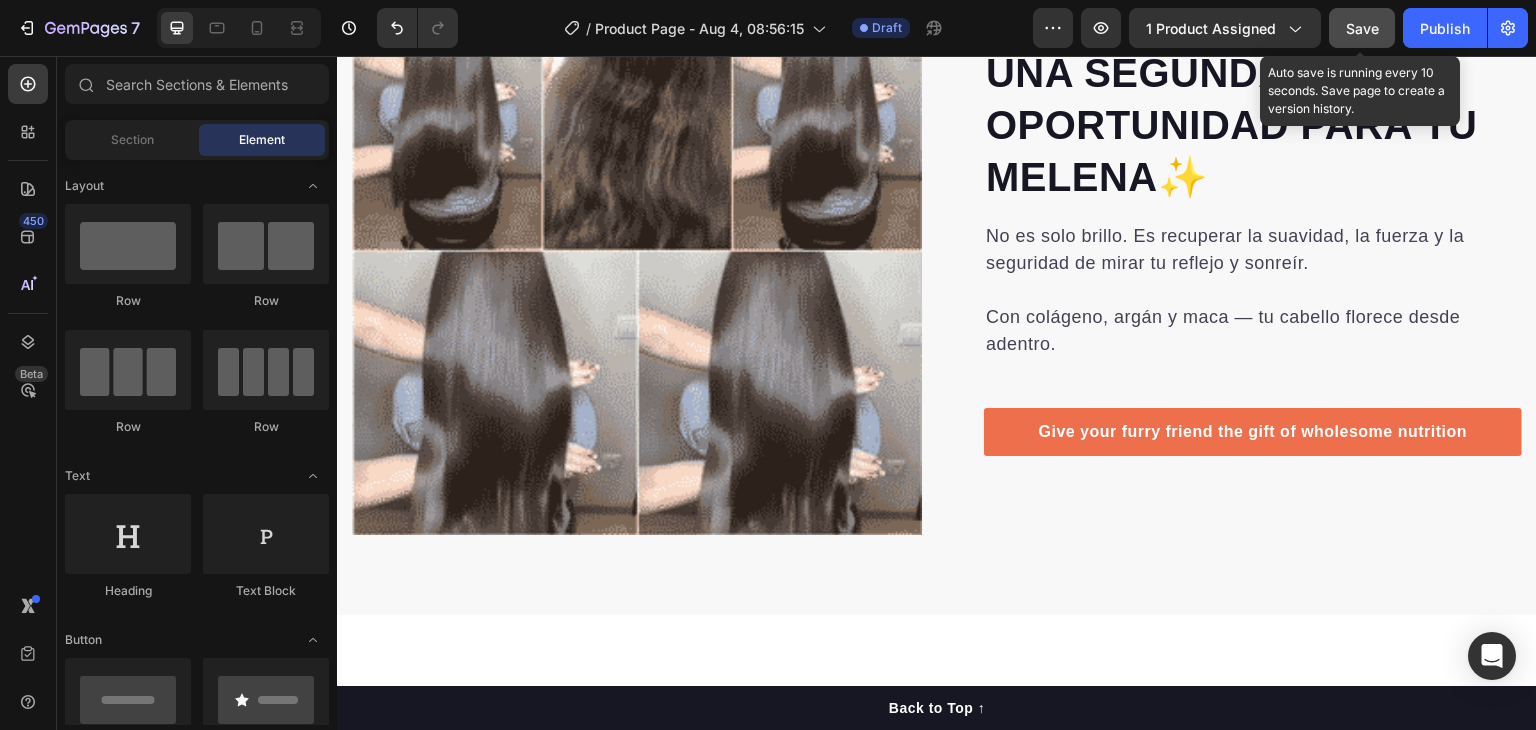 click on "Save" 